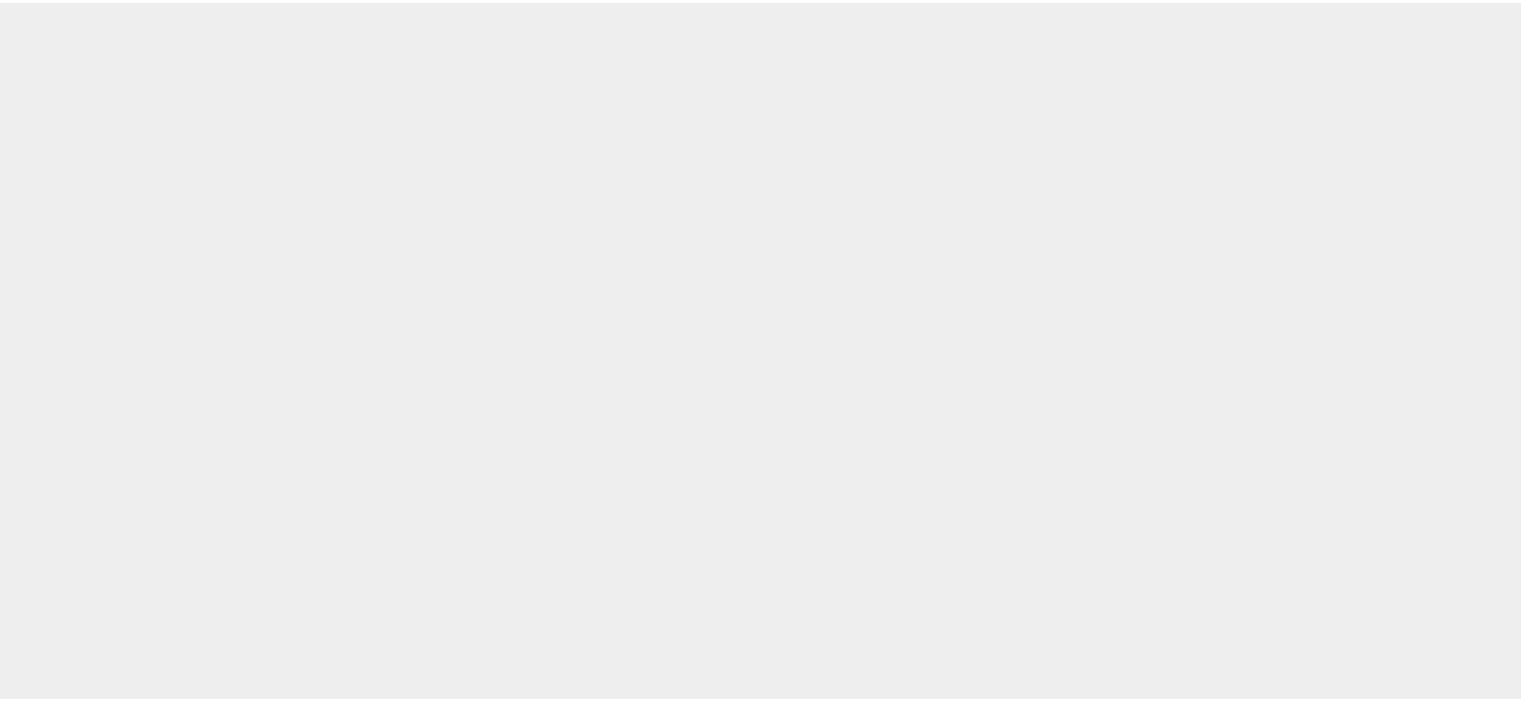 scroll, scrollTop: 0, scrollLeft: 0, axis: both 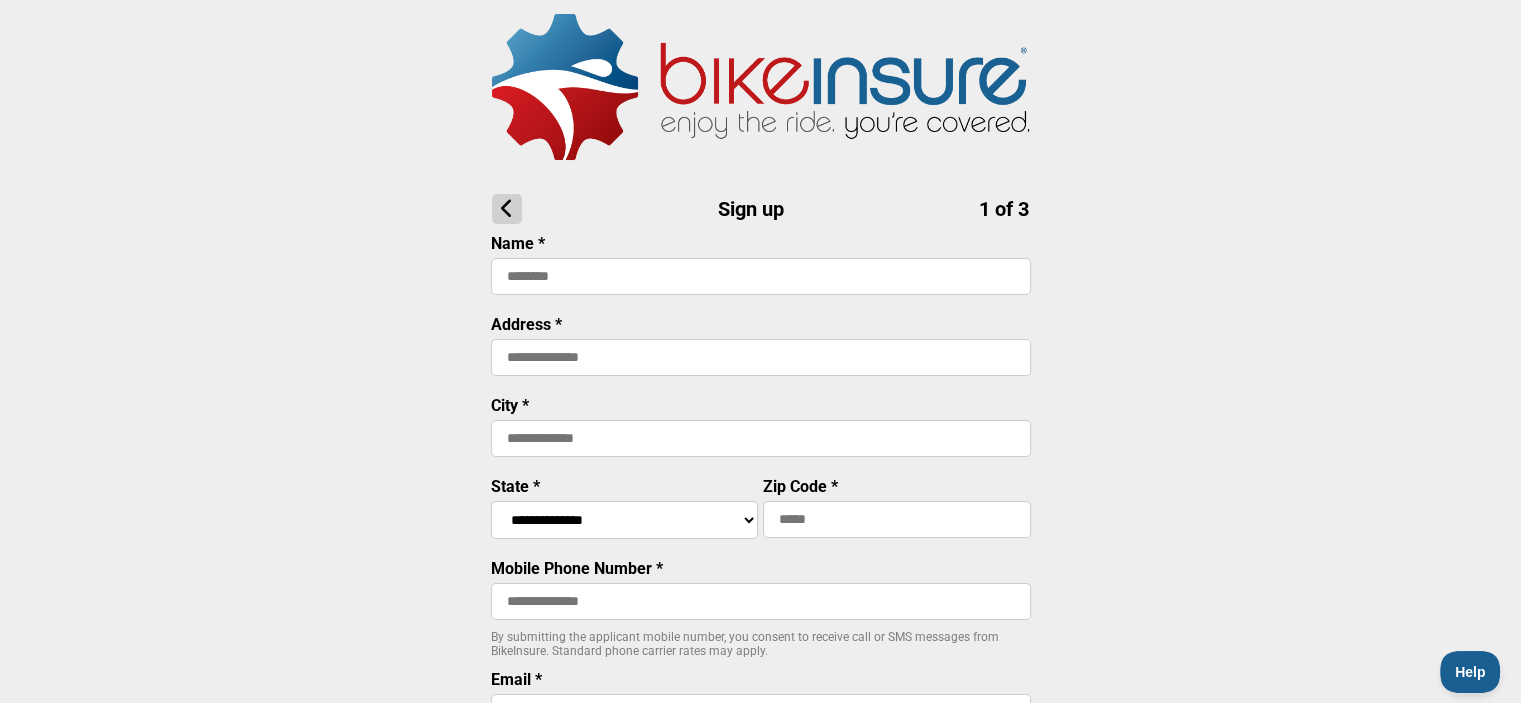 click at bounding box center (761, 276) 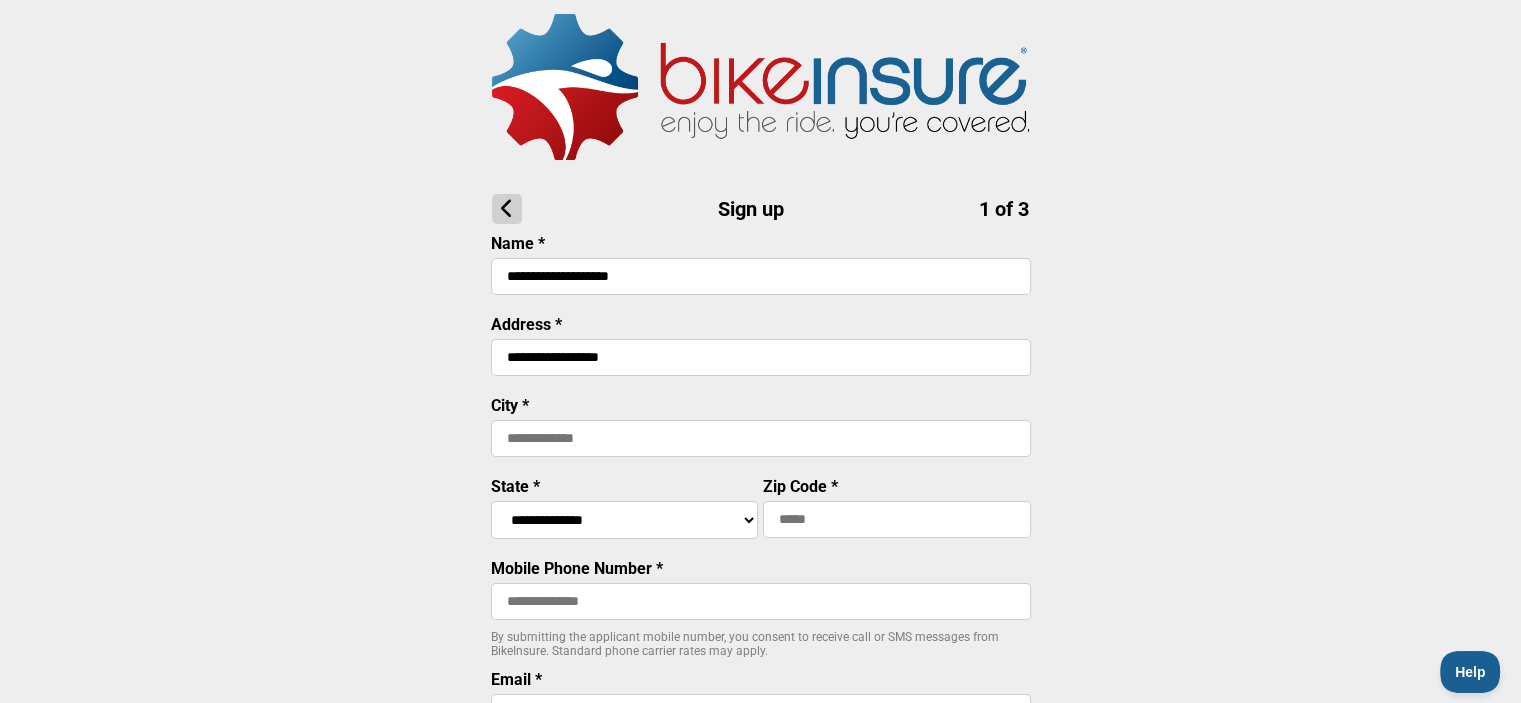 type on "**********" 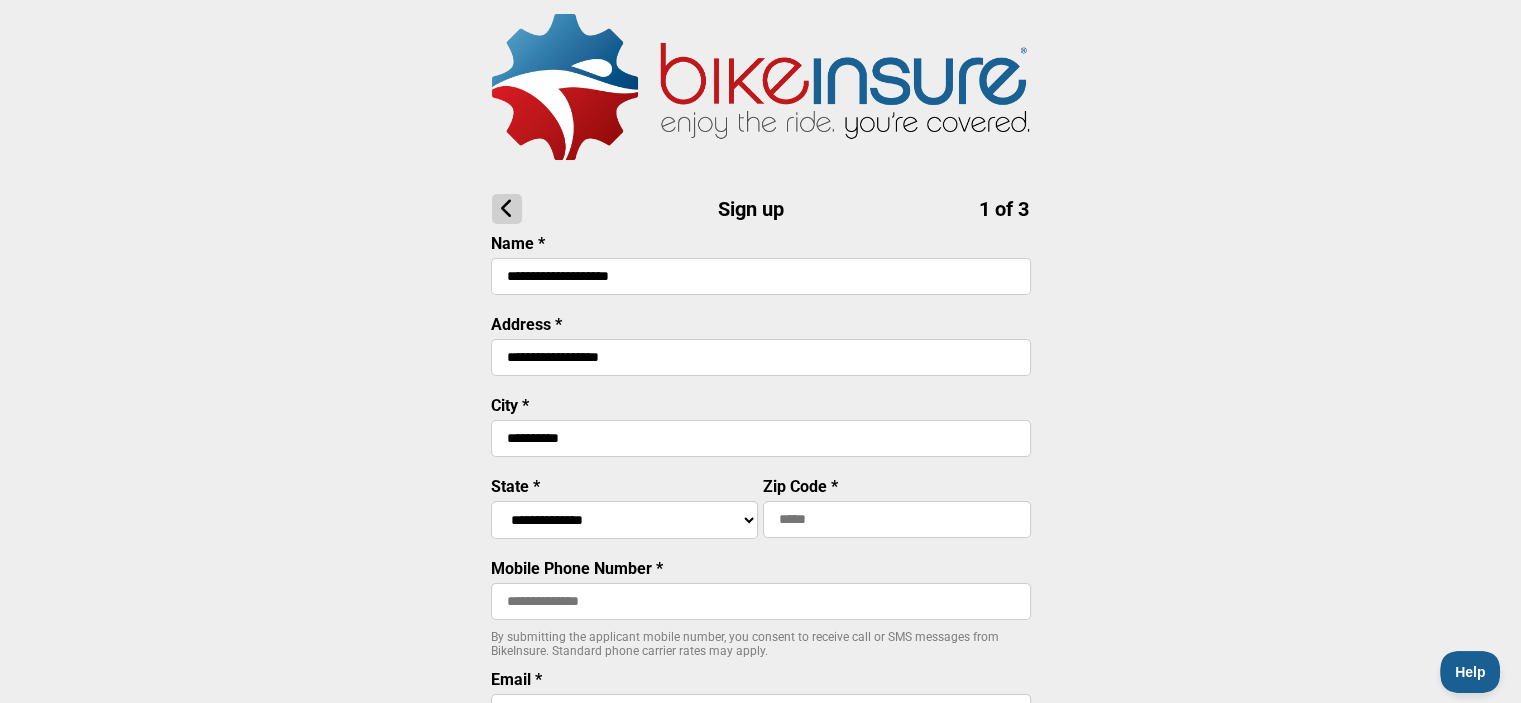 select on "****" 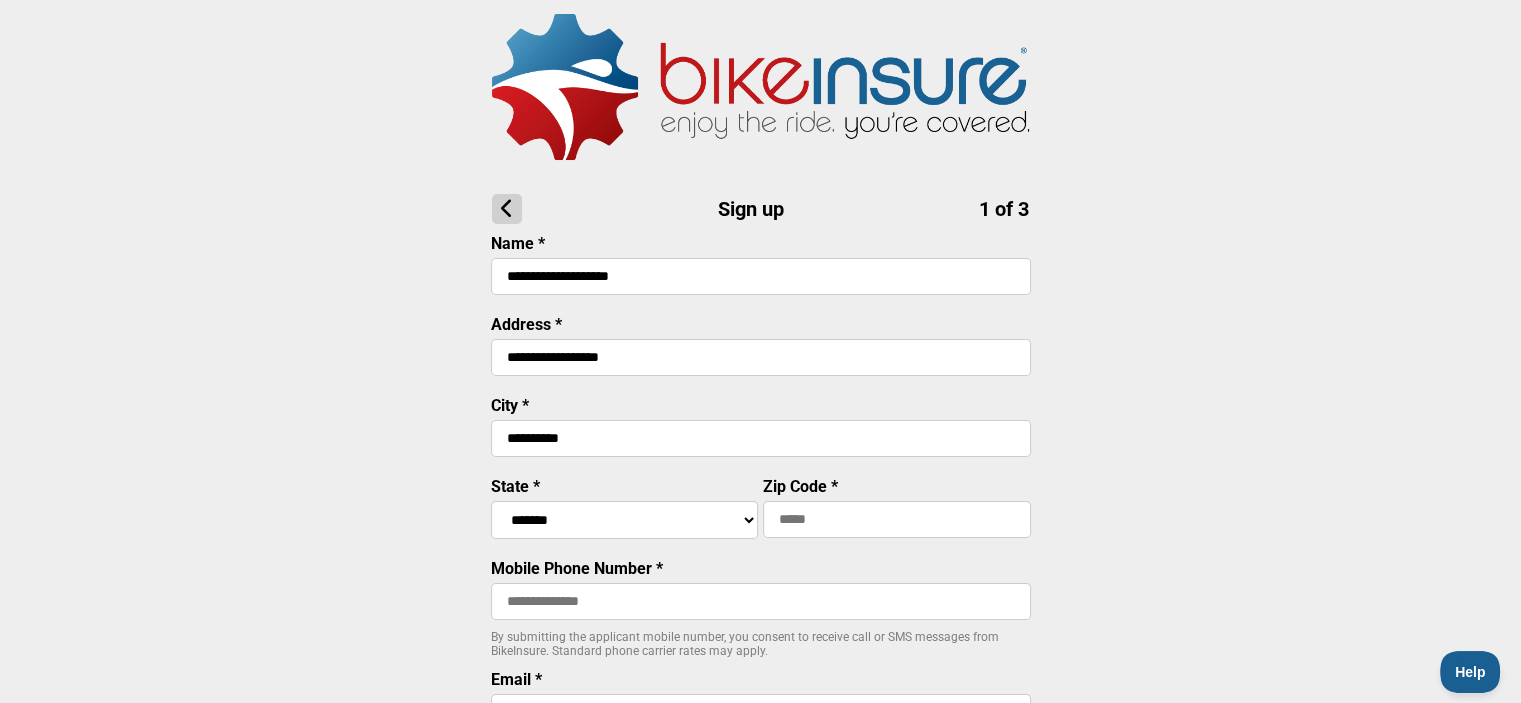 type on "*****" 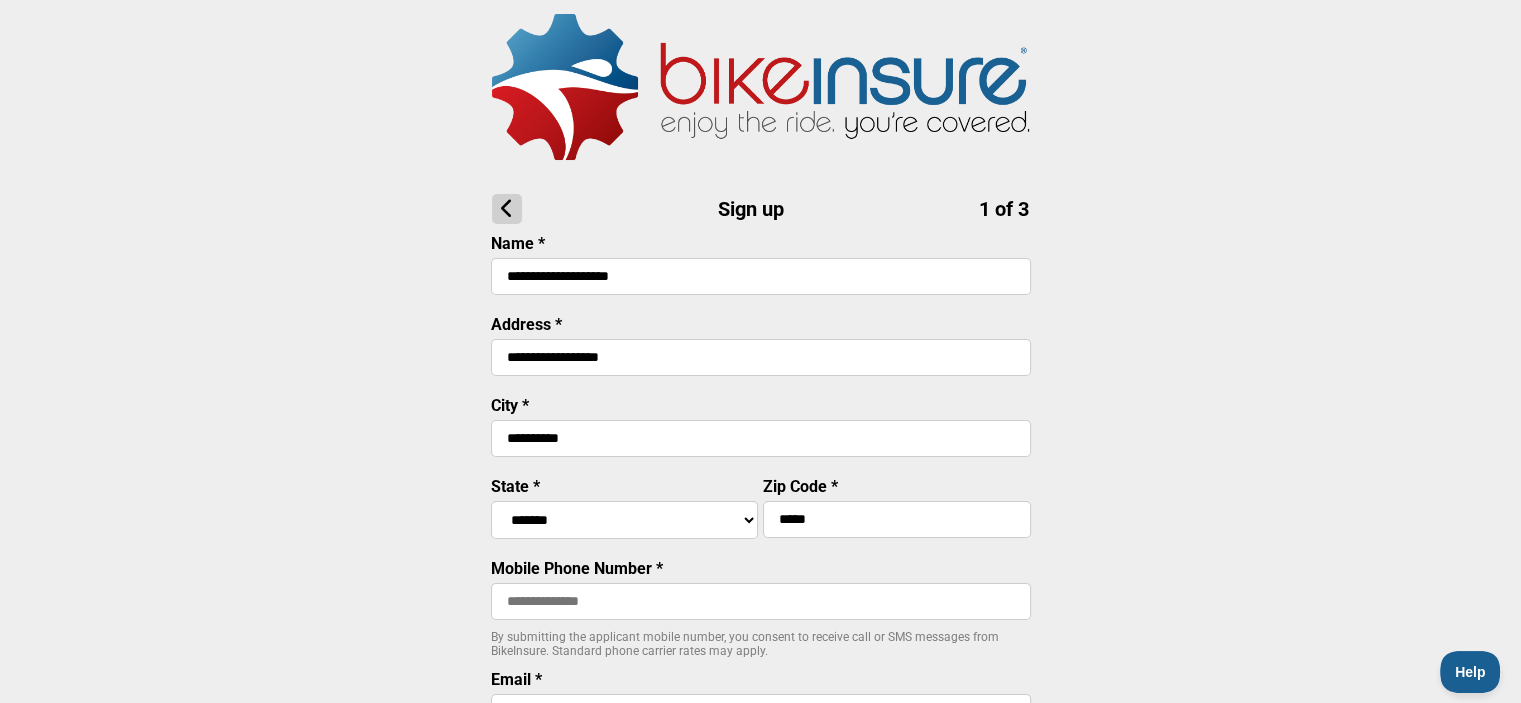 type on "**********" 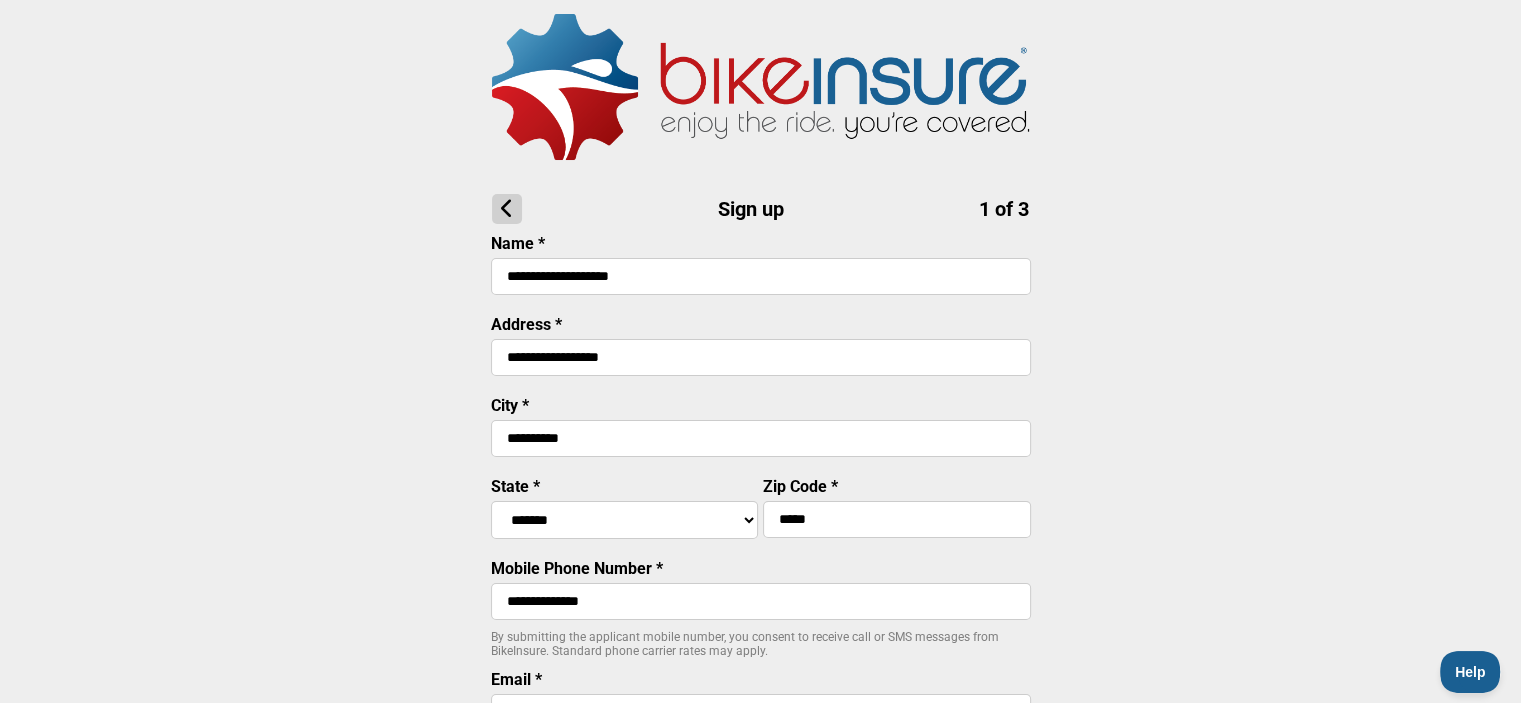 type on "**********" 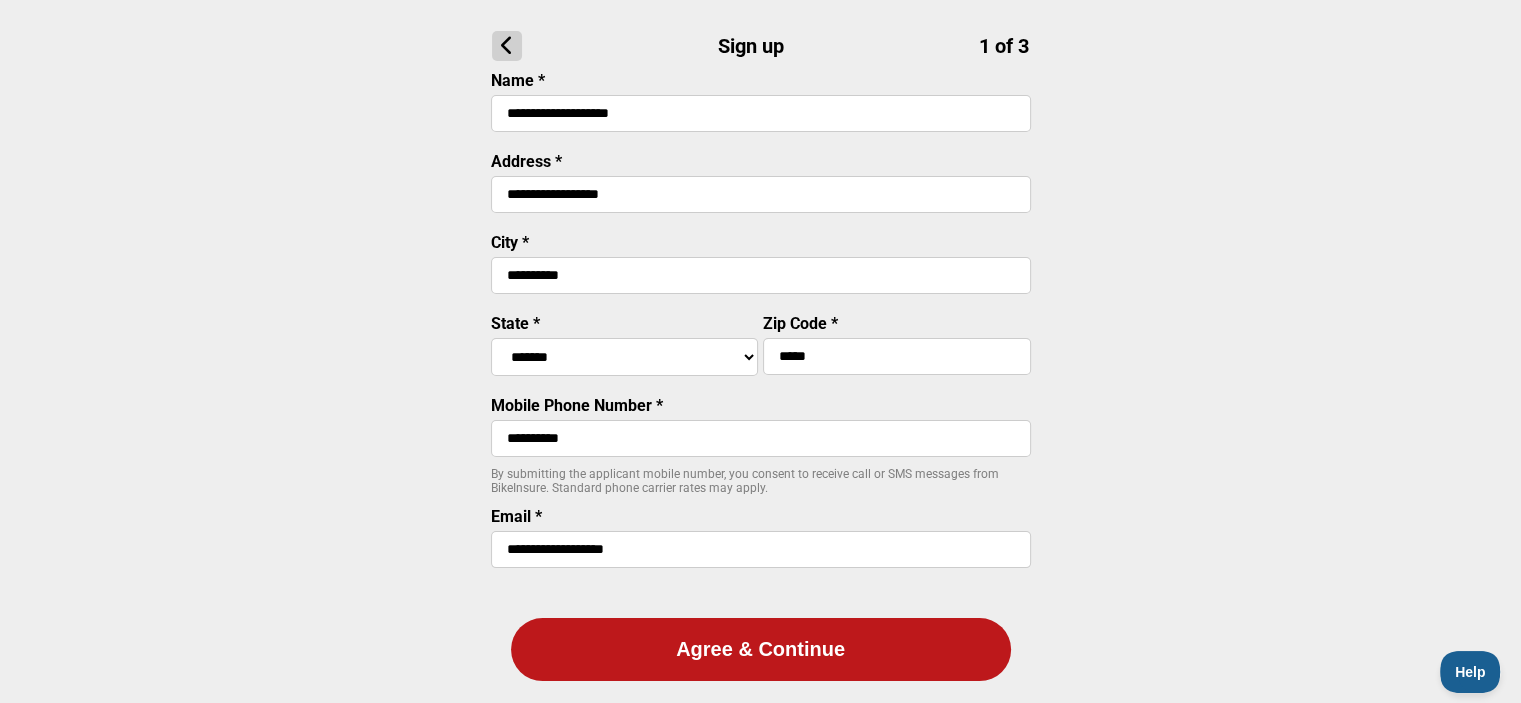 scroll, scrollTop: 306, scrollLeft: 0, axis: vertical 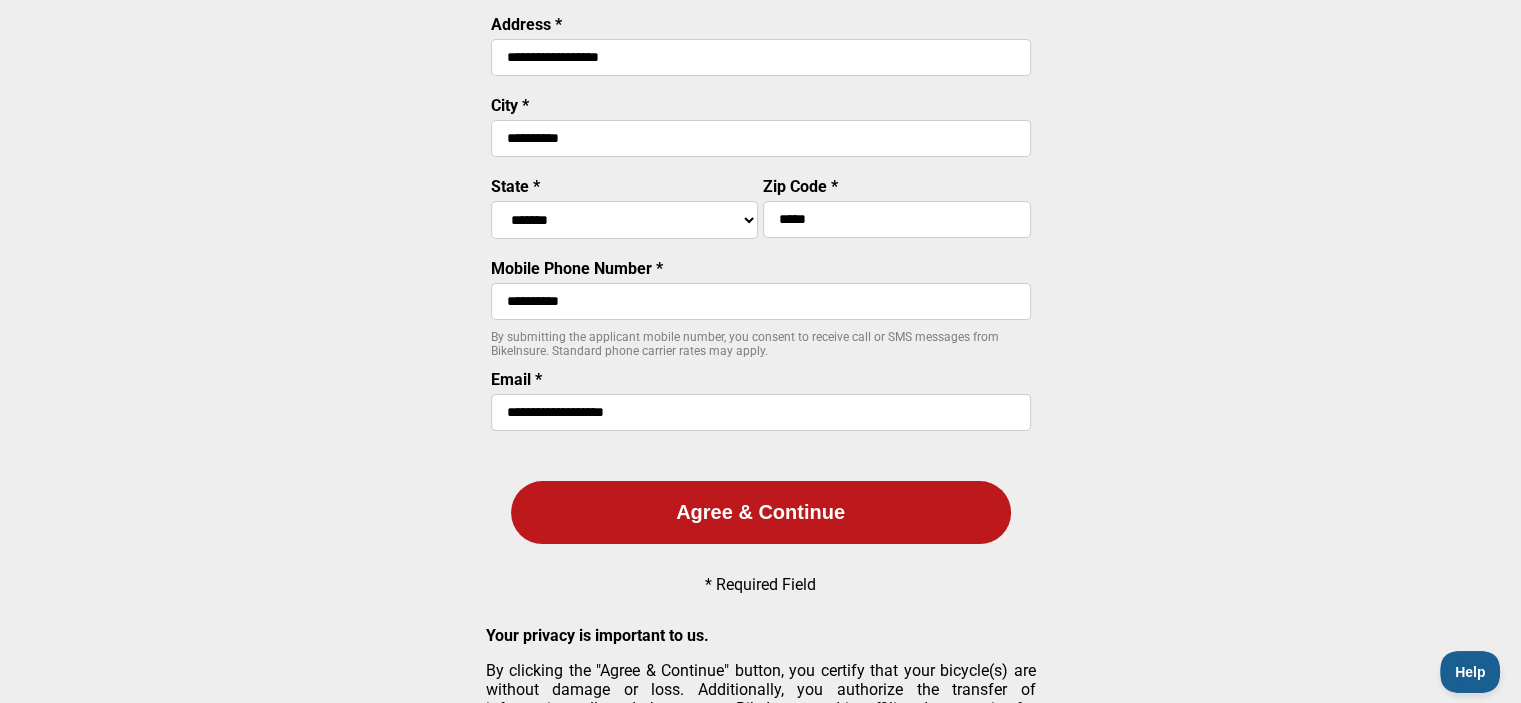 click on "Agree & Continue" at bounding box center (761, 512) 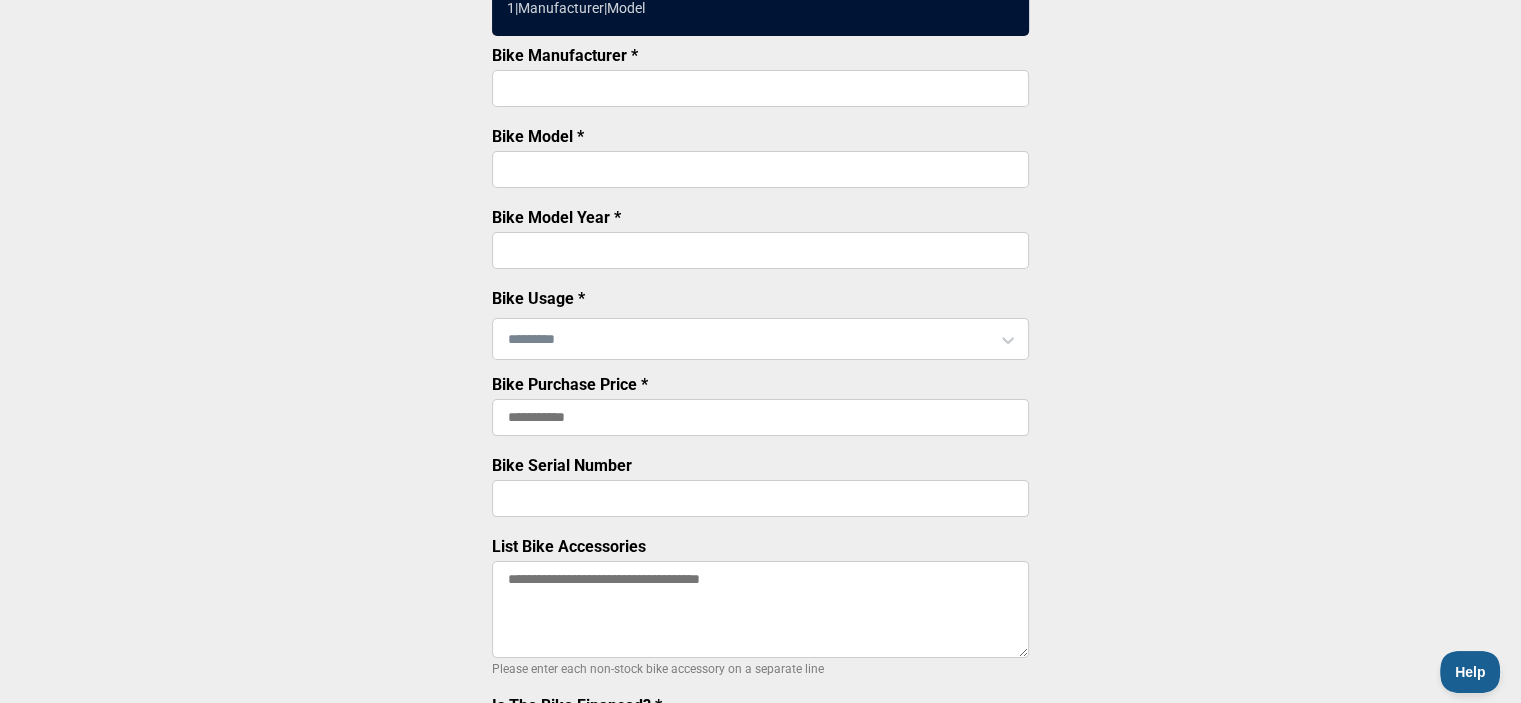 scroll, scrollTop: 300, scrollLeft: 0, axis: vertical 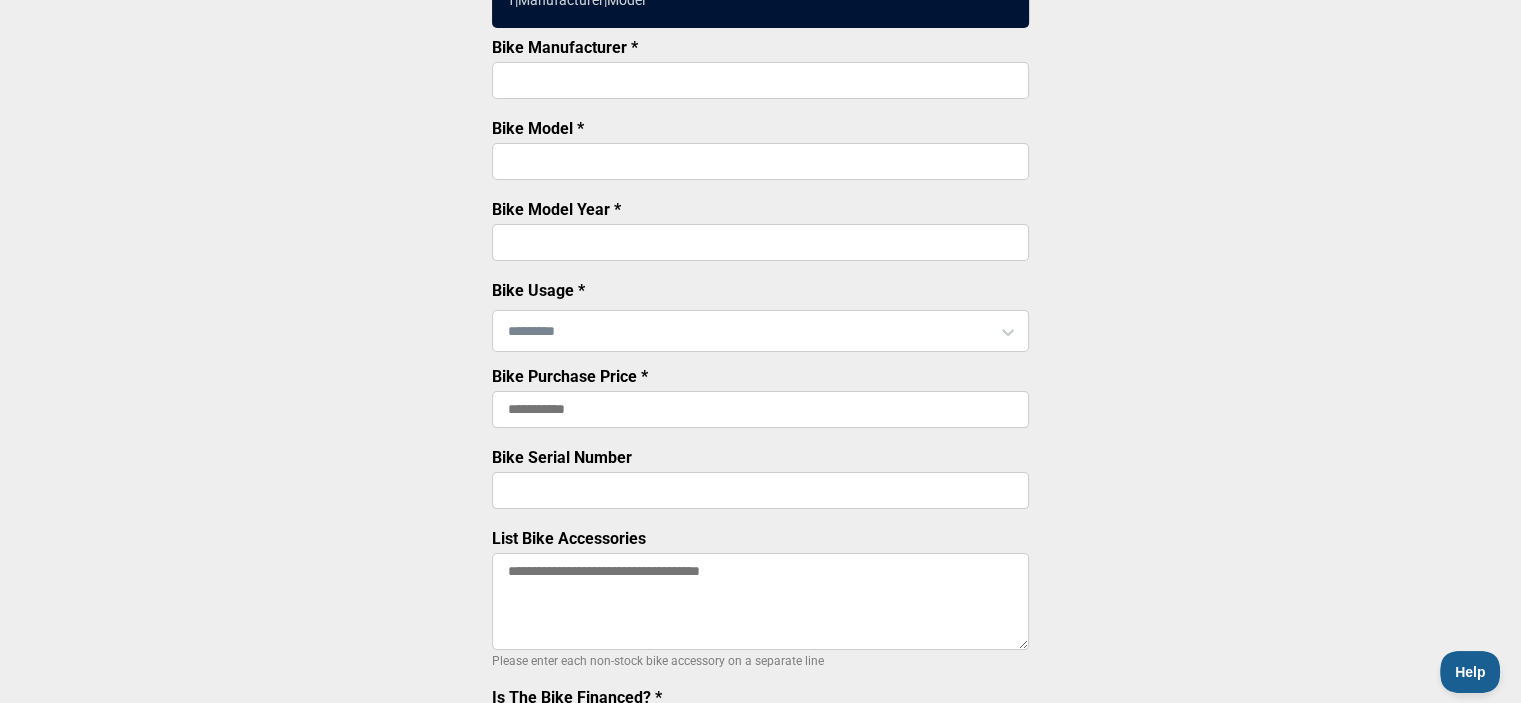 click on "Bike Manufacturer   *" at bounding box center [760, 80] 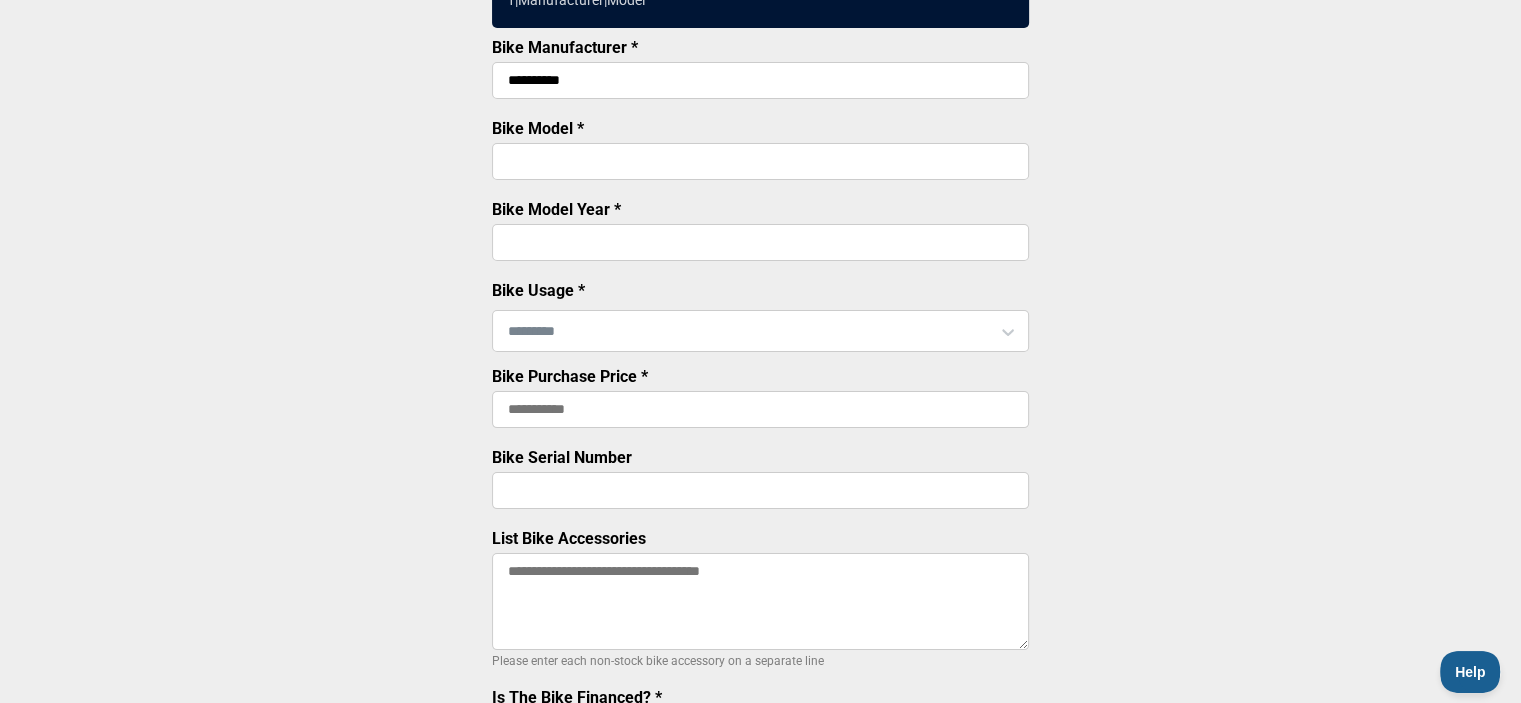 type on "**********" 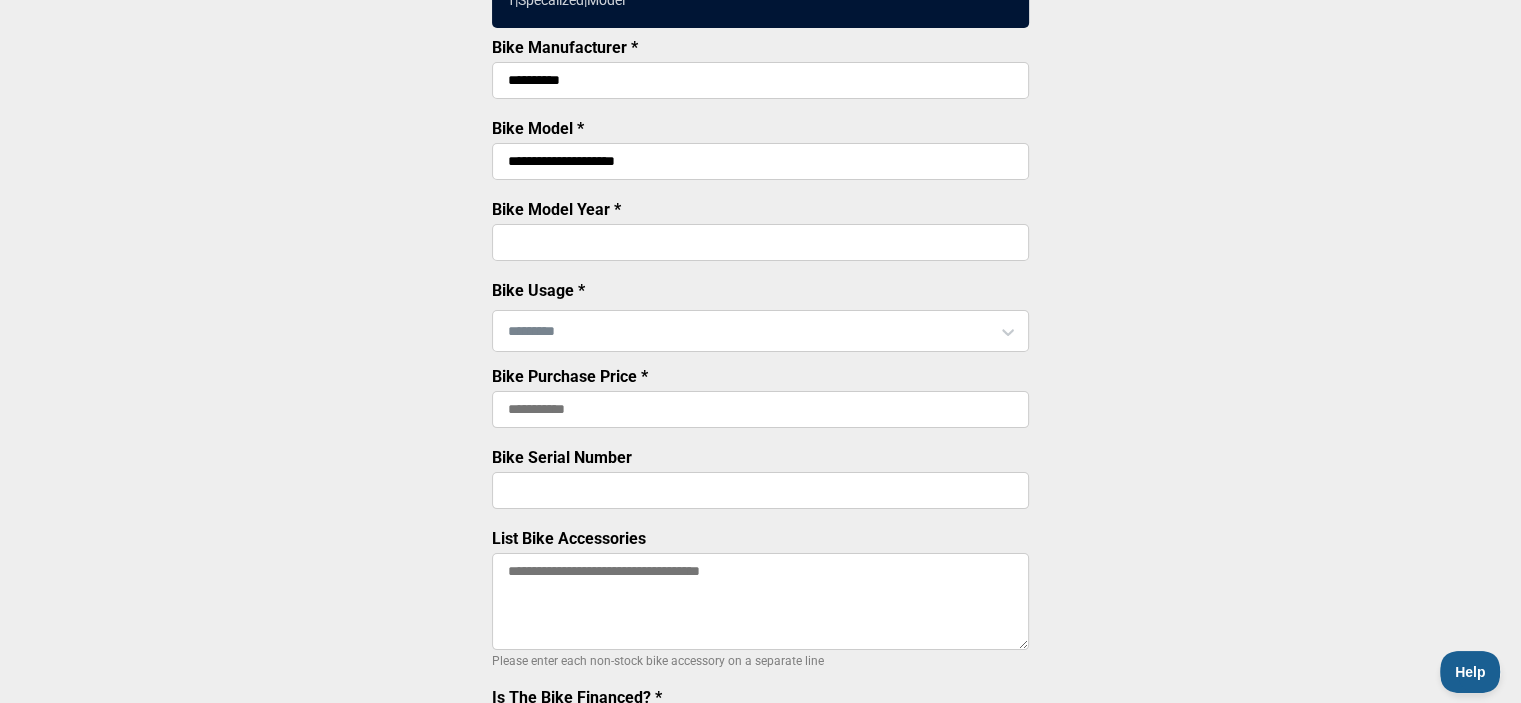 type on "**********" 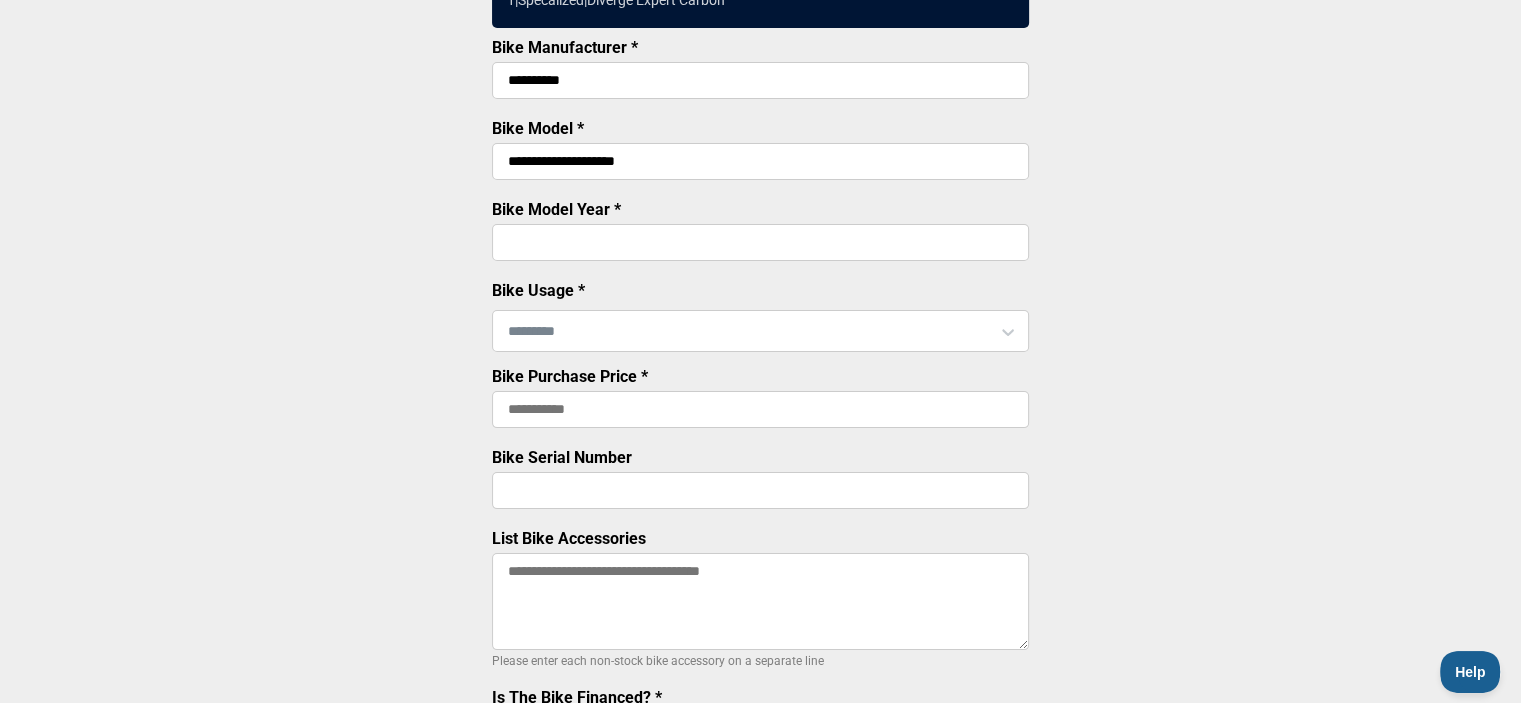 click on "Bike Model Year   *" at bounding box center [760, 242] 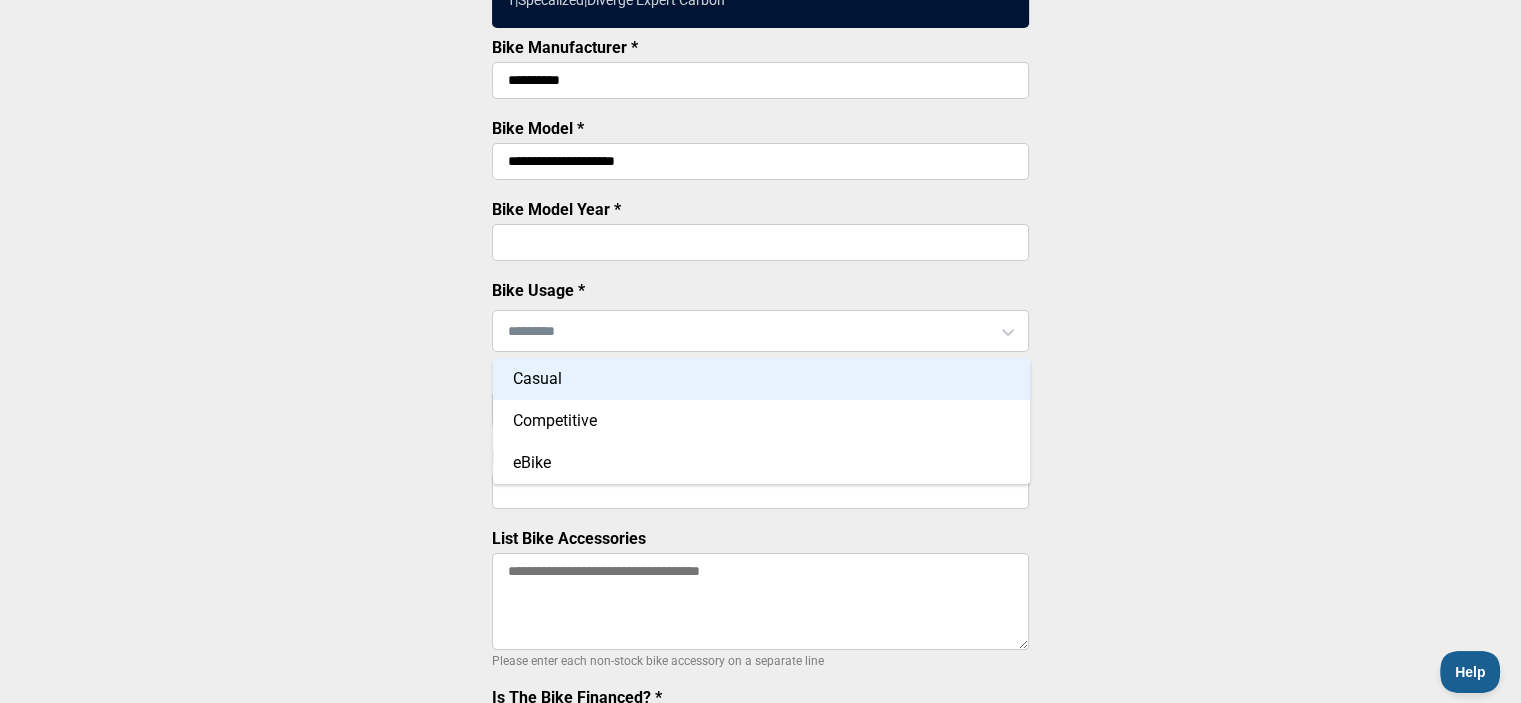 click on "Casual" at bounding box center (761, 379) 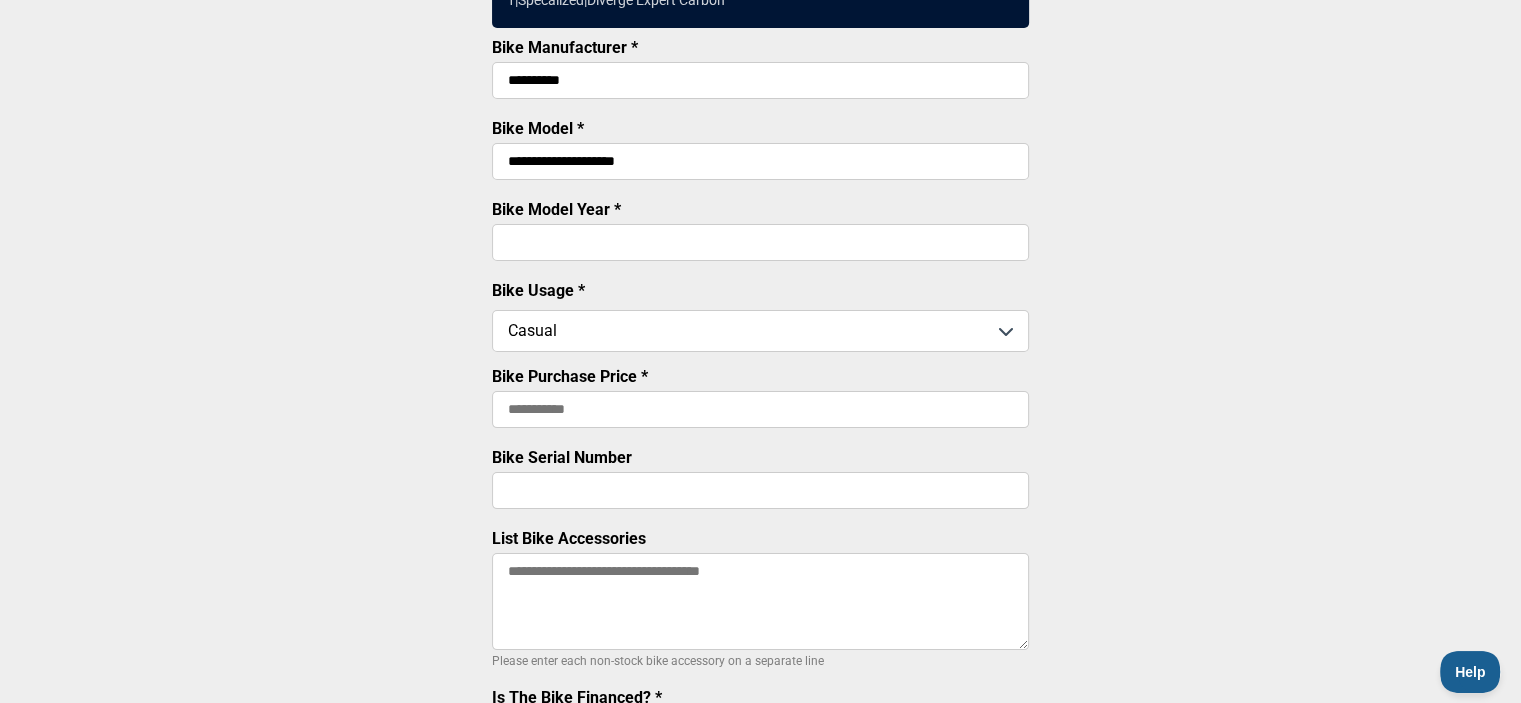 click on "Bike Purchase Price   *" at bounding box center (760, 409) 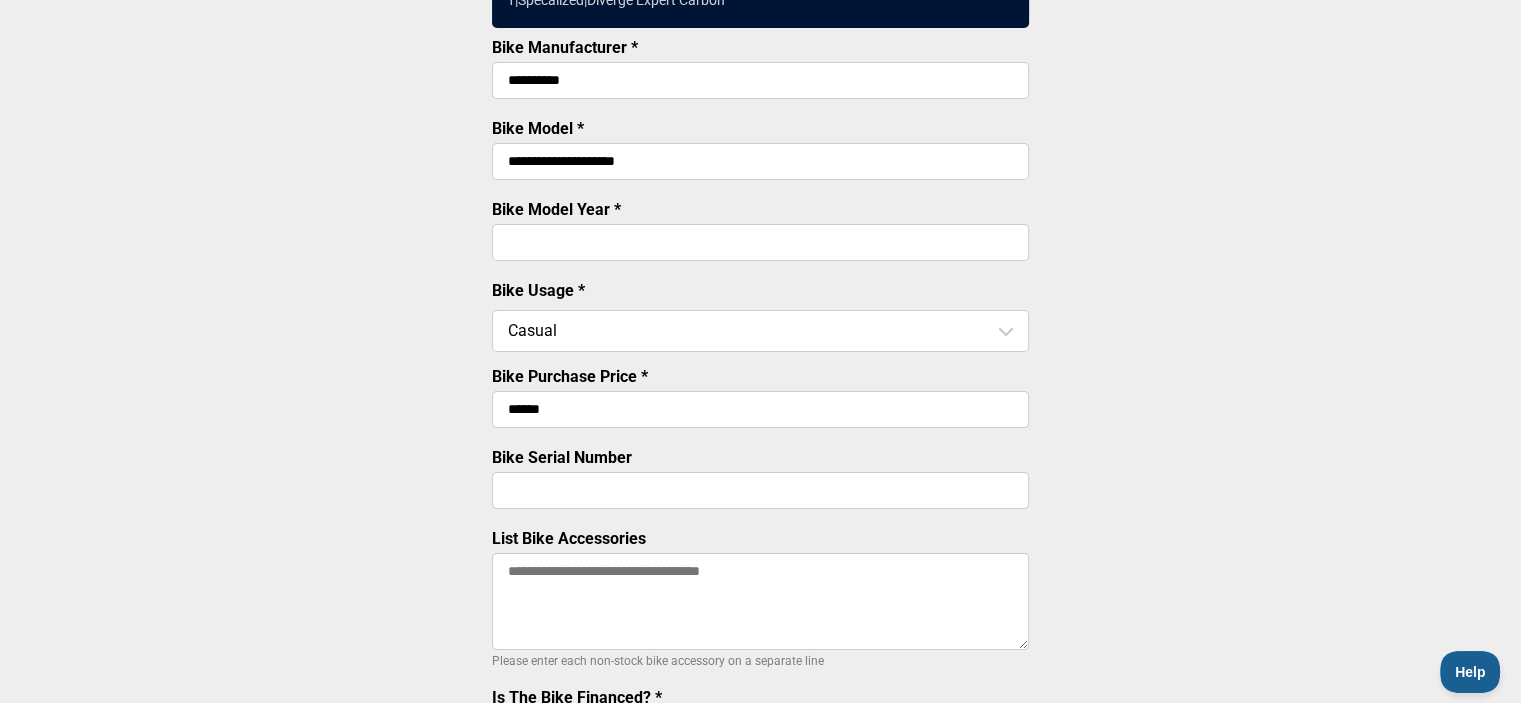 type on "******" 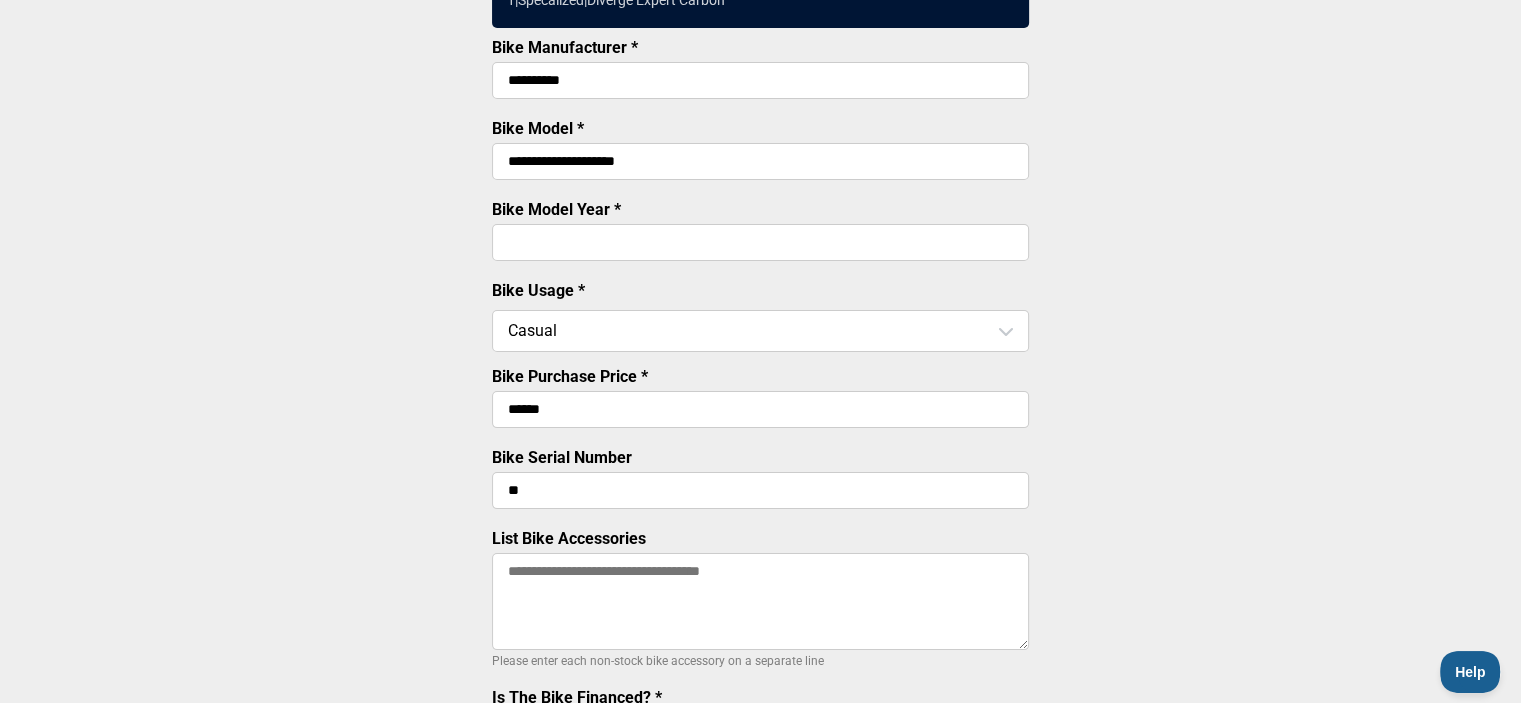 type on "**" 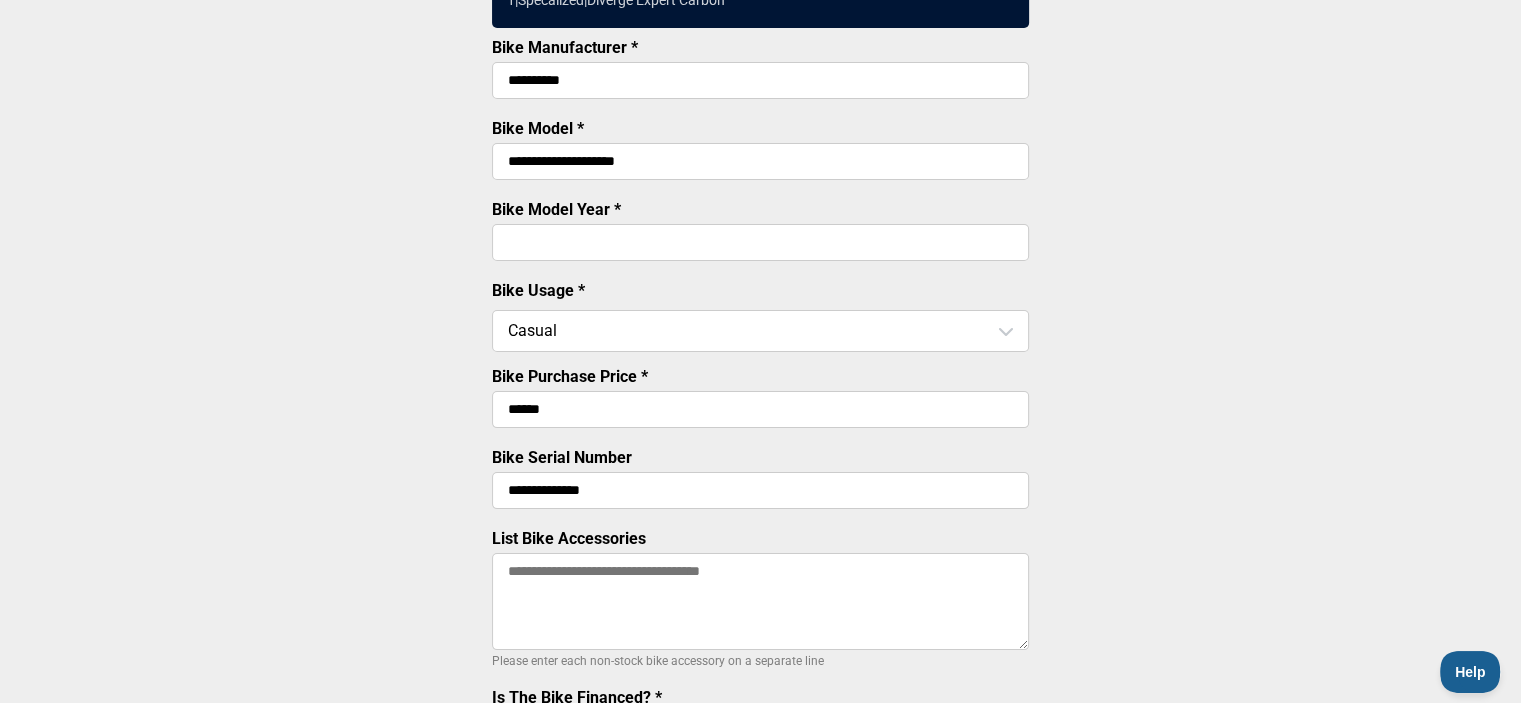 type on "**********" 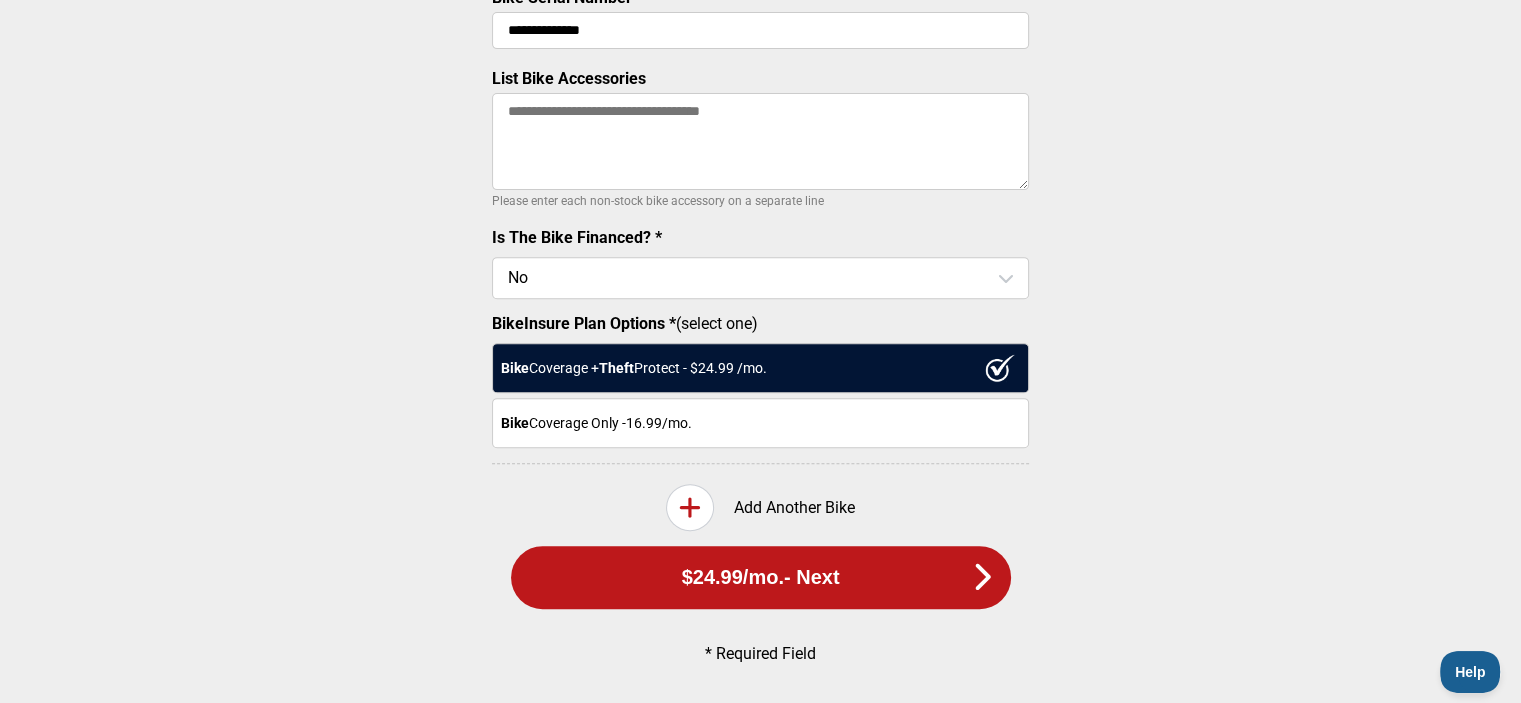 scroll, scrollTop: 778, scrollLeft: 0, axis: vertical 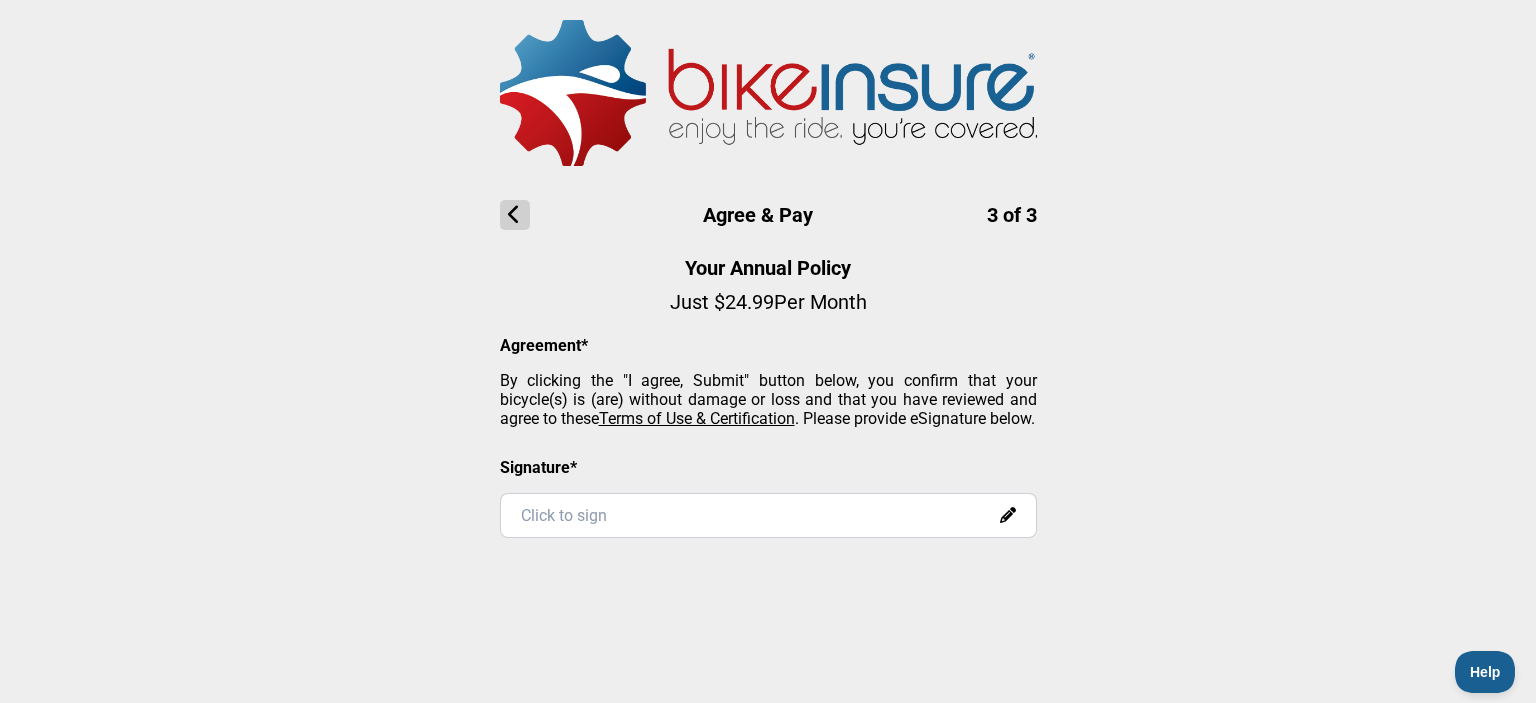 click at bounding box center [515, 215] 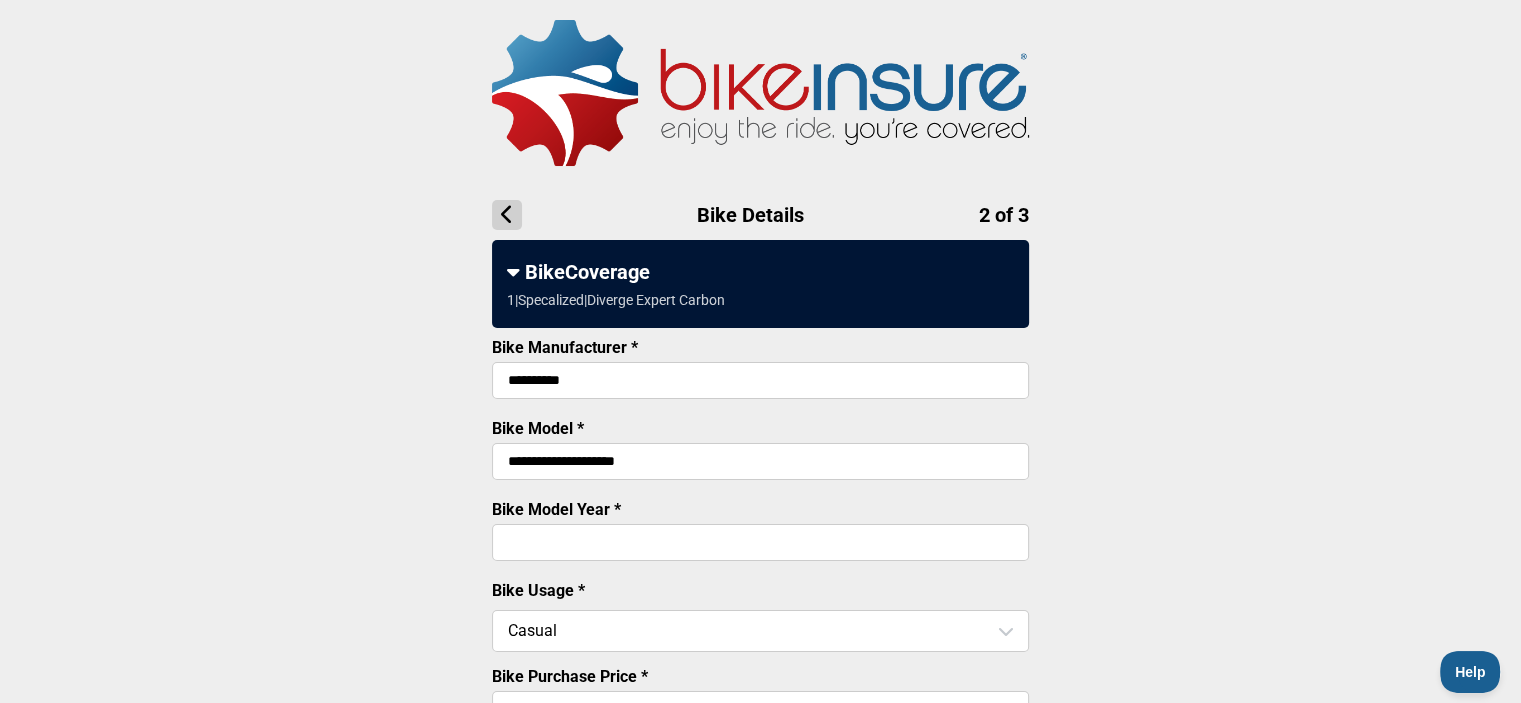click on "**********" at bounding box center (760, 731) 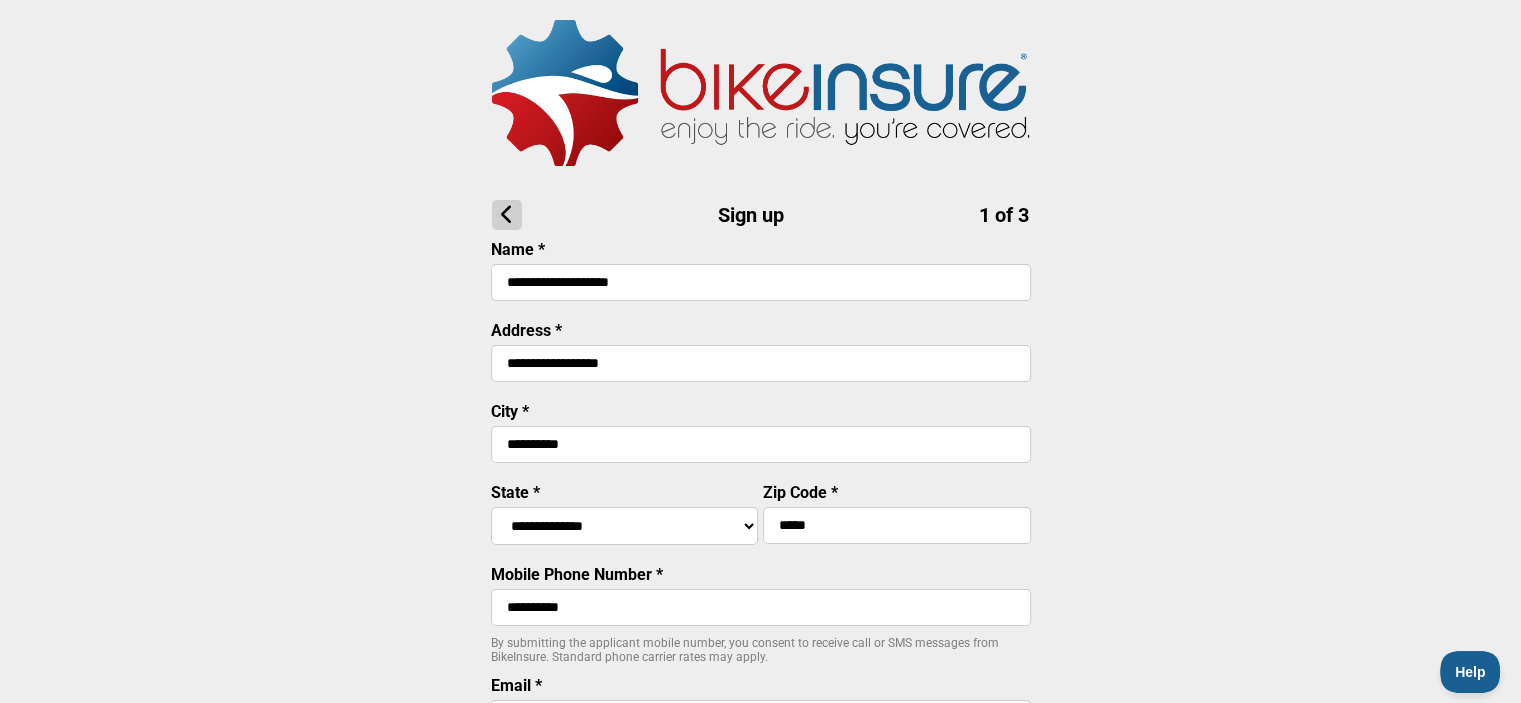 click at bounding box center (507, 215) 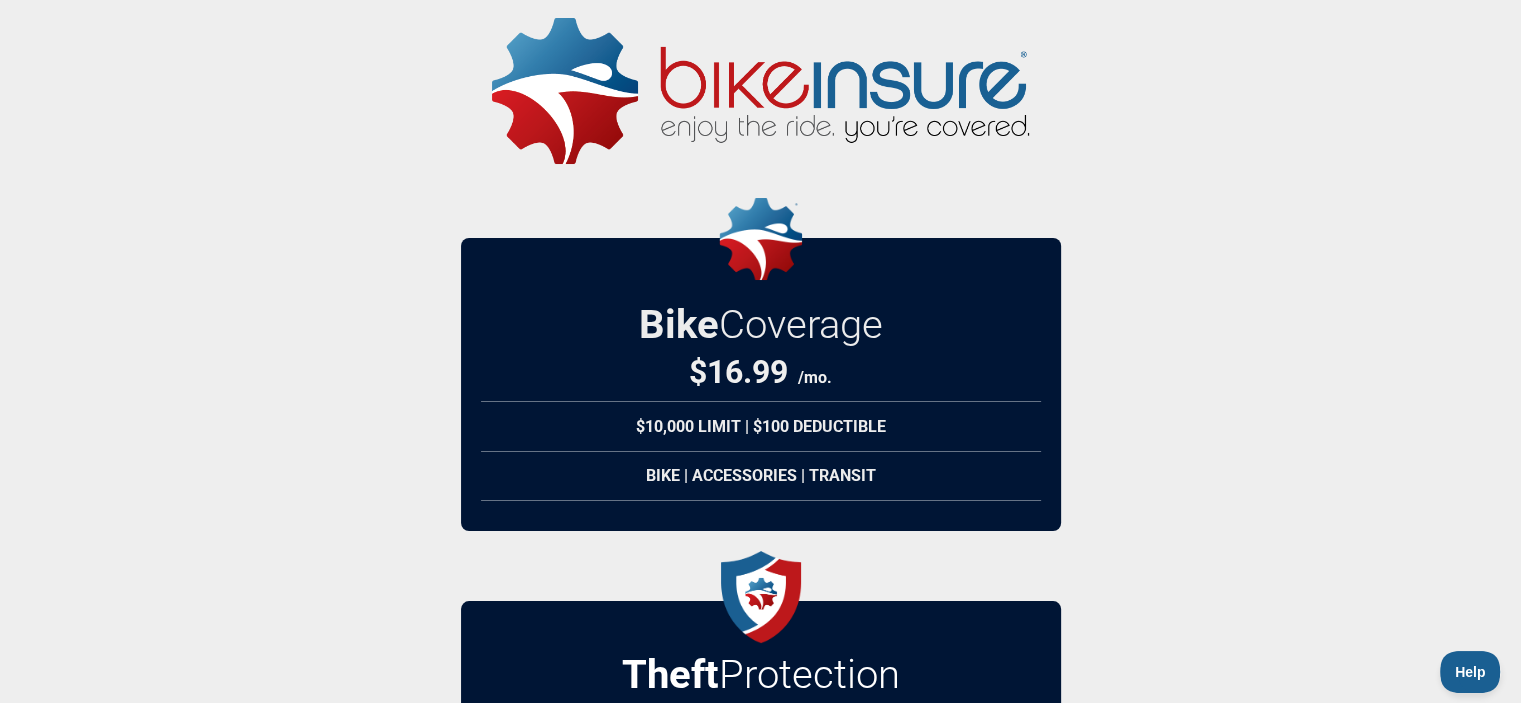 scroll, scrollTop: 0, scrollLeft: 0, axis: both 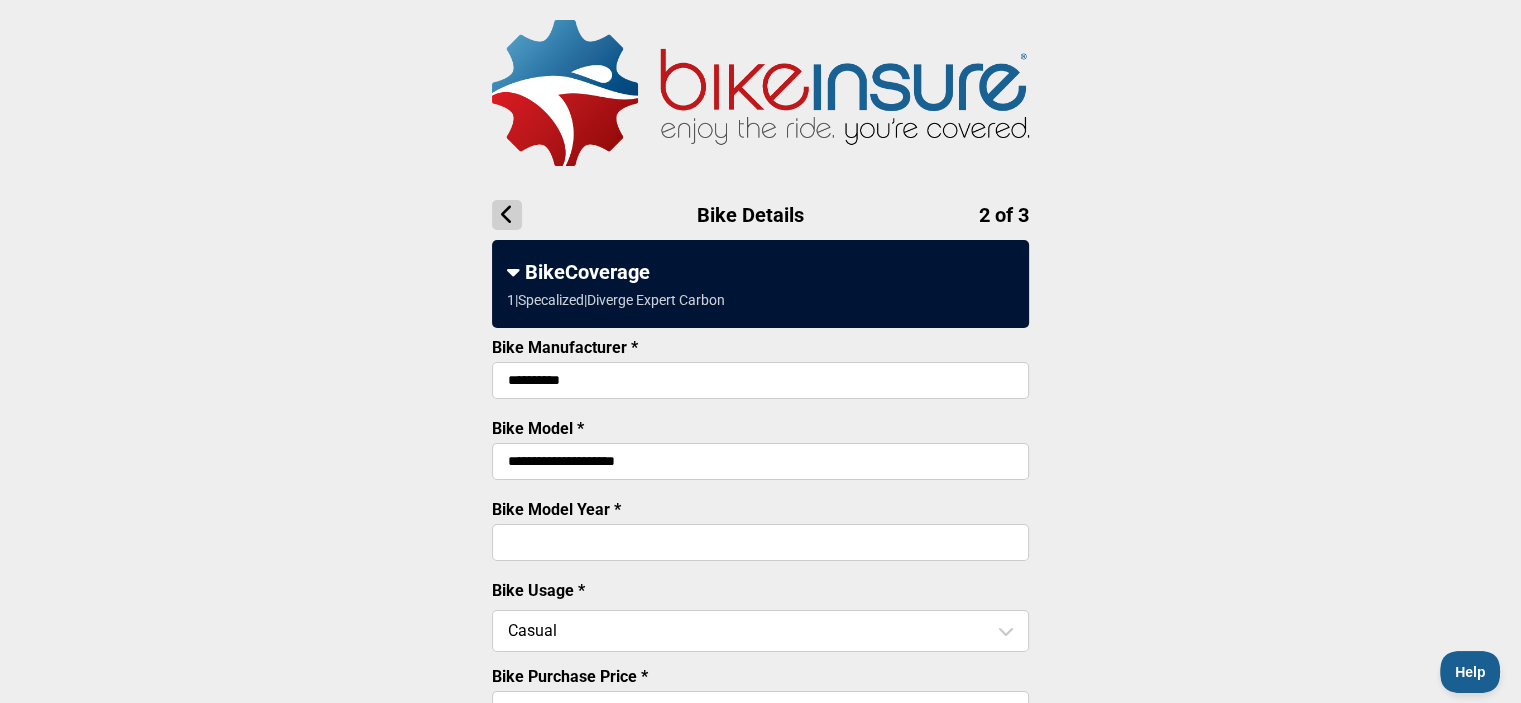 click at bounding box center [507, 215] 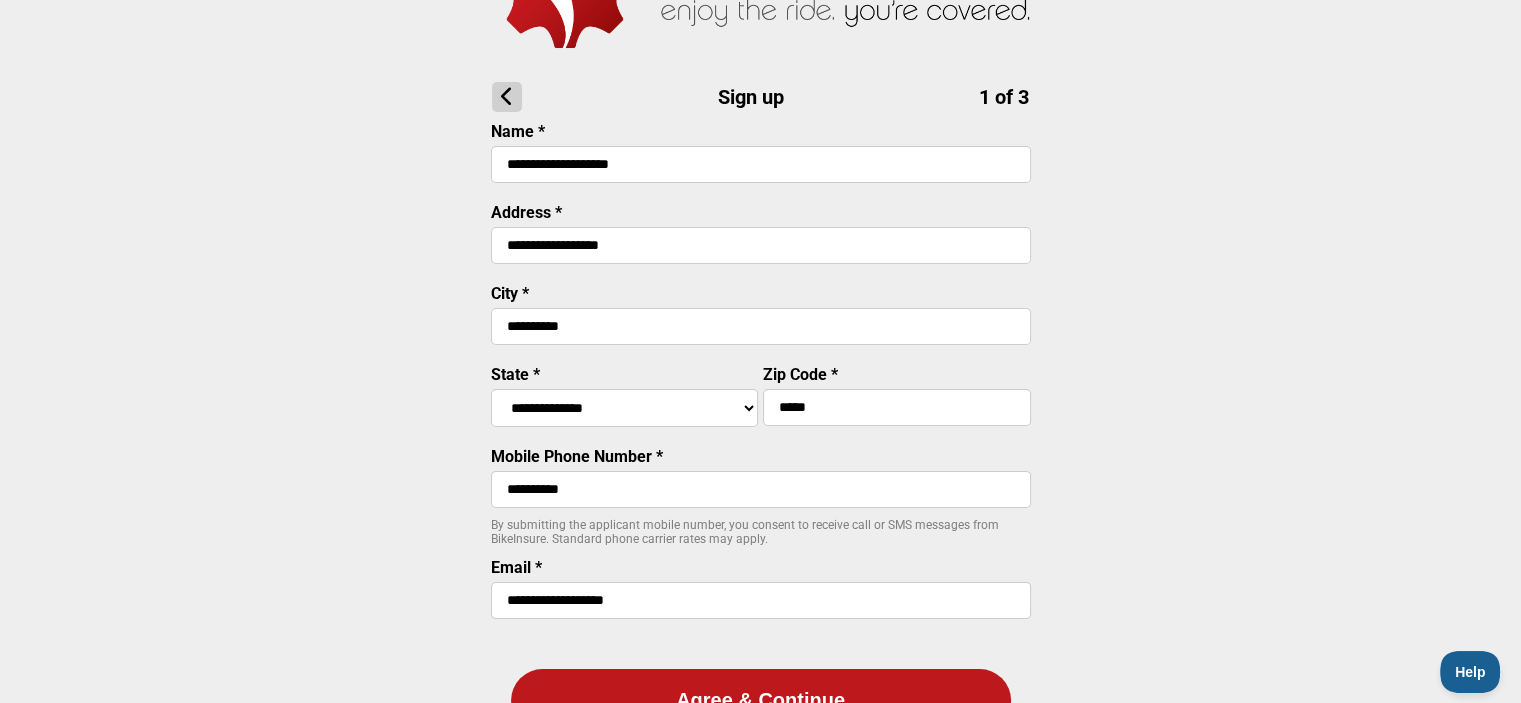 scroll, scrollTop: 406, scrollLeft: 0, axis: vertical 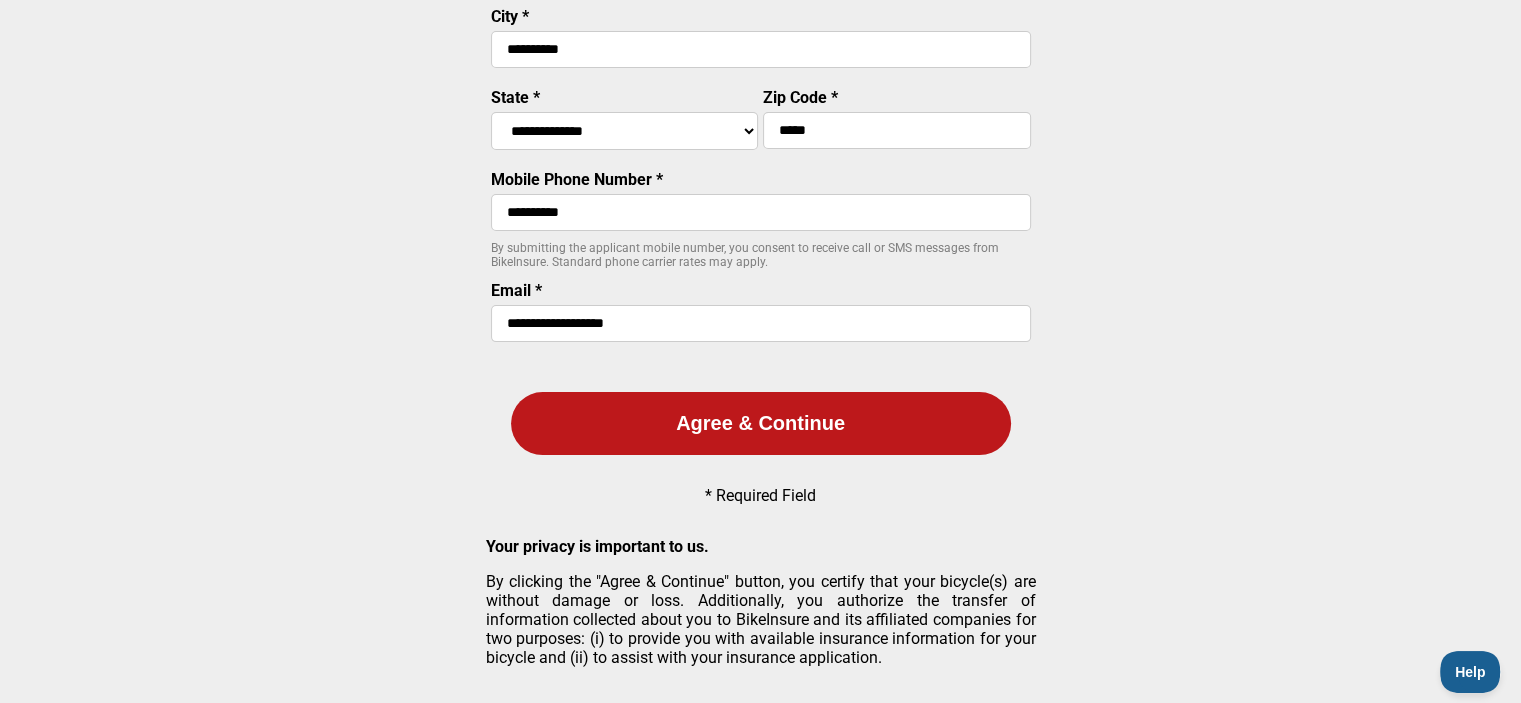 click on "Agree & Continue" at bounding box center (761, 423) 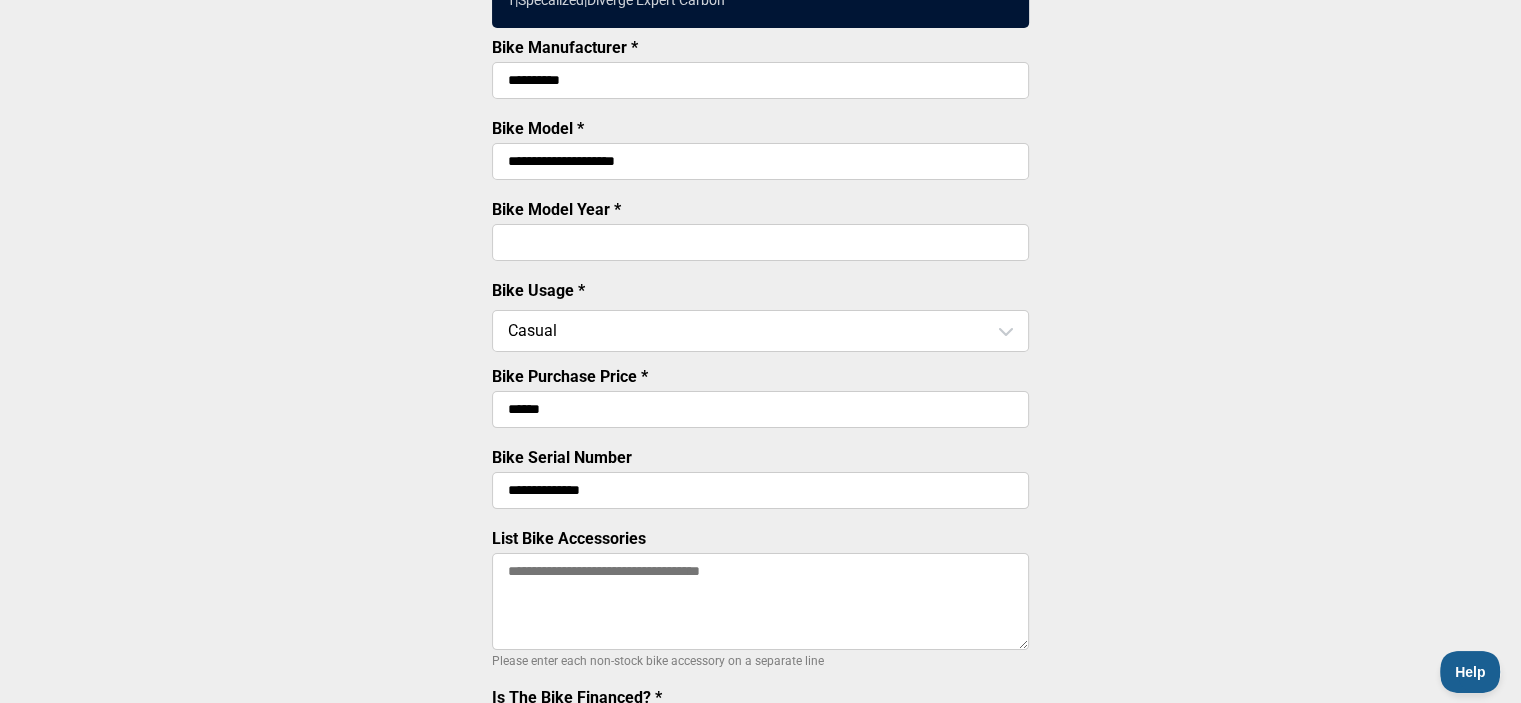 scroll, scrollTop: 0, scrollLeft: 0, axis: both 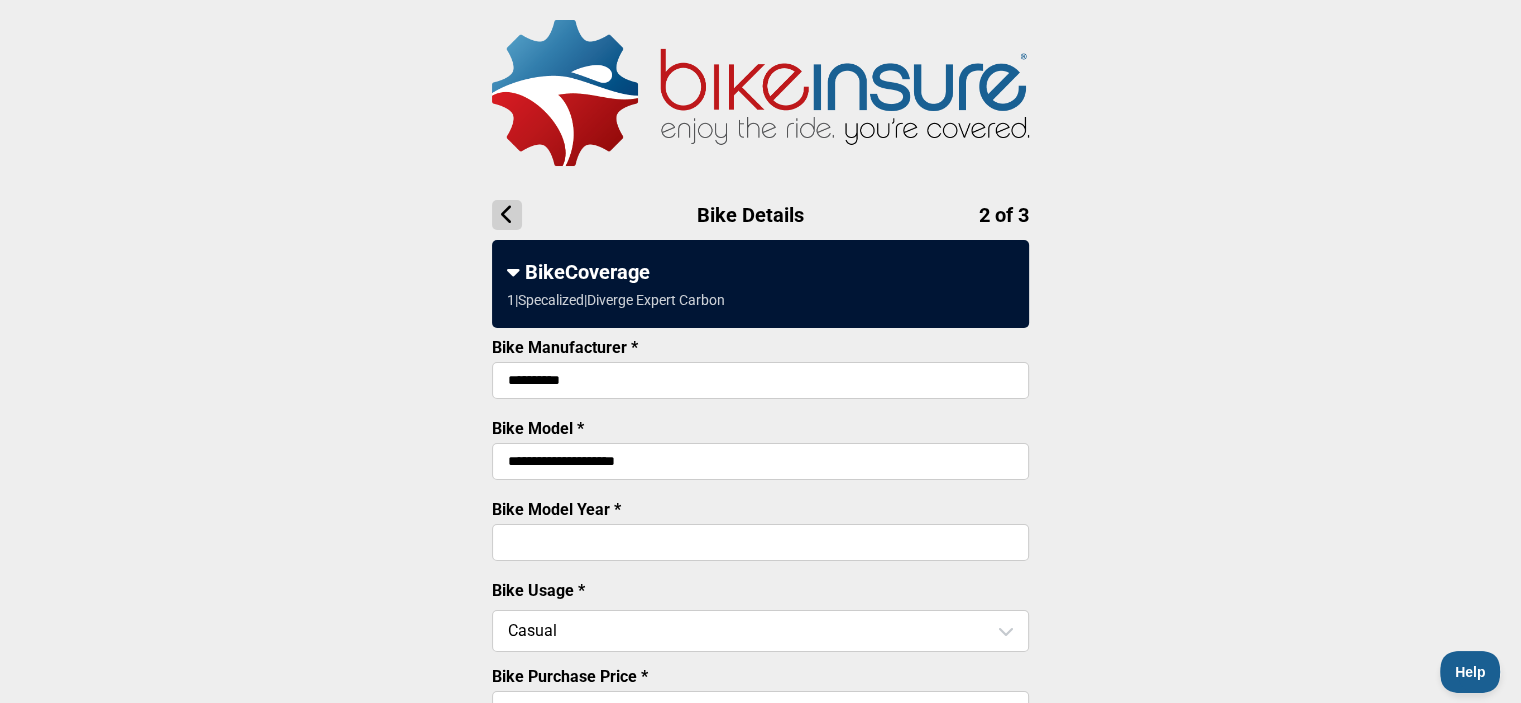 drag, startPoint x: 668, startPoint y: 389, endPoint x: 459, endPoint y: 379, distance: 209.2391 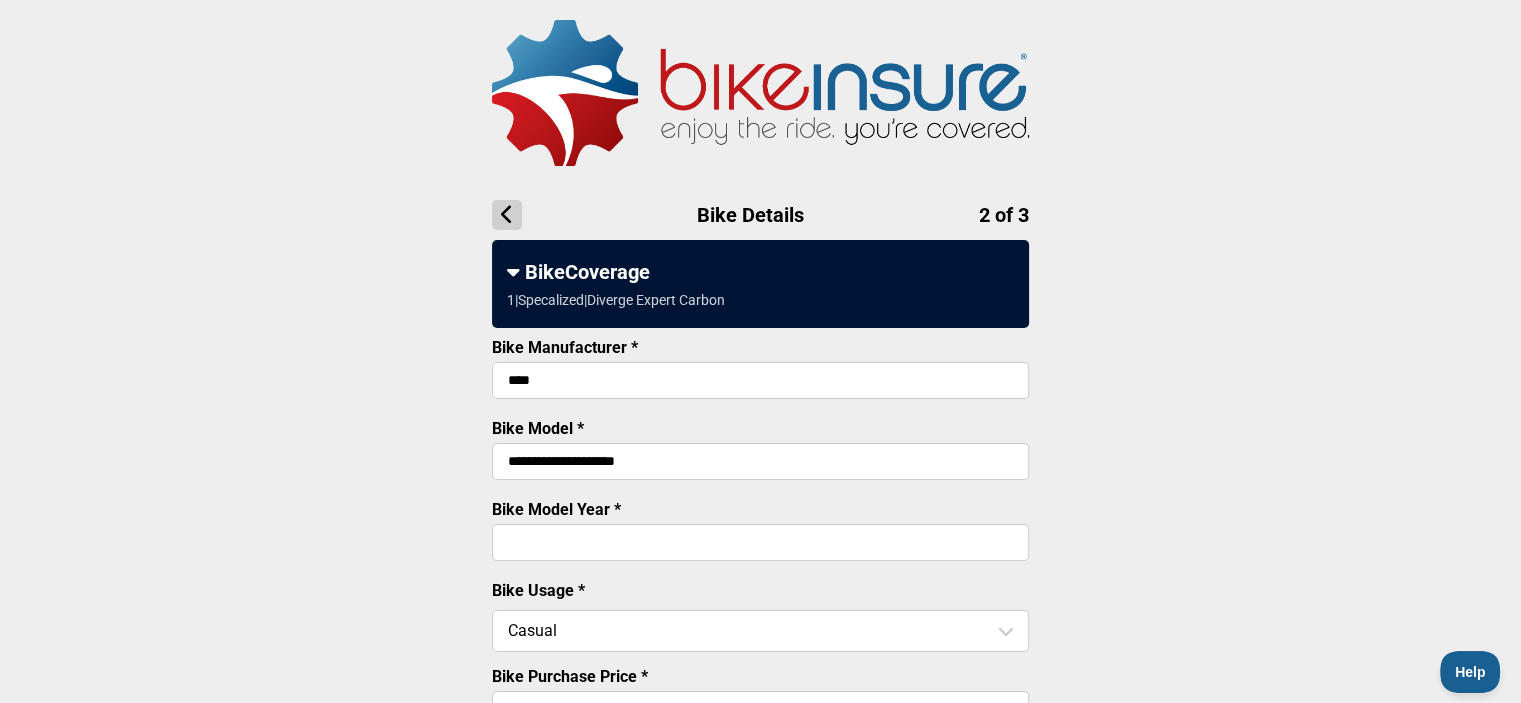 type on "****" 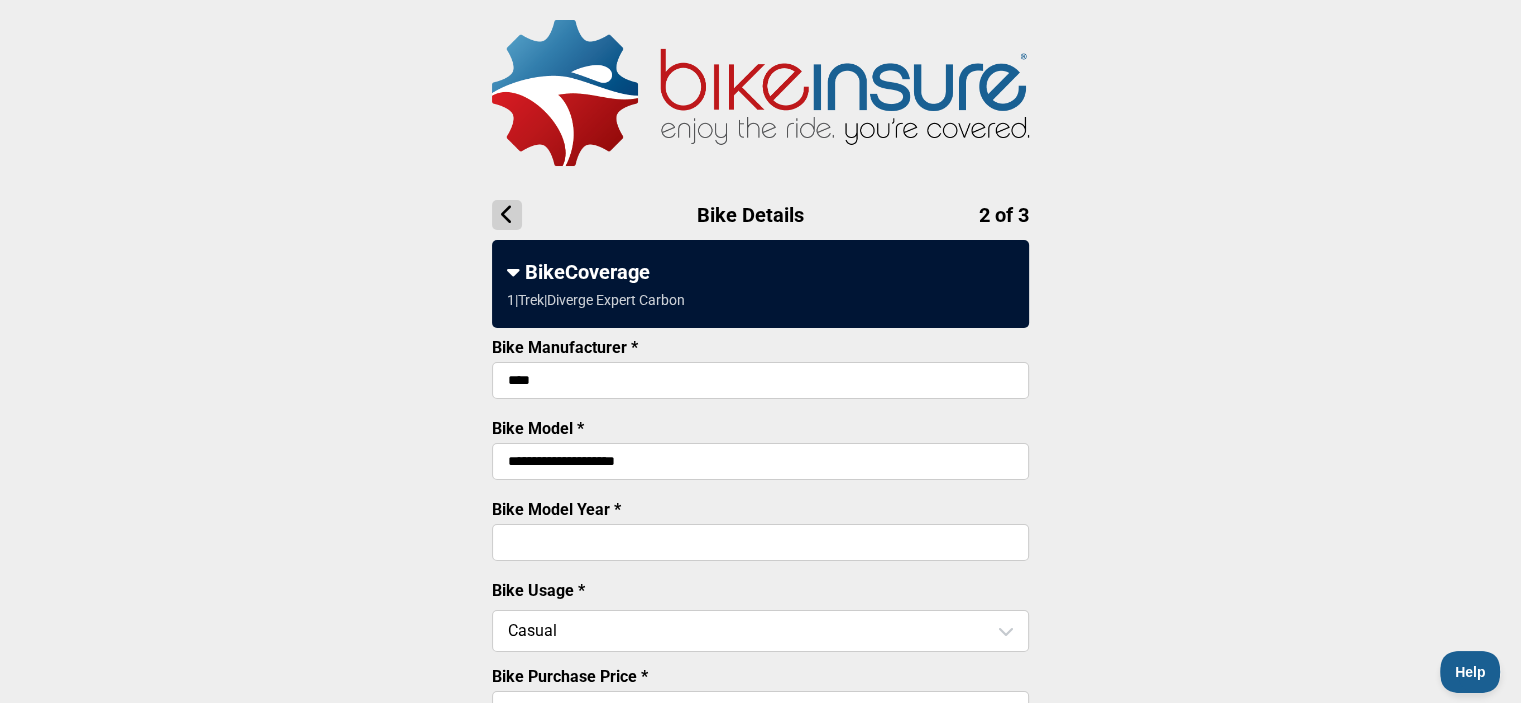 drag, startPoint x: 728, startPoint y: 458, endPoint x: 482, endPoint y: 448, distance: 246.20317 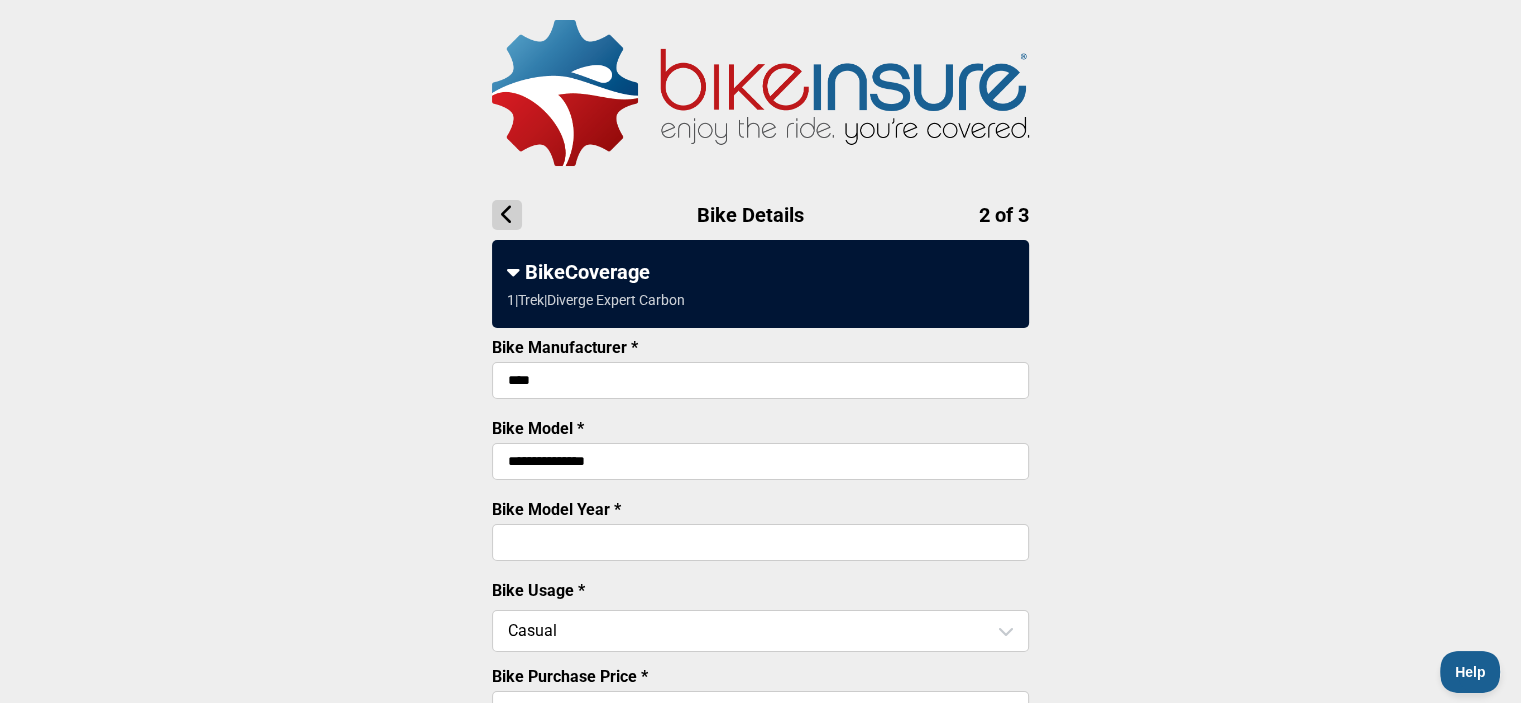 click on "**********" at bounding box center [760, 461] 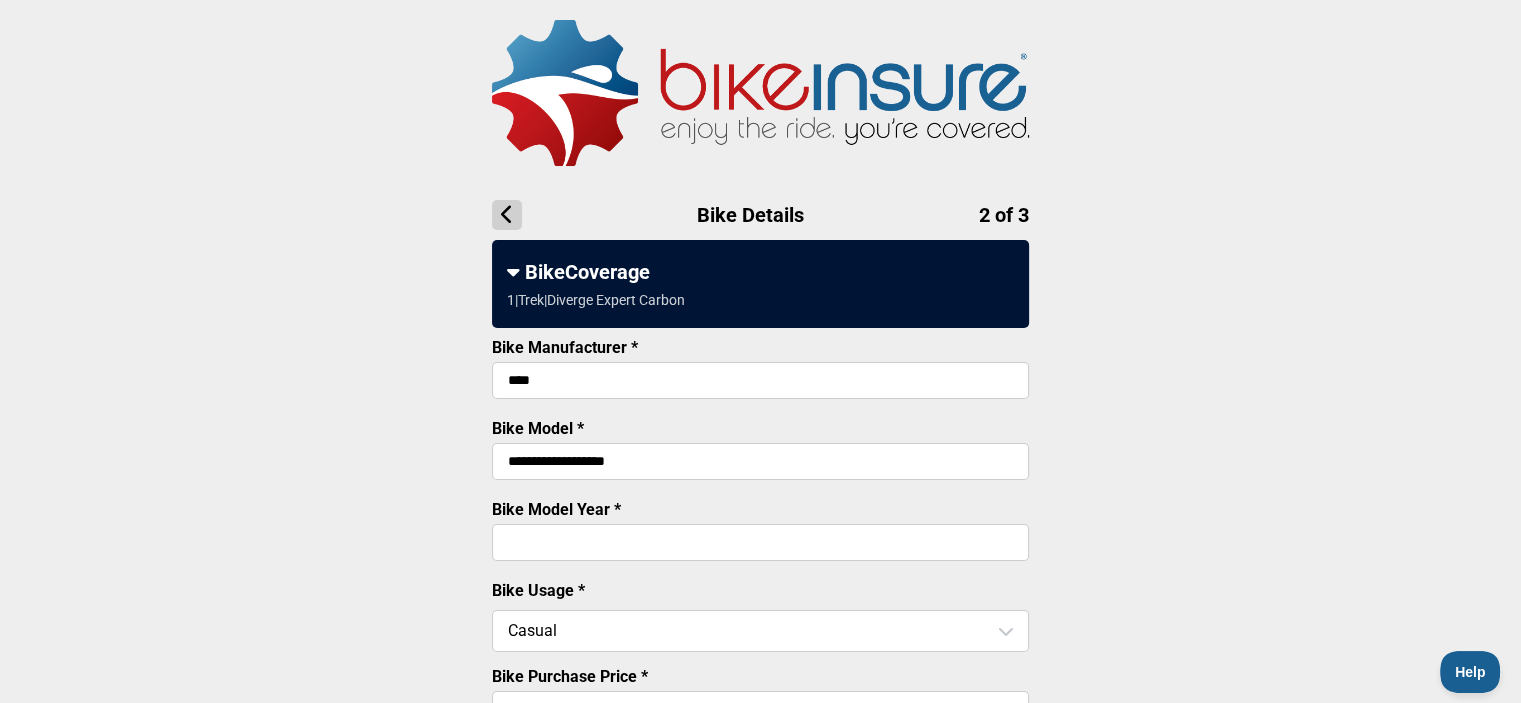 type on "**********" 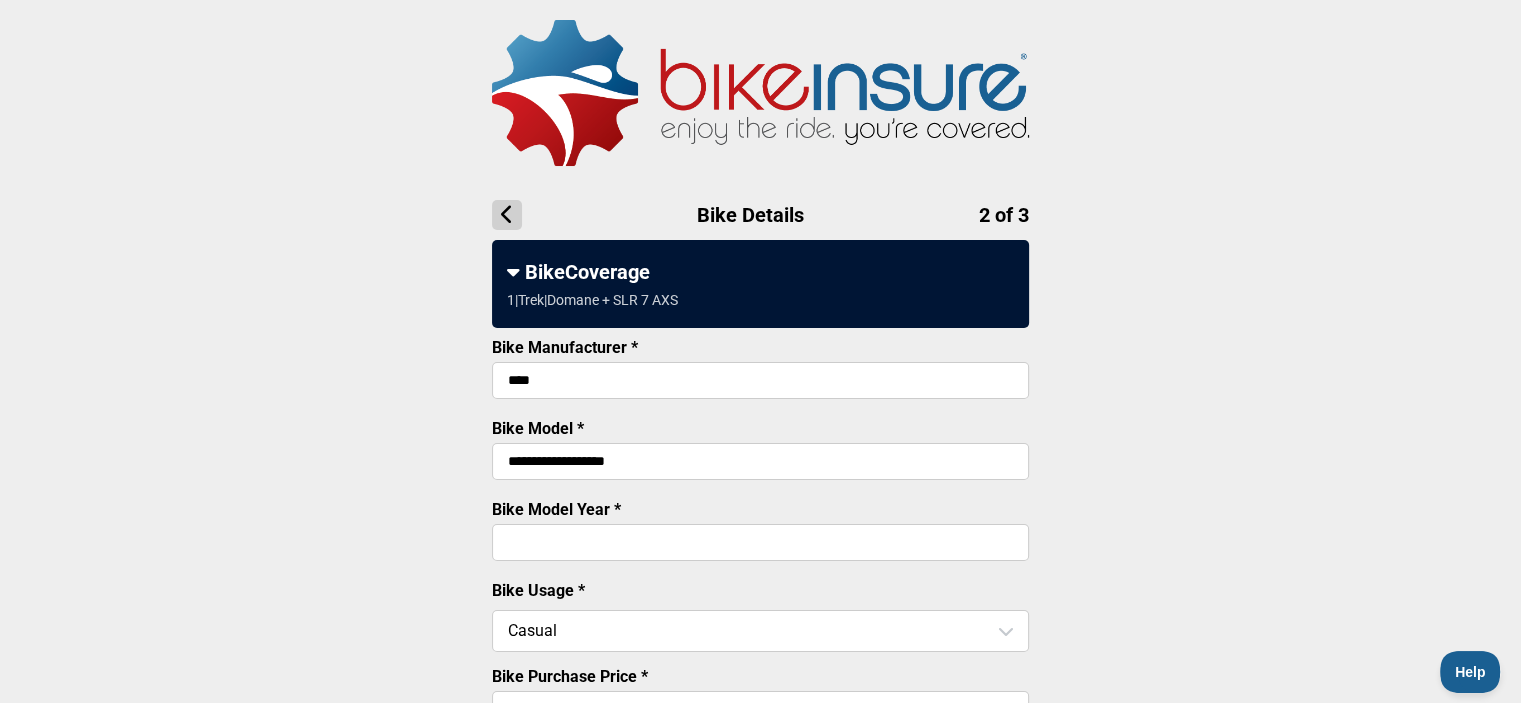click on "****" at bounding box center [760, 542] 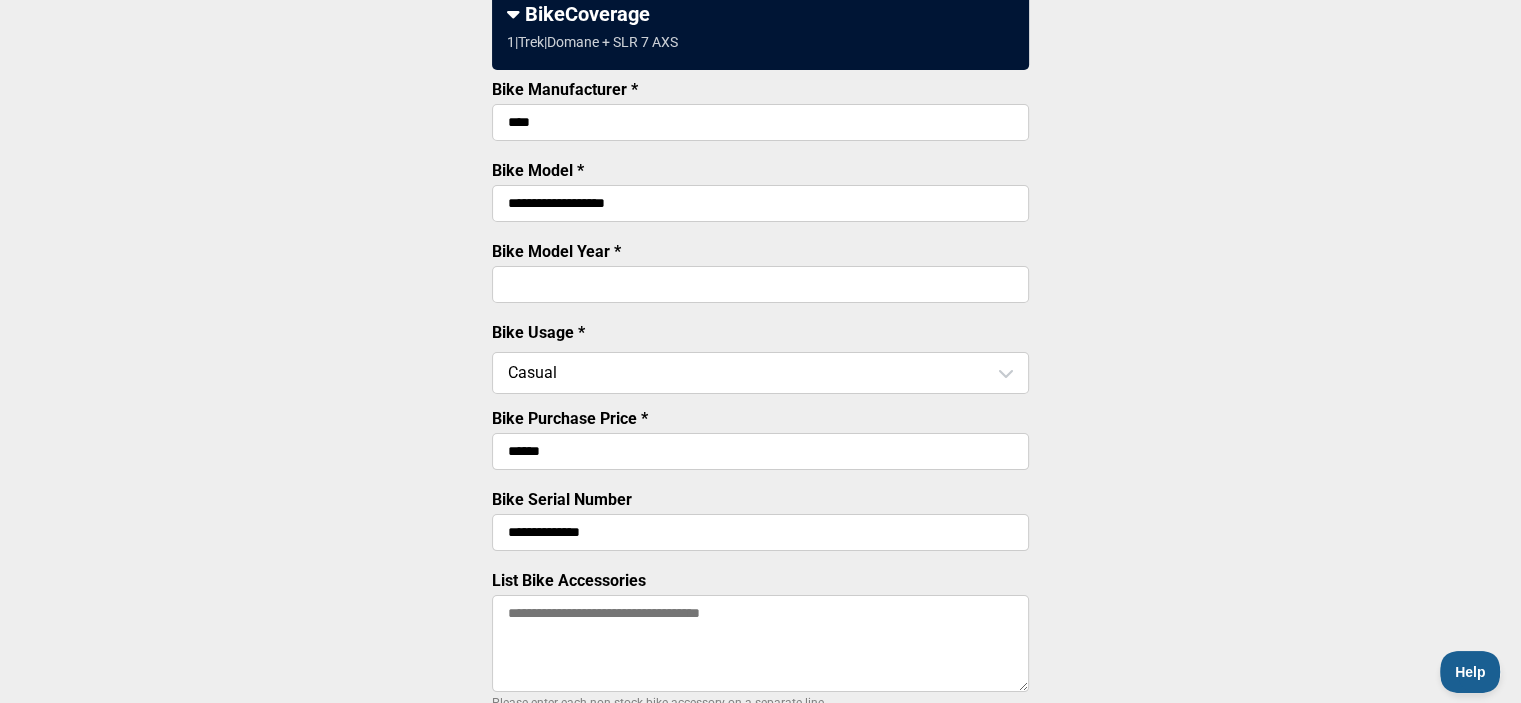 scroll, scrollTop: 300, scrollLeft: 0, axis: vertical 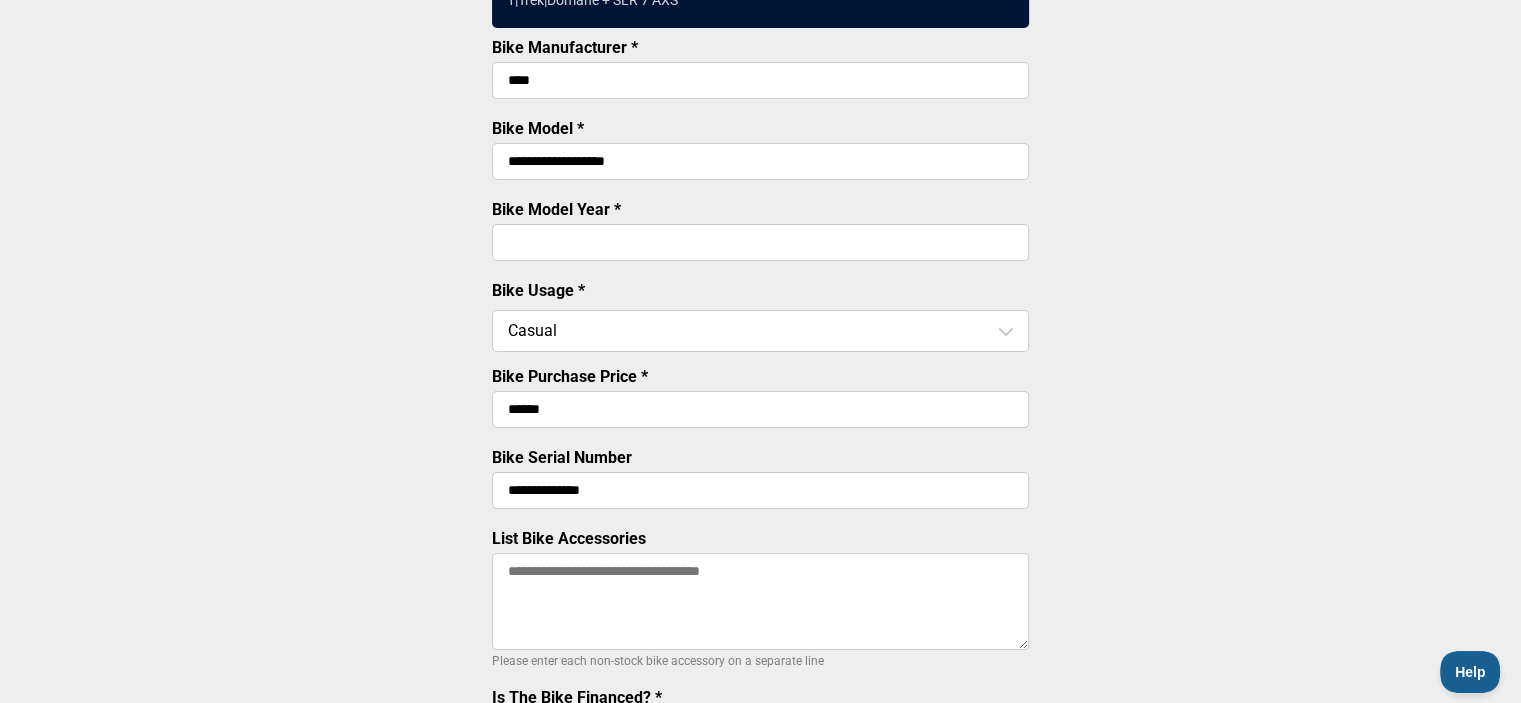 type on "****" 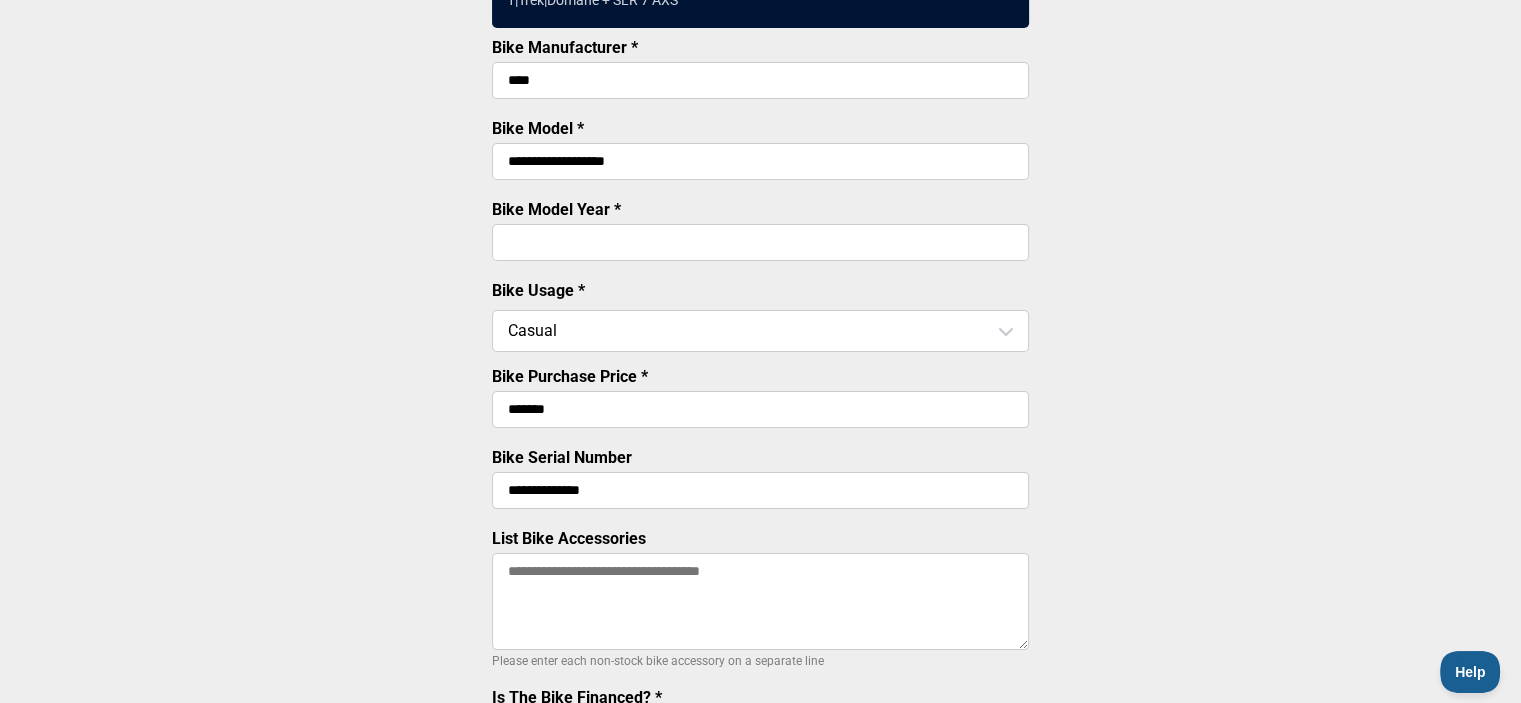 type on "*******" 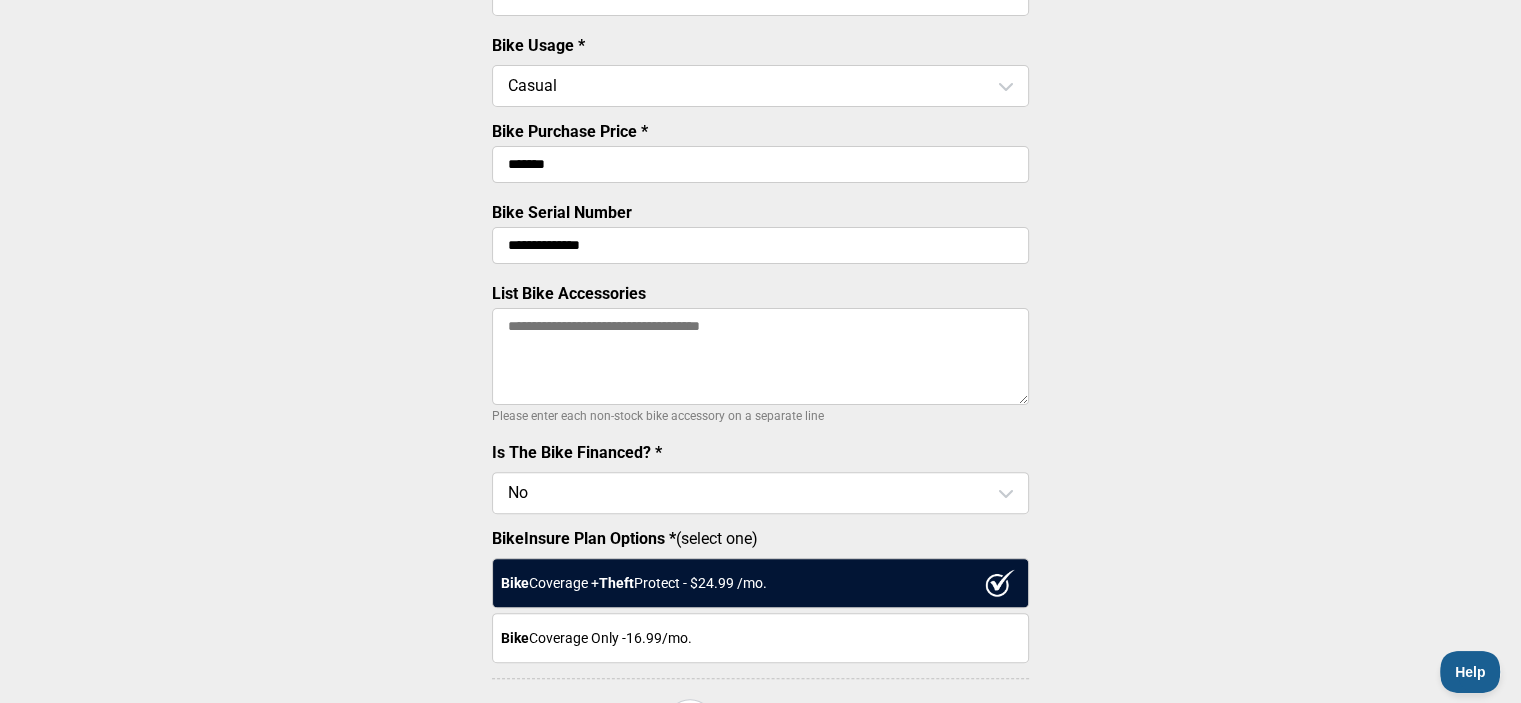 scroll, scrollTop: 600, scrollLeft: 0, axis: vertical 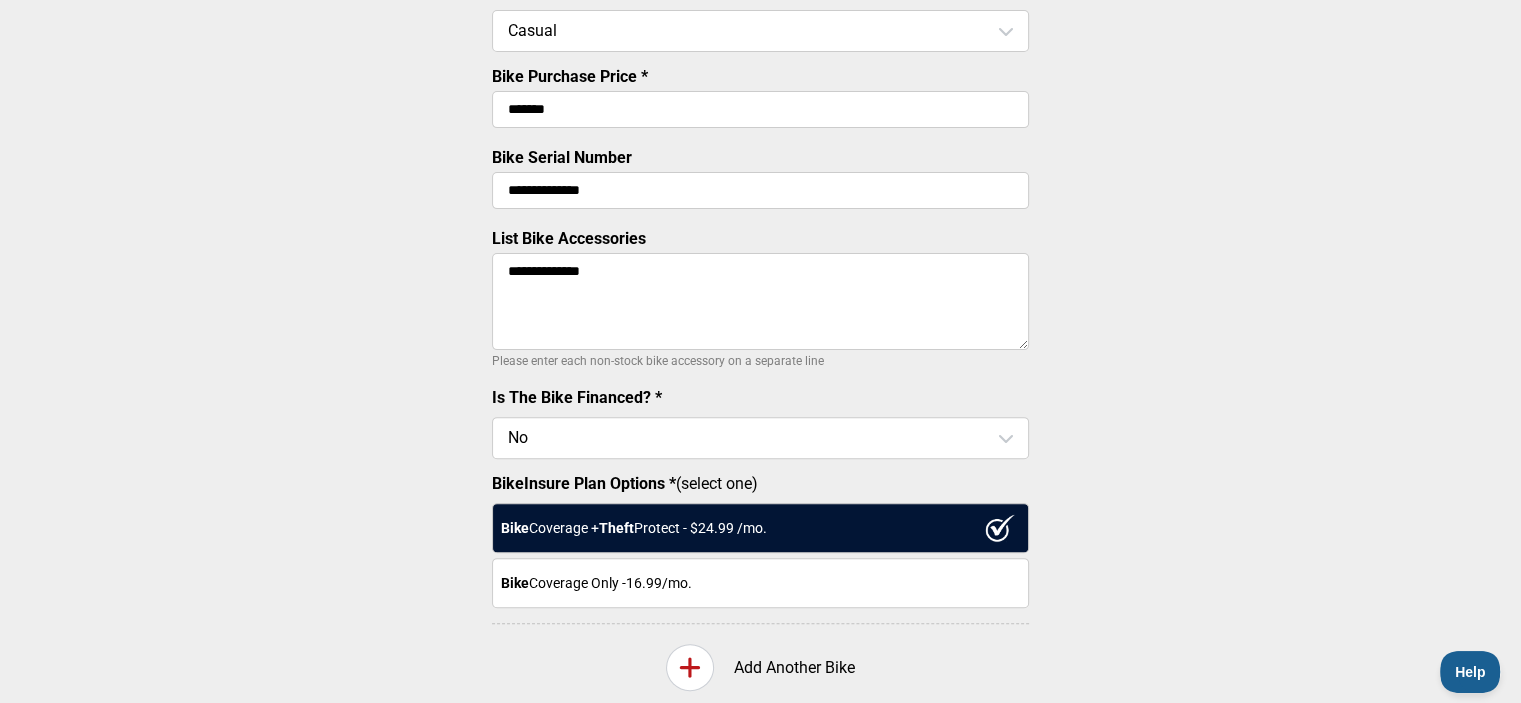 type on "**********" 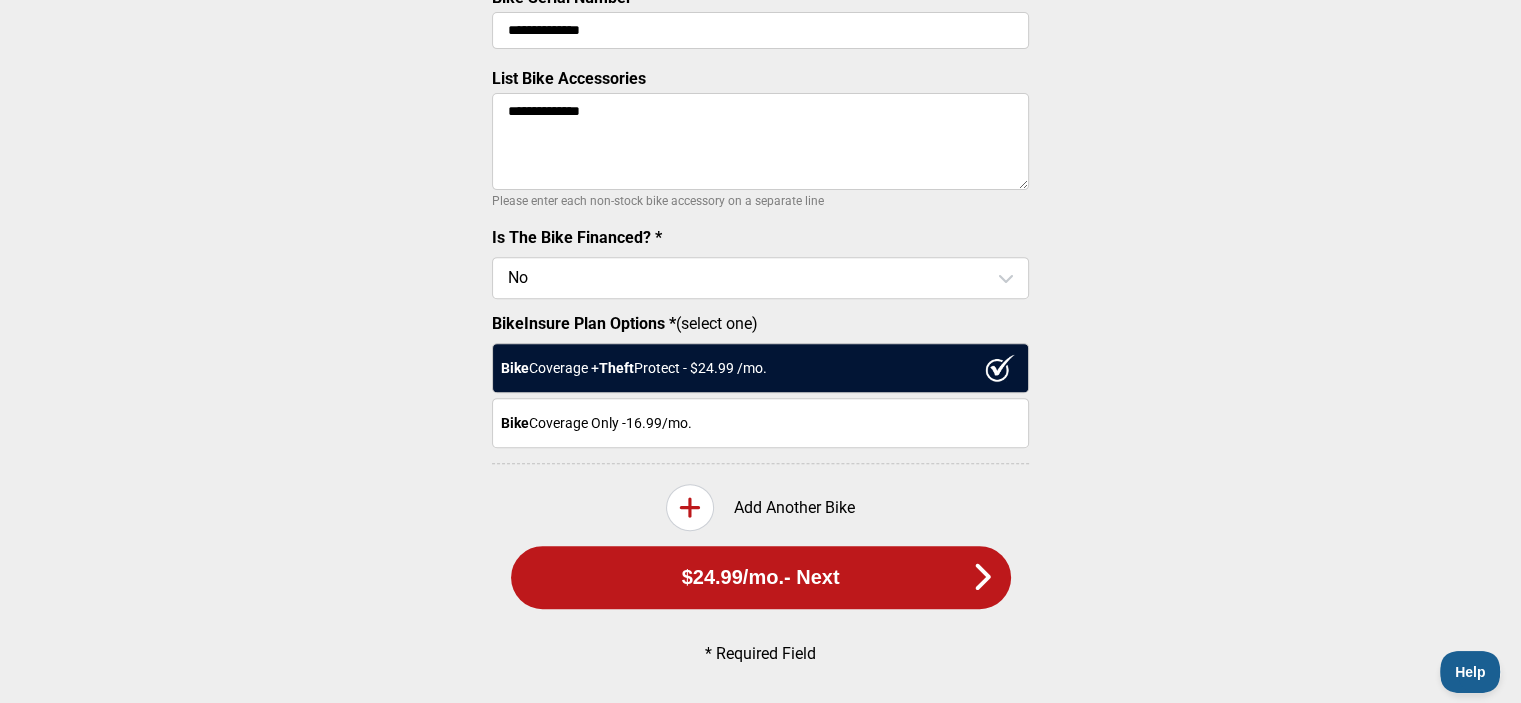 scroll, scrollTop: 778, scrollLeft: 0, axis: vertical 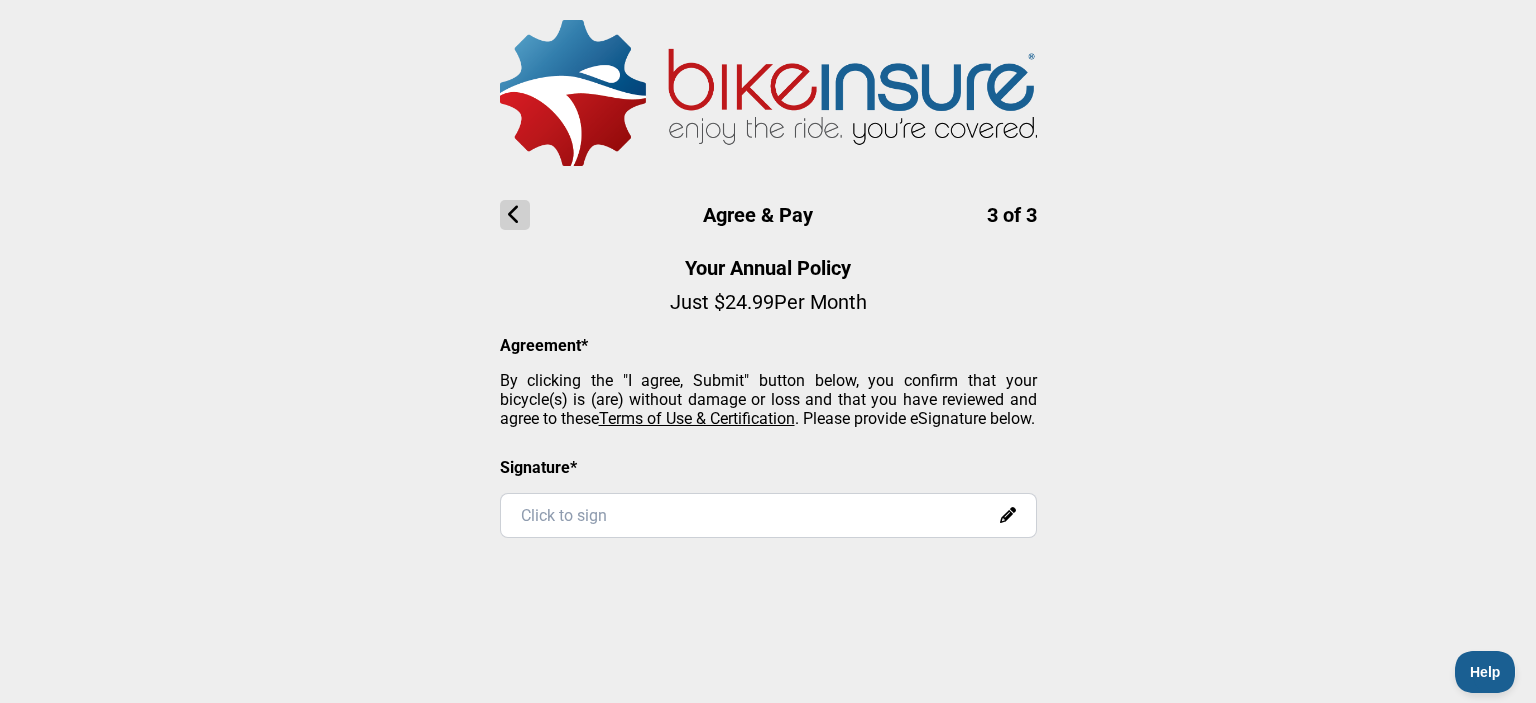 click at bounding box center [515, 215] 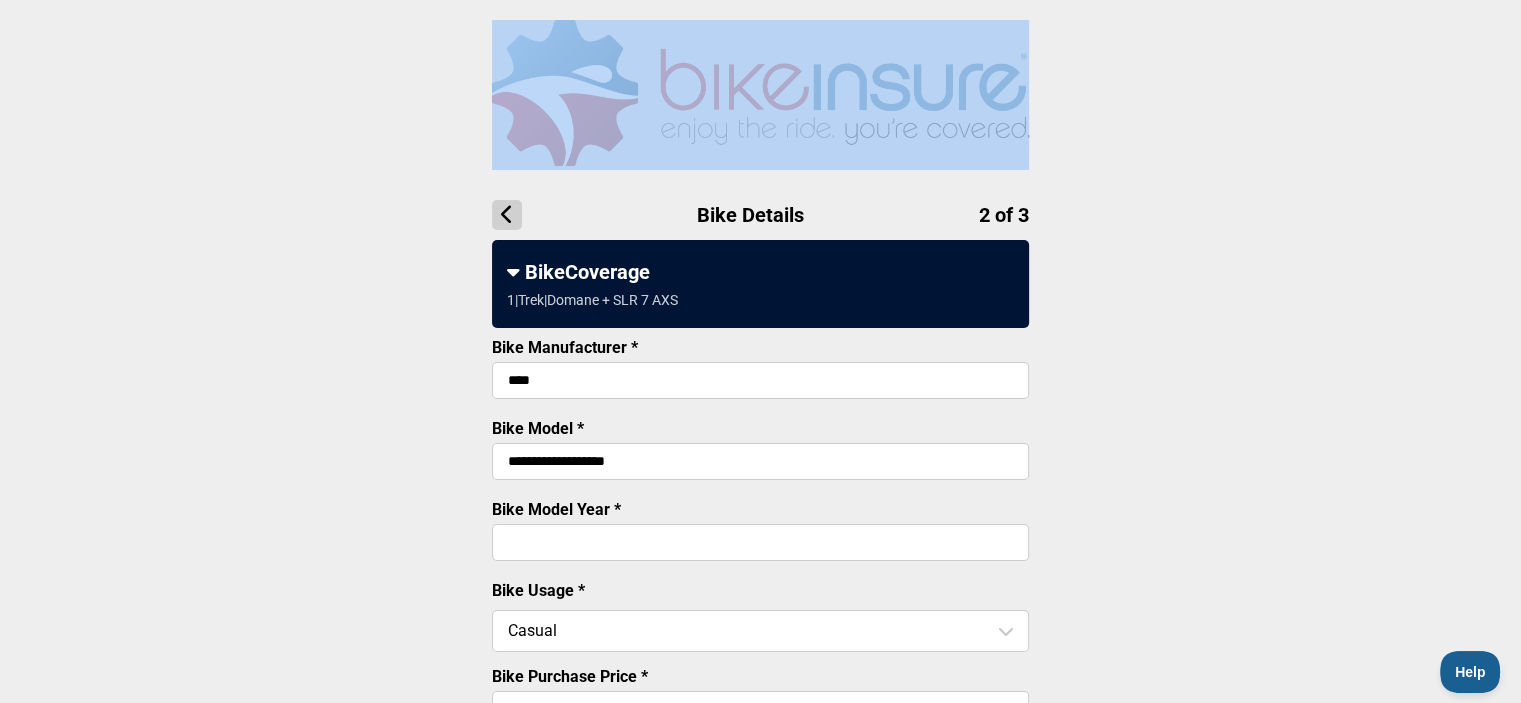 click at bounding box center [507, 215] 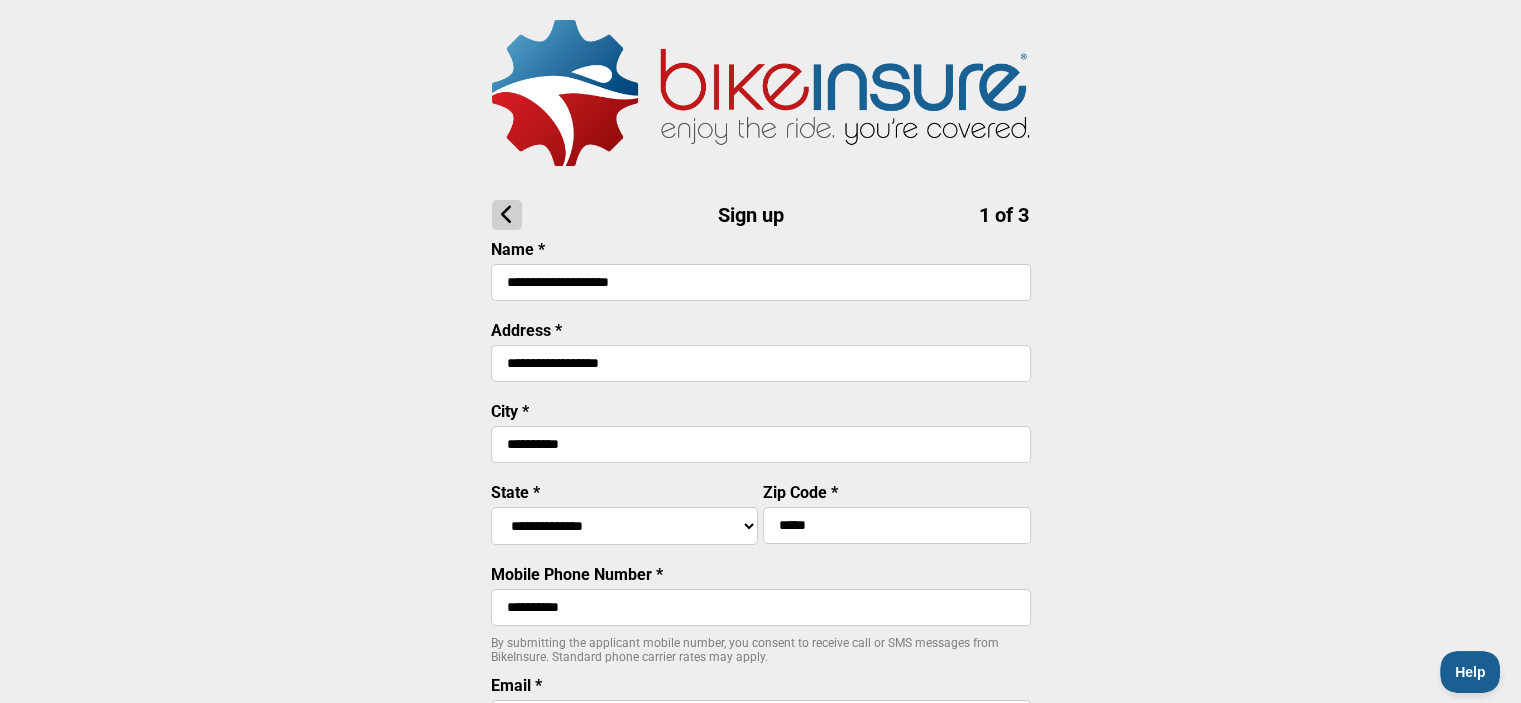 click at bounding box center (507, 215) 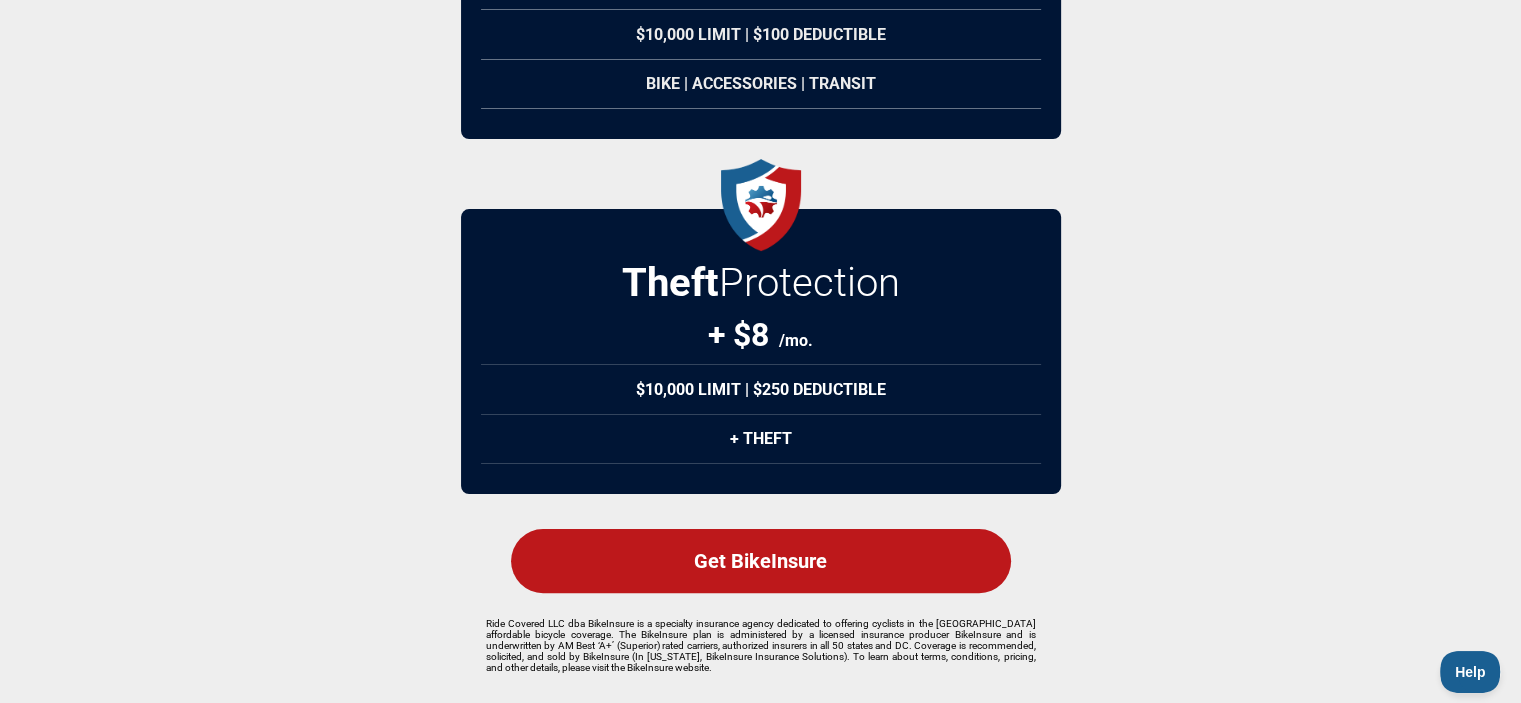 scroll, scrollTop: 402, scrollLeft: 0, axis: vertical 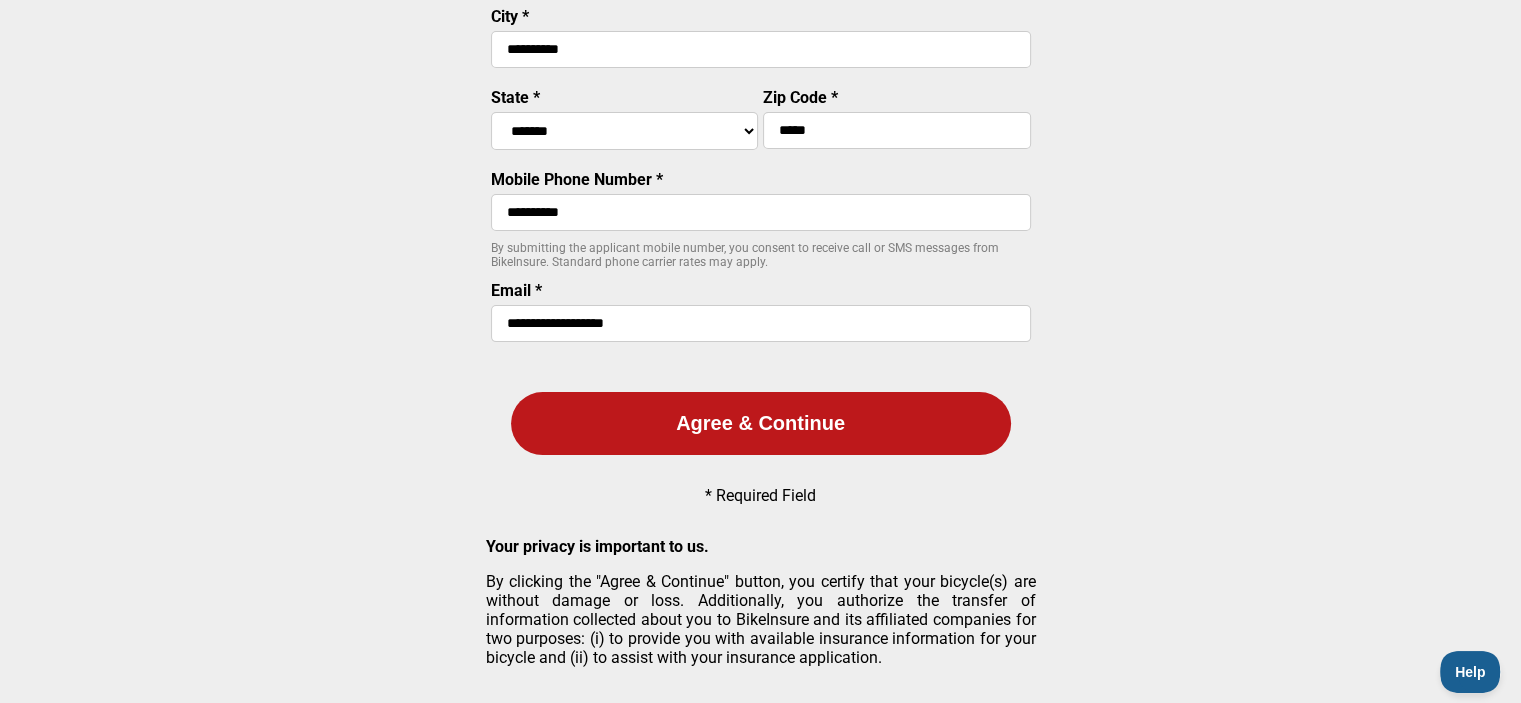 click on "Agree & Continue" at bounding box center [761, 423] 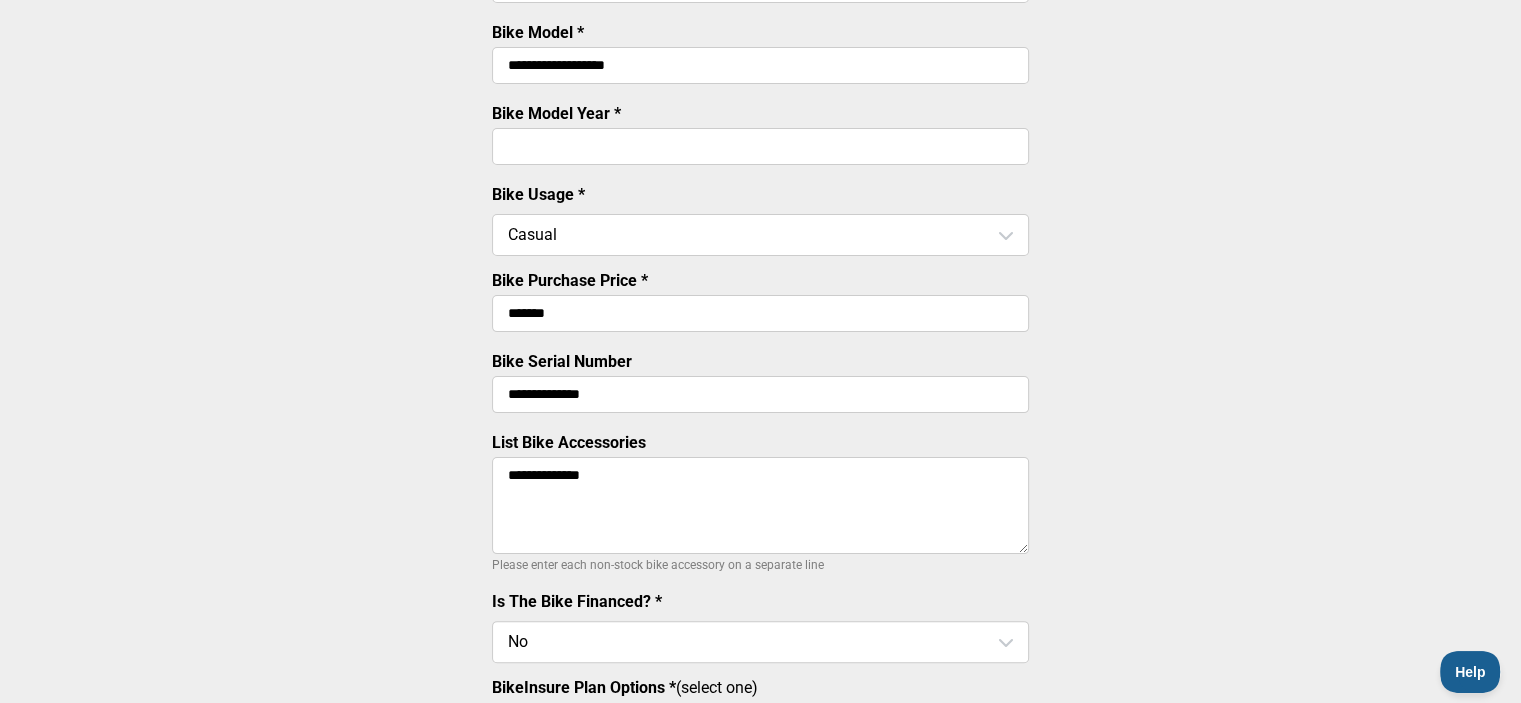 scroll, scrollTop: 400, scrollLeft: 0, axis: vertical 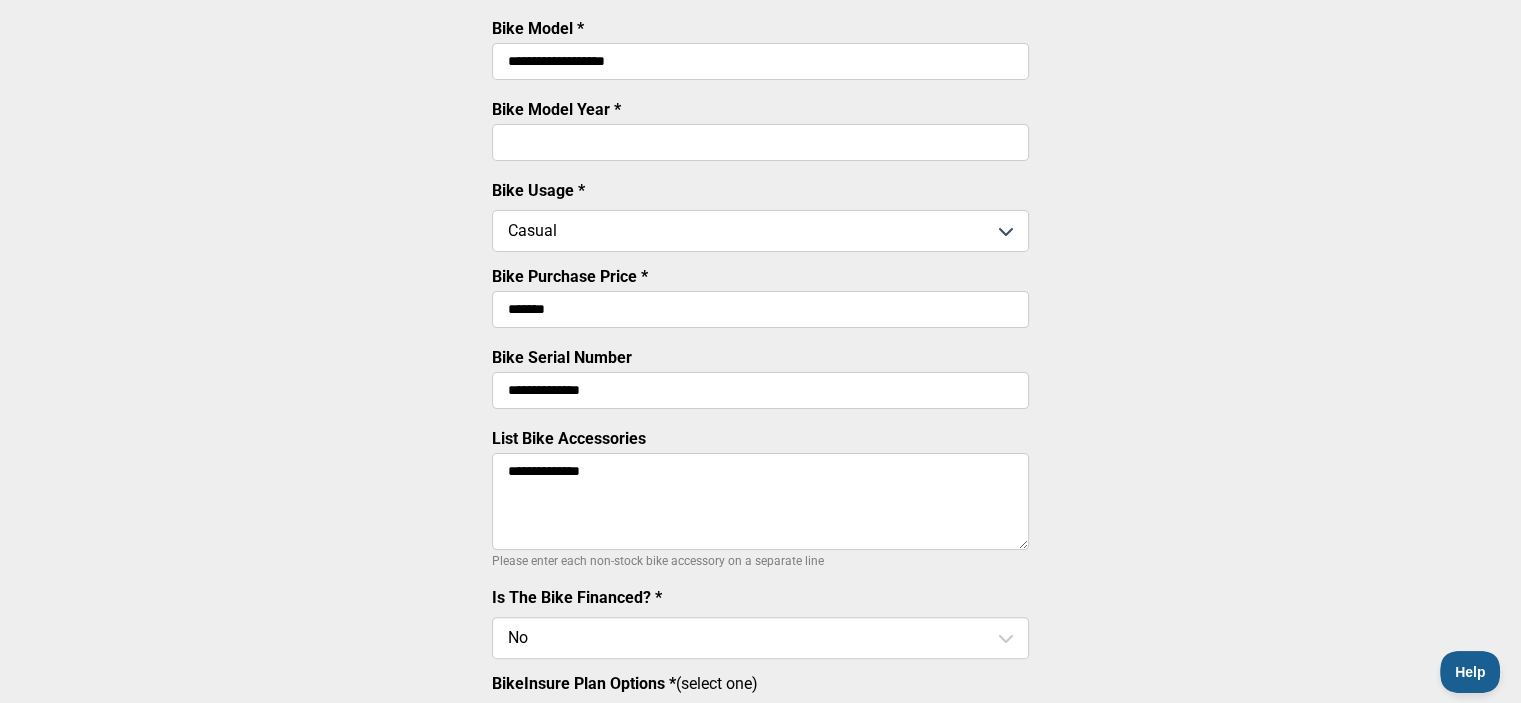 click at bounding box center [760, 231] 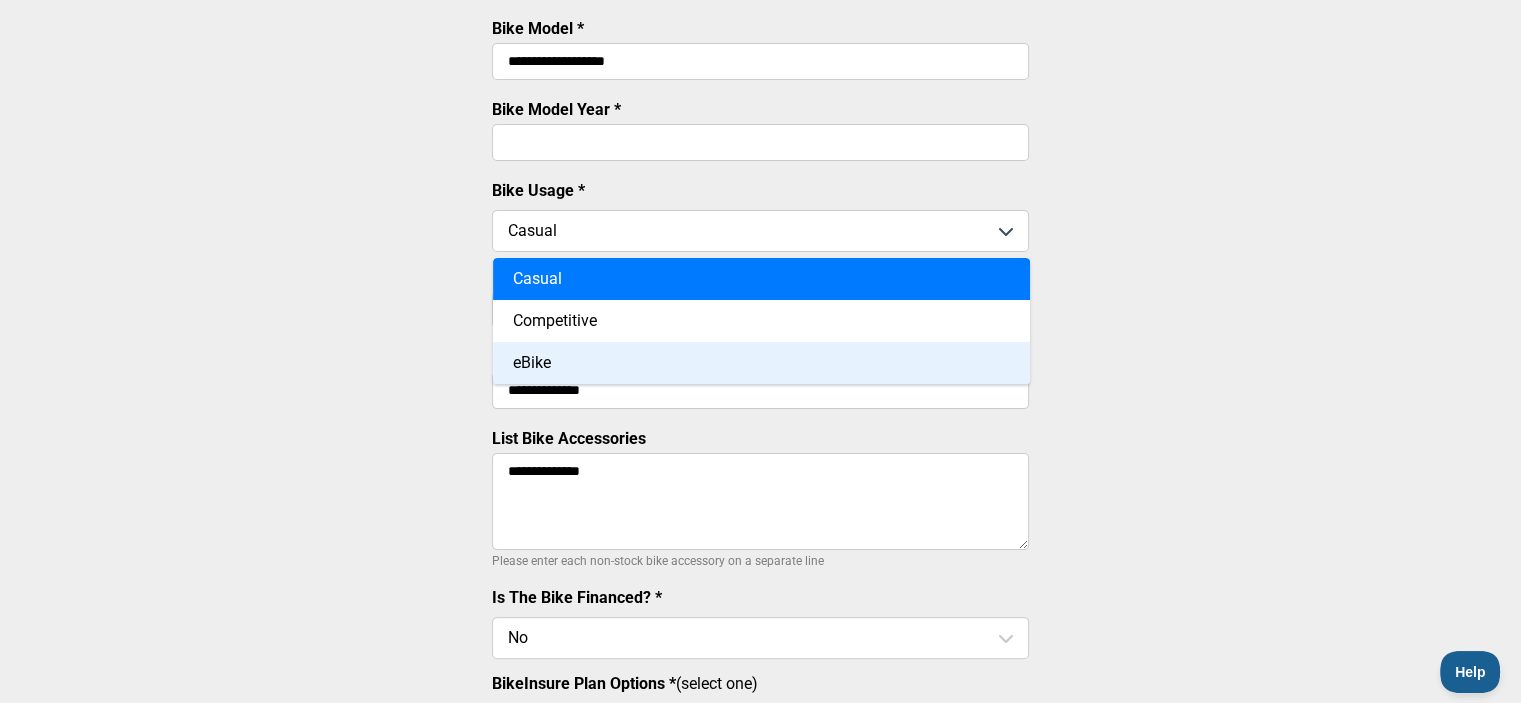 click on "eBike" at bounding box center (761, 363) 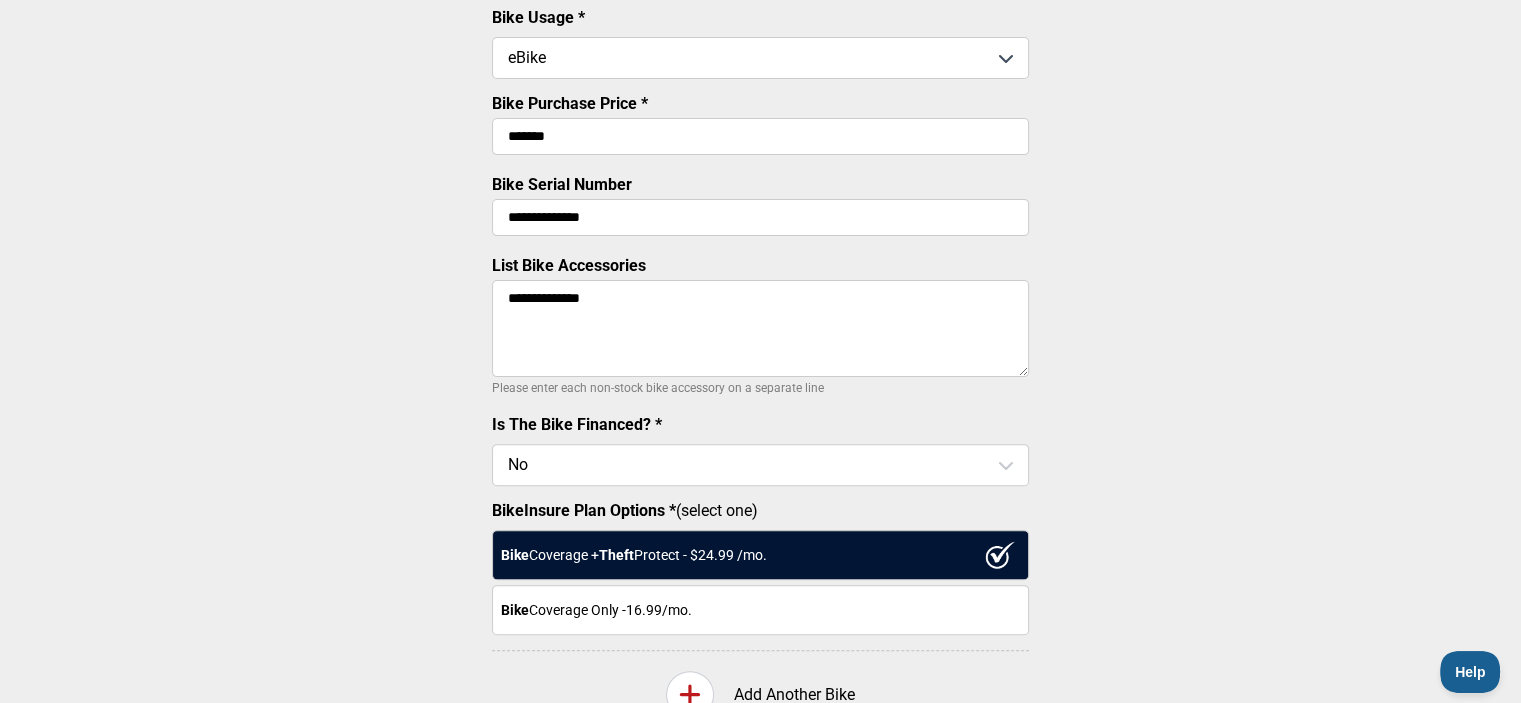 scroll, scrollTop: 778, scrollLeft: 0, axis: vertical 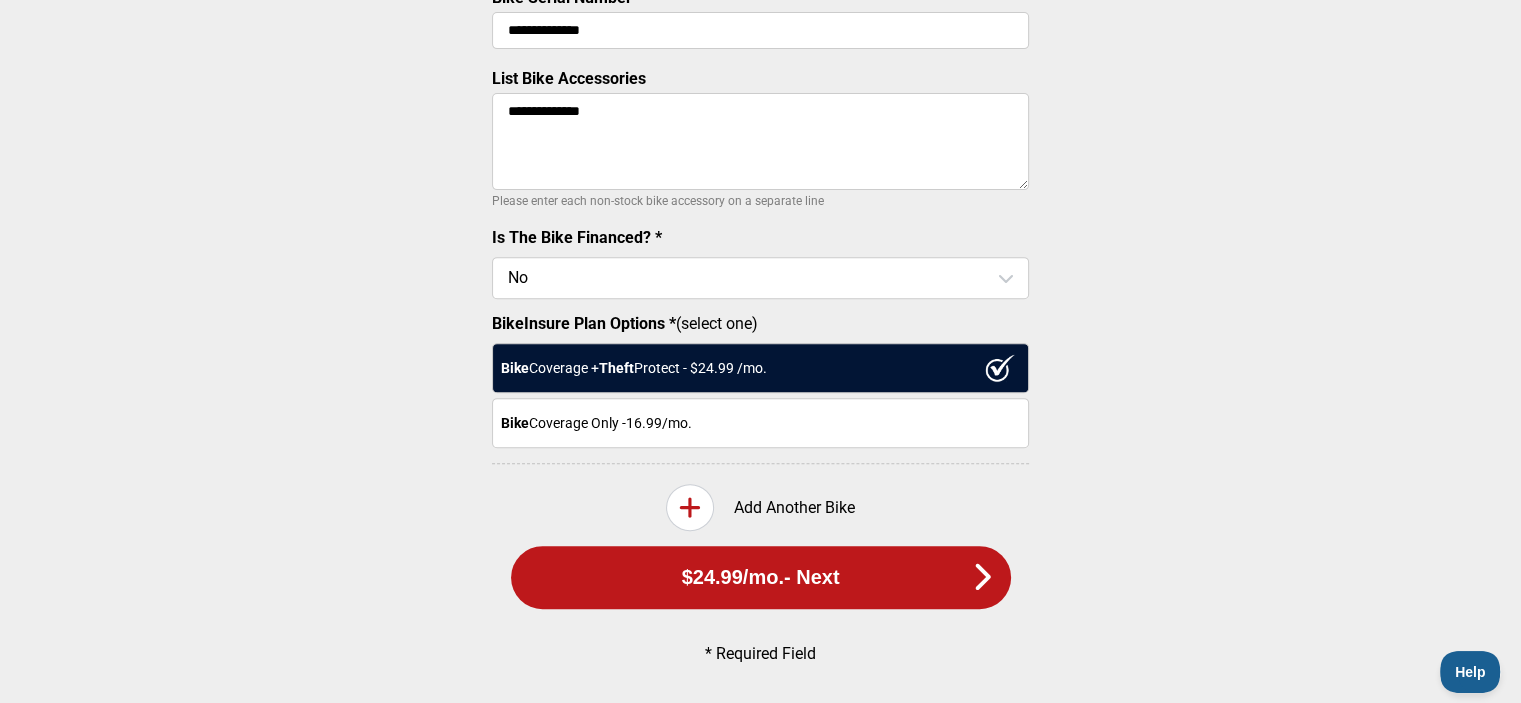 click on "$24.99 /mo.  - Next" at bounding box center (761, 577) 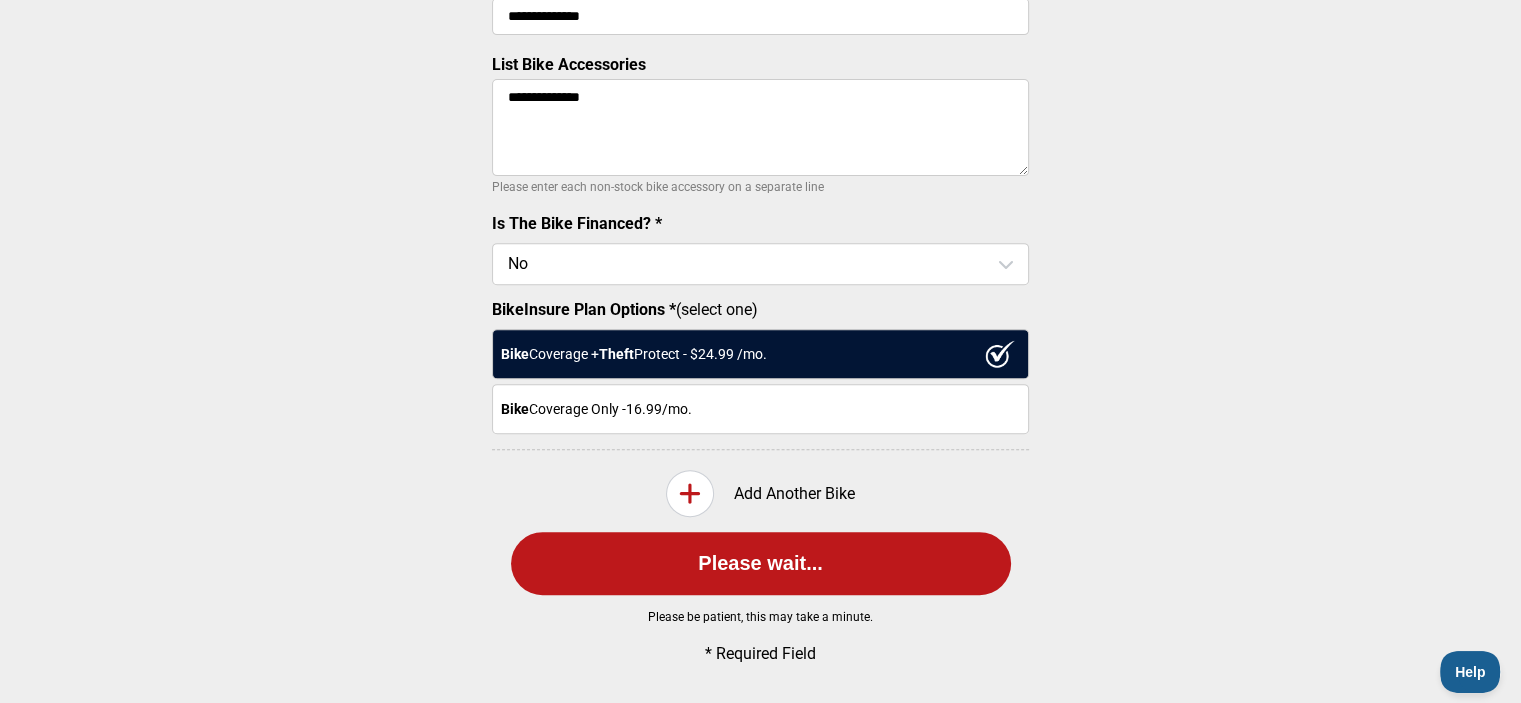 scroll, scrollTop: 0, scrollLeft: 0, axis: both 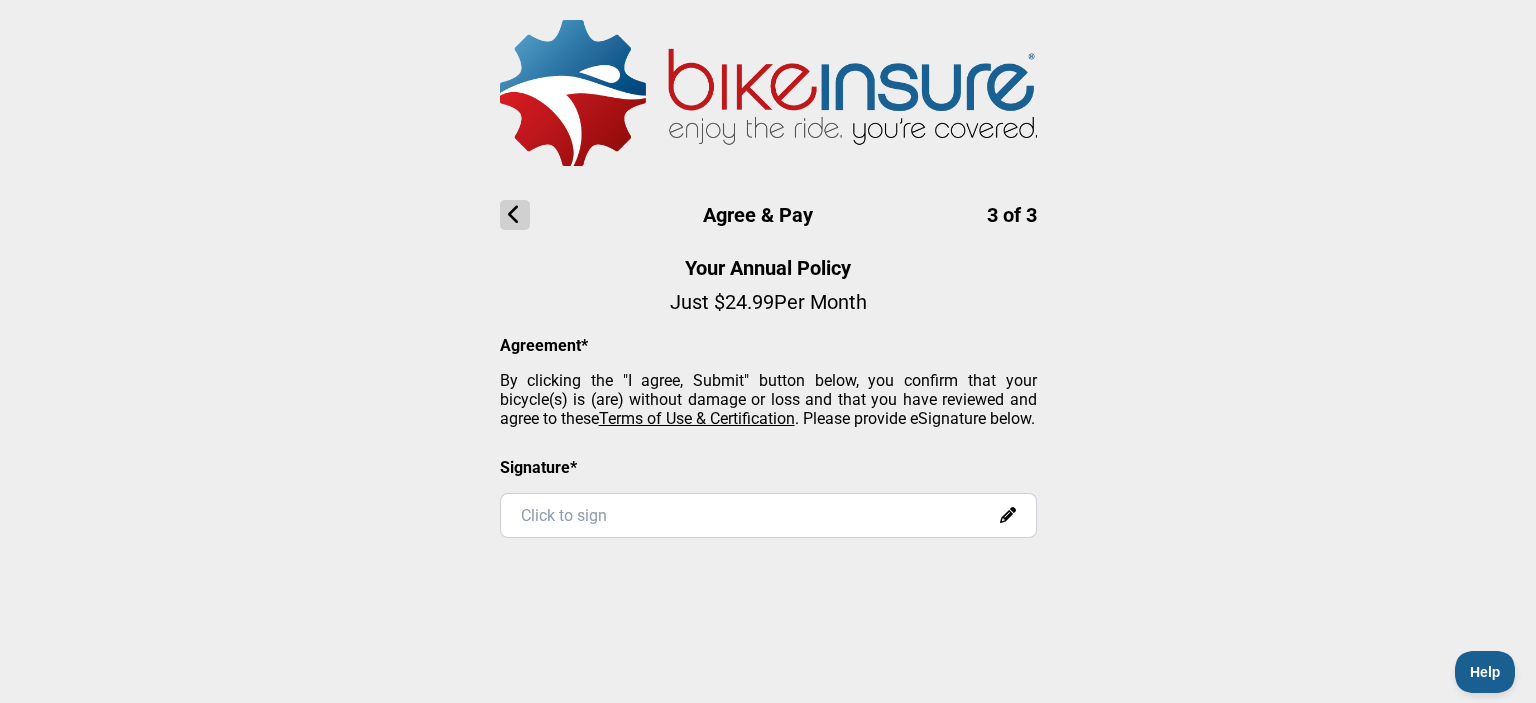 click at bounding box center [515, 215] 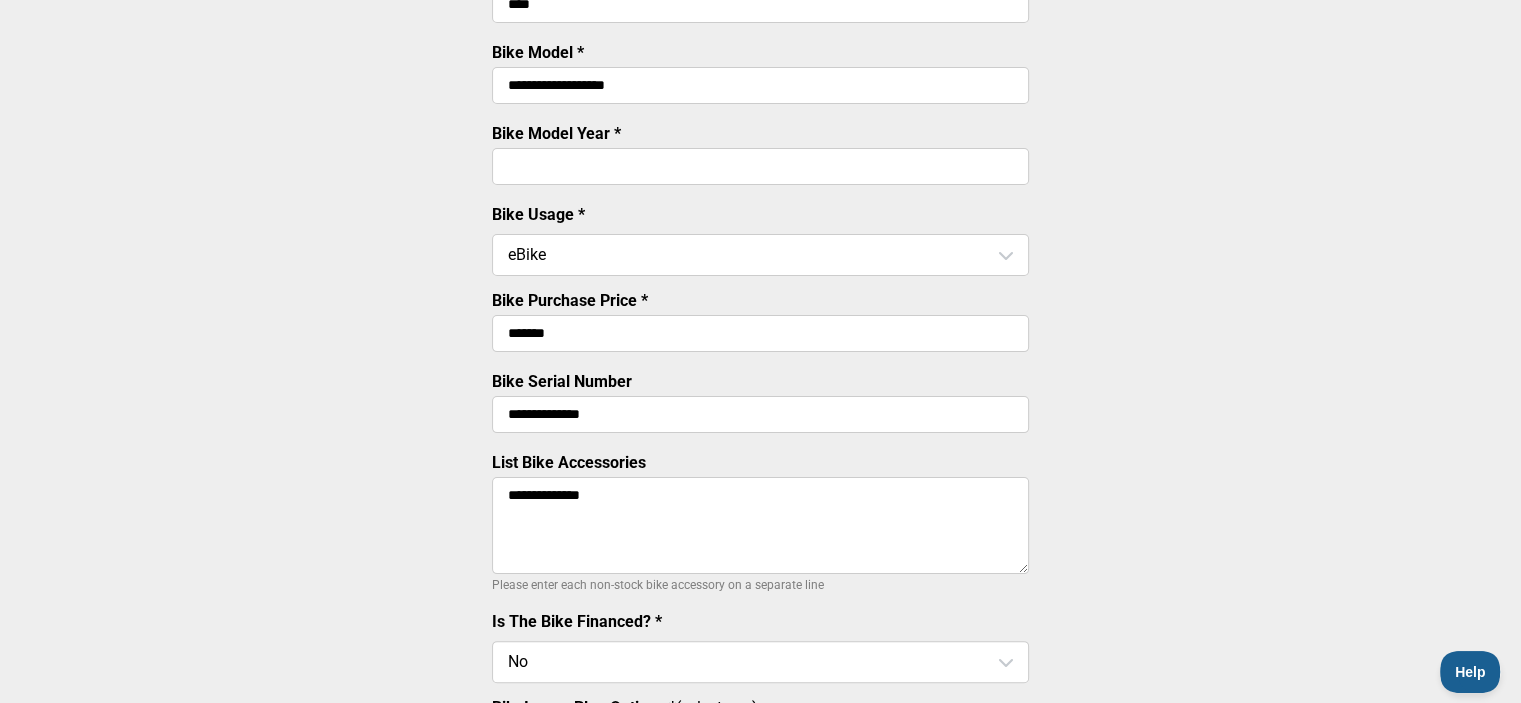 scroll, scrollTop: 400, scrollLeft: 0, axis: vertical 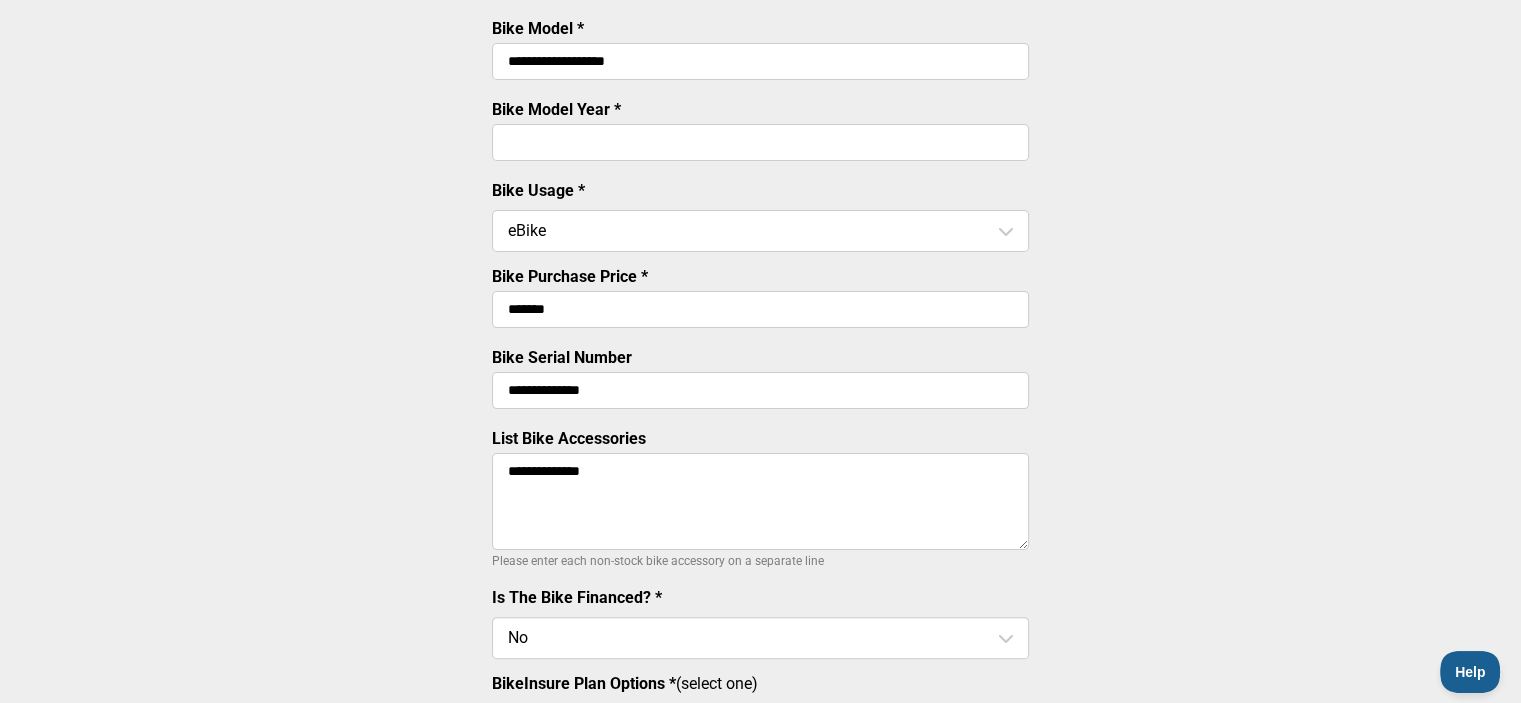 drag, startPoint x: 648, startPoint y: 481, endPoint x: 428, endPoint y: 459, distance: 221.09726 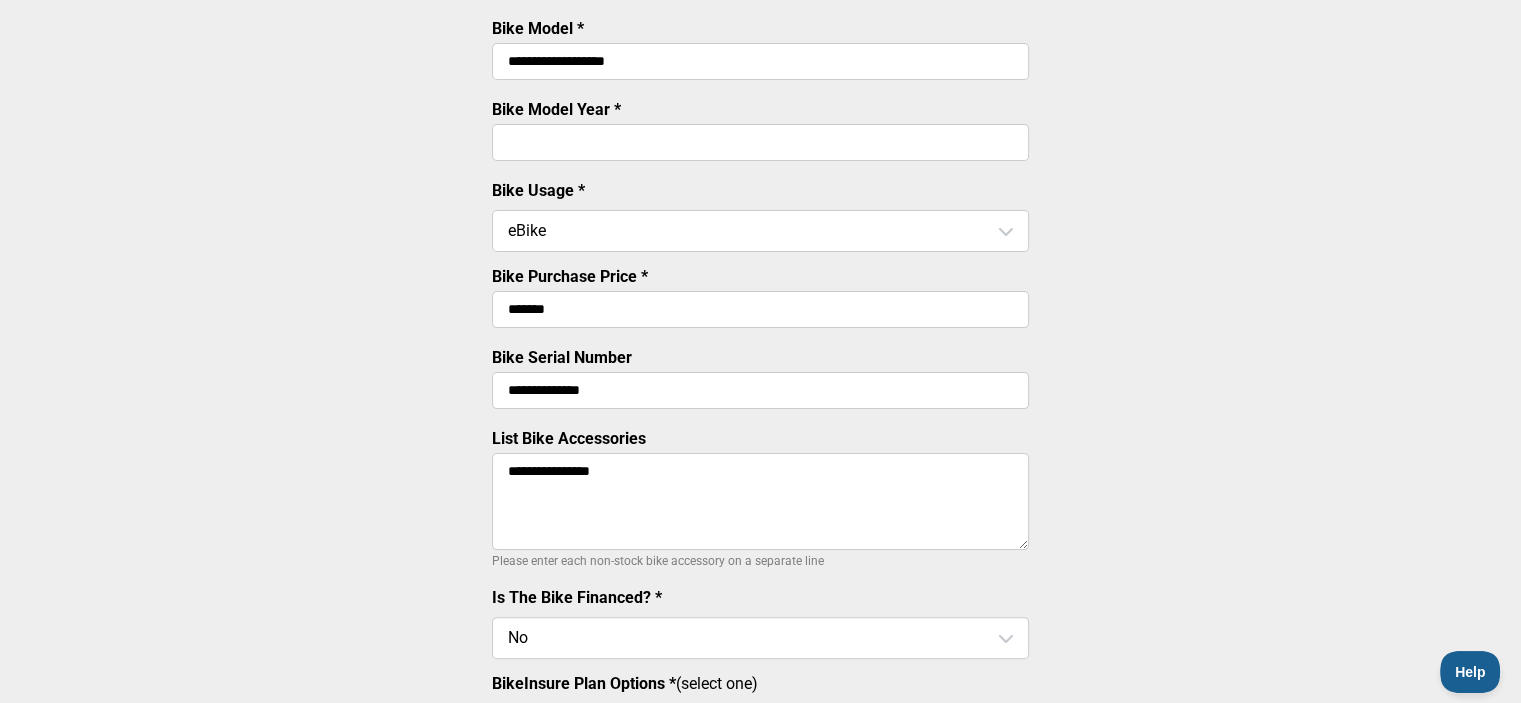 click on "**********" at bounding box center [760, 501] 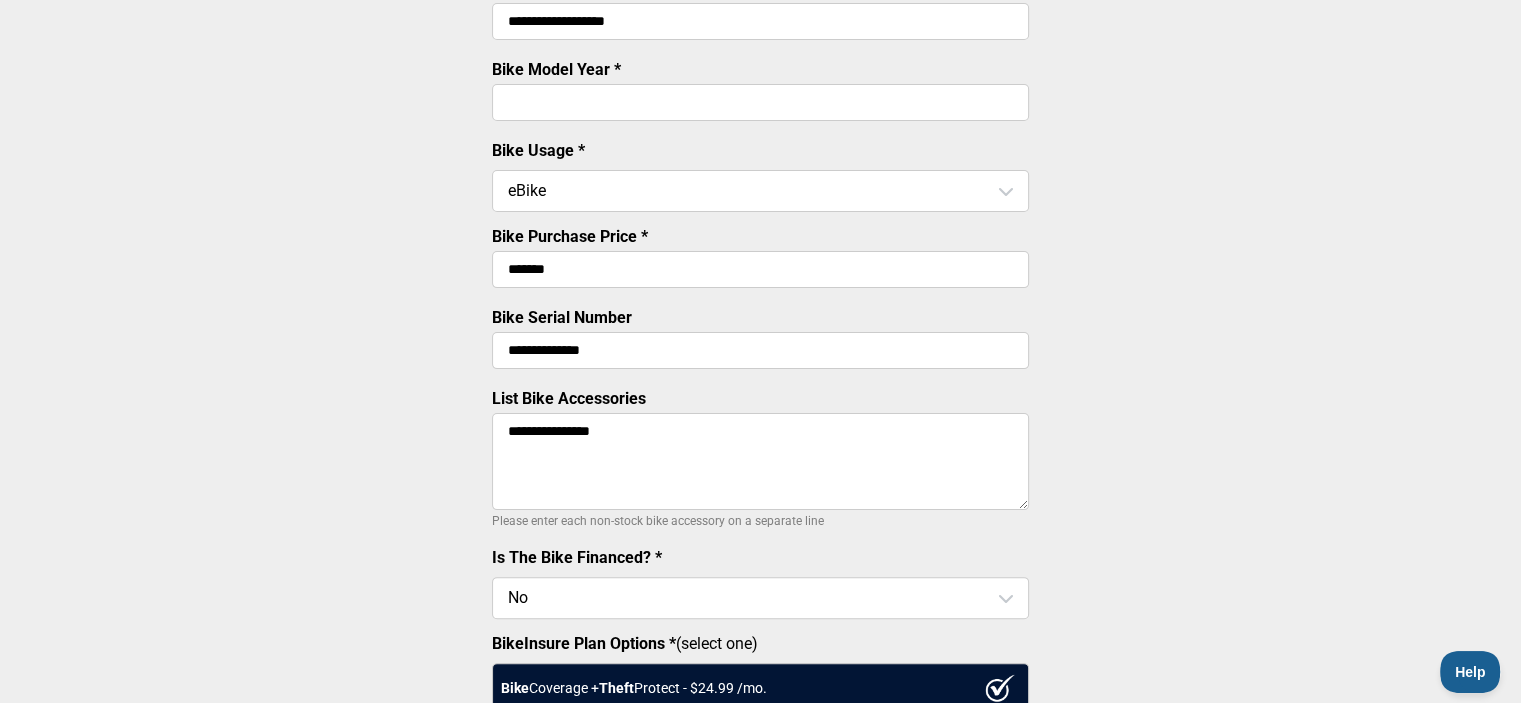 scroll, scrollTop: 300, scrollLeft: 0, axis: vertical 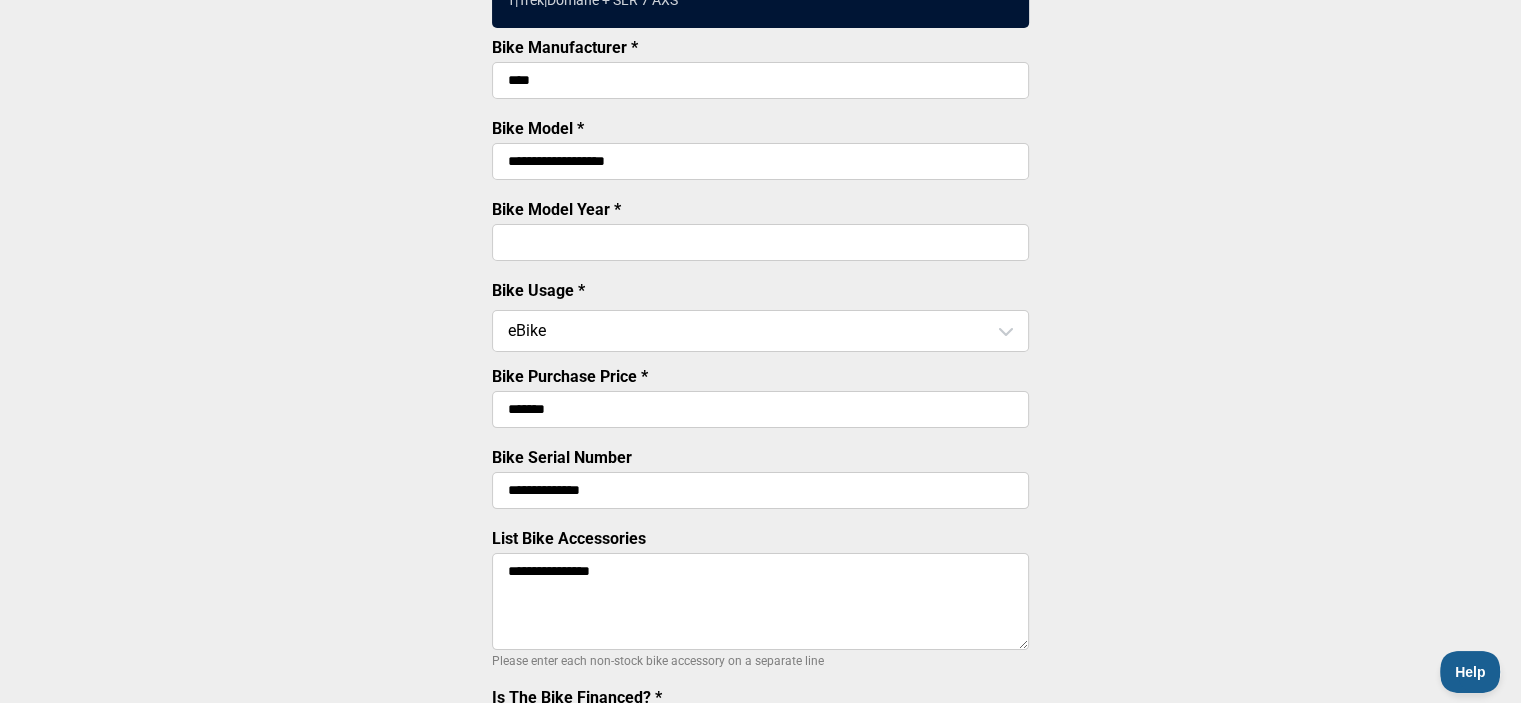 click on "**********" at bounding box center (760, 601) 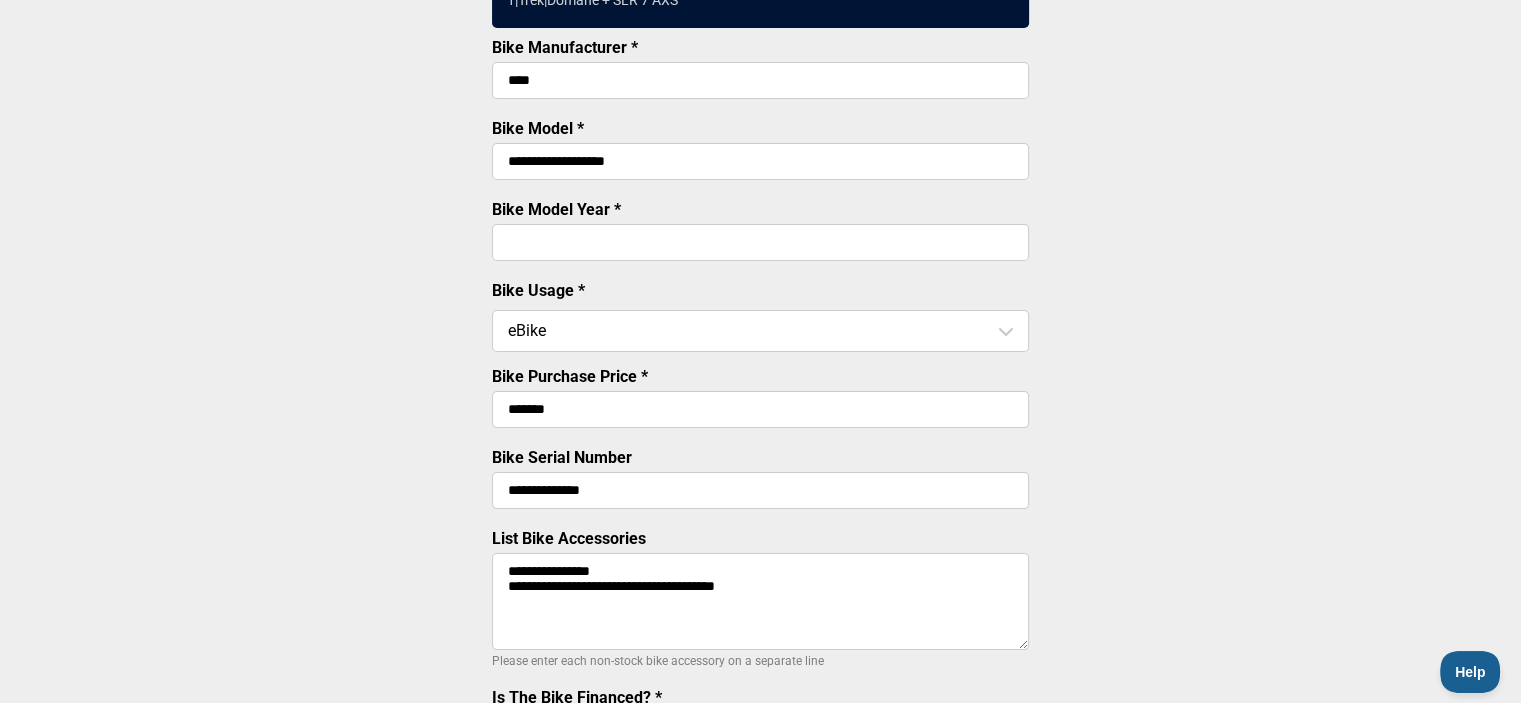 click on "**********" at bounding box center (760, 601) 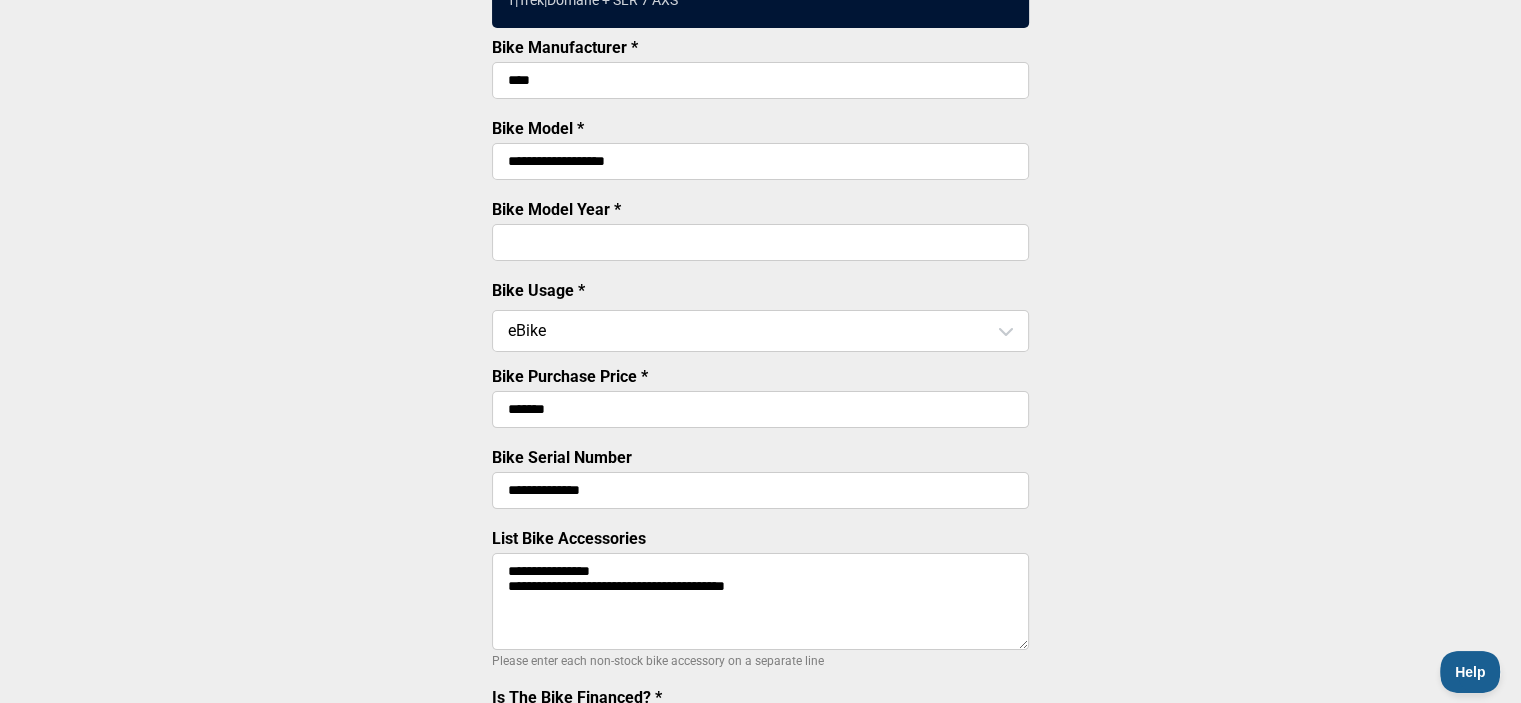 click on "**********" at bounding box center [760, 601] 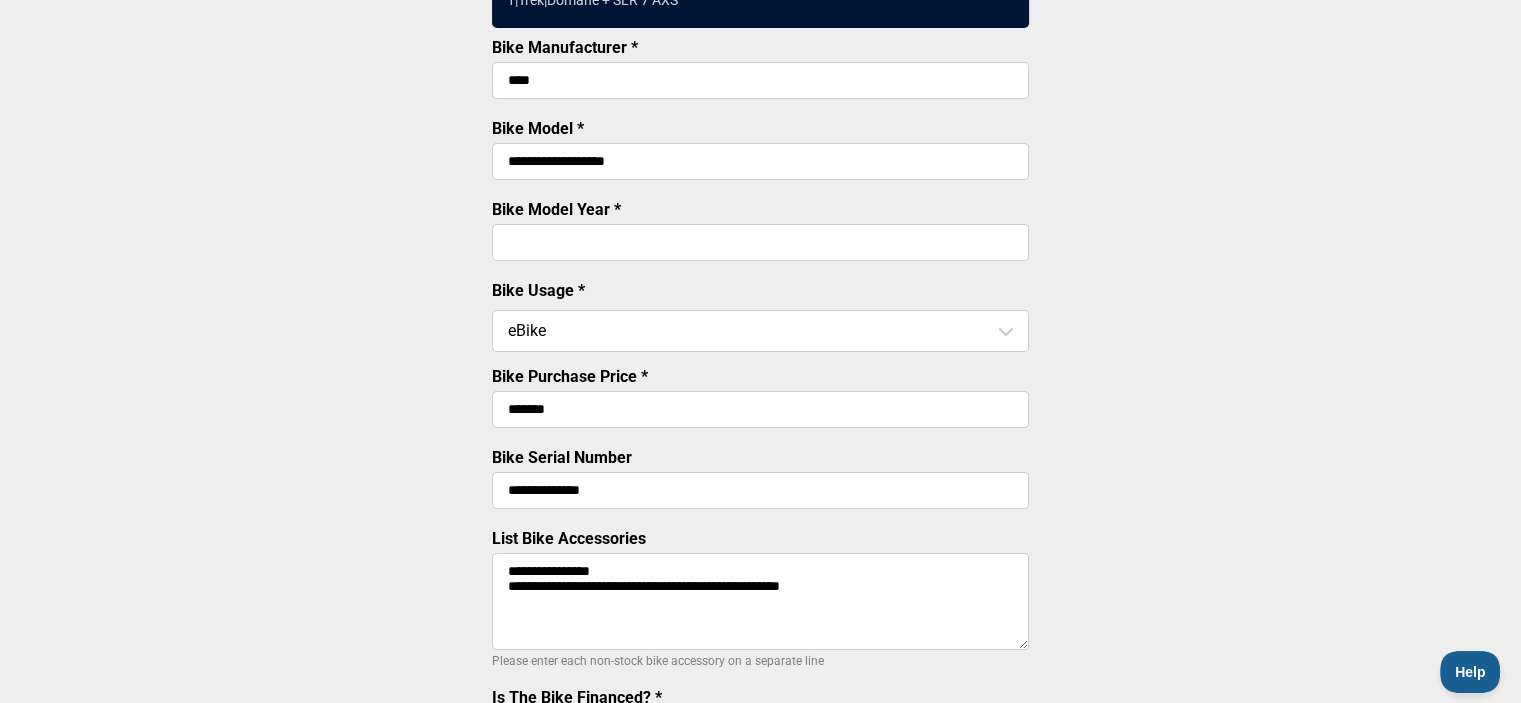 click on "**********" at bounding box center (760, 601) 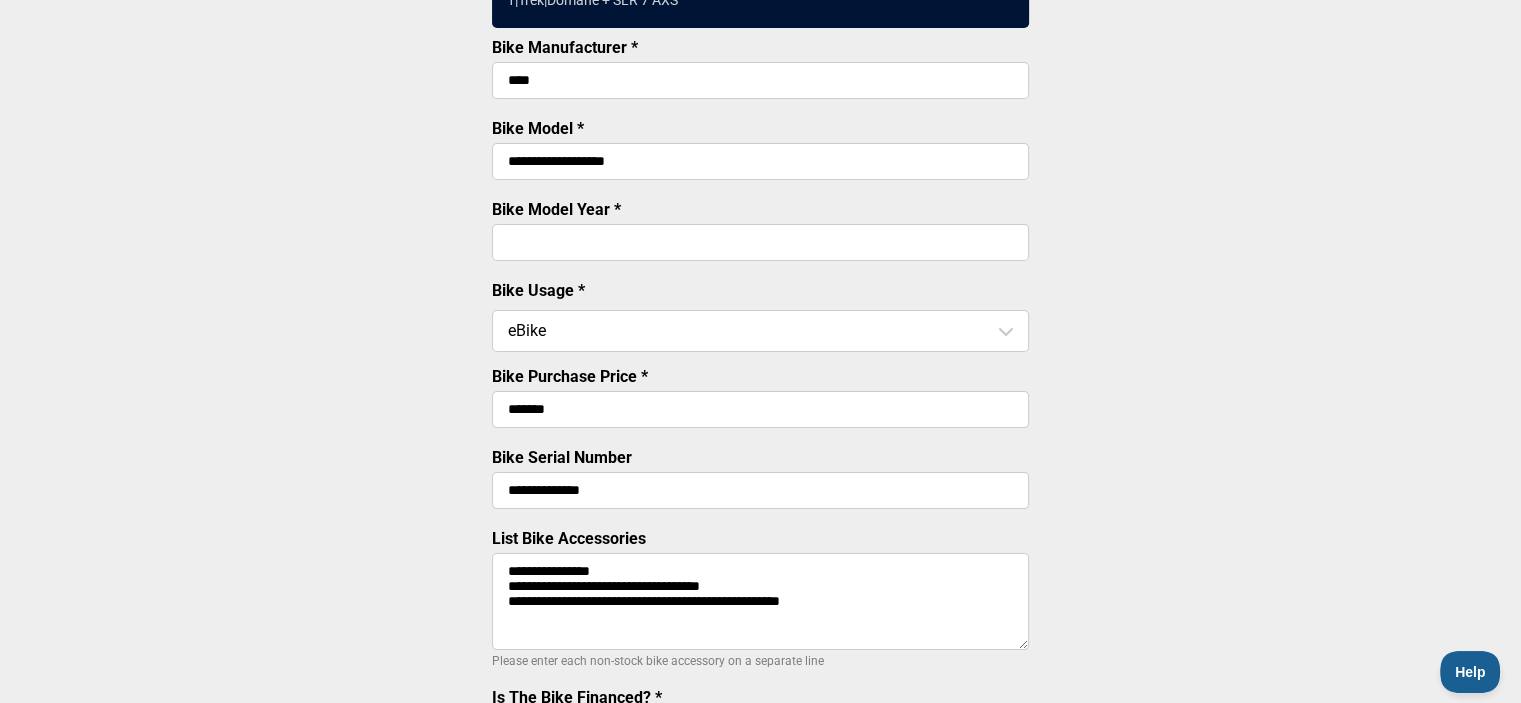 click on "**********" at bounding box center (760, 601) 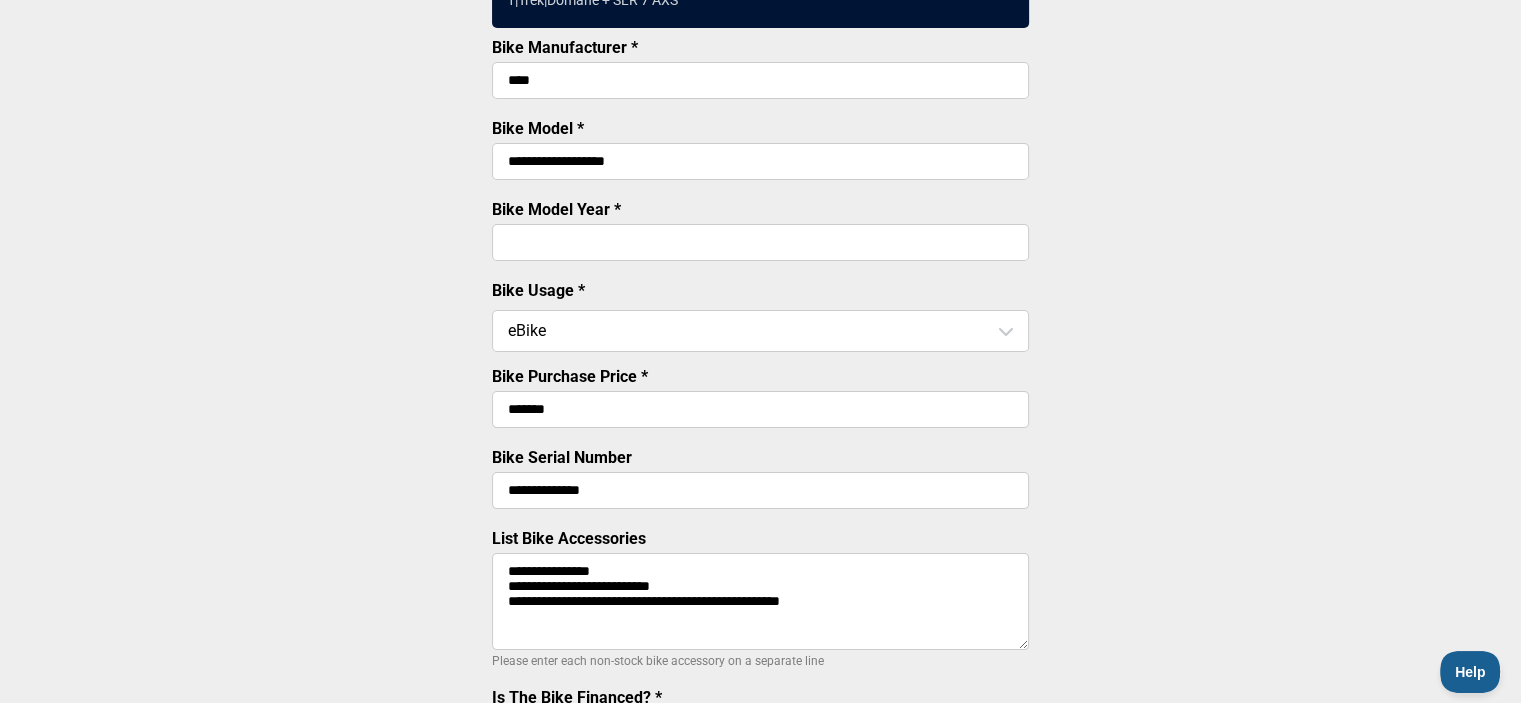 click on "**********" at bounding box center [760, 601] 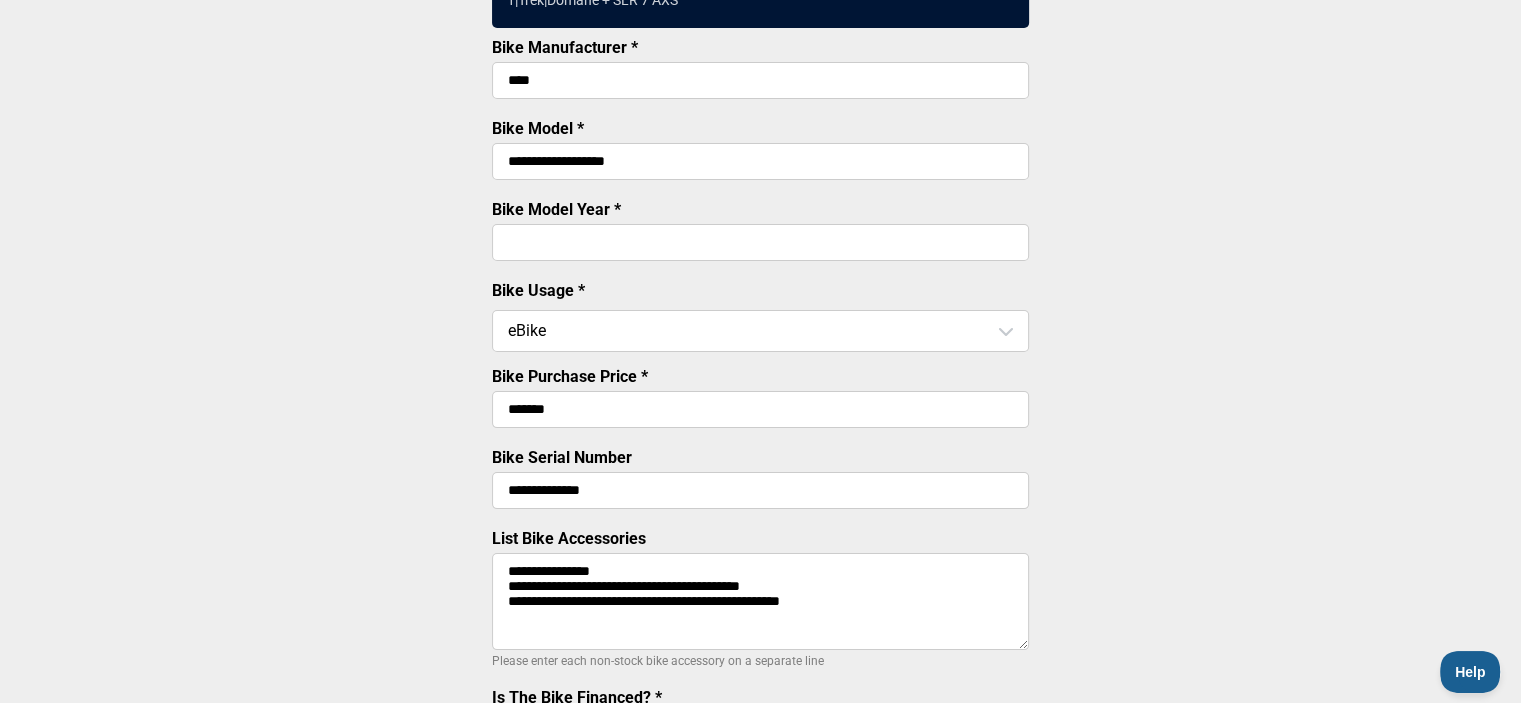 click on "**********" at bounding box center (760, 601) 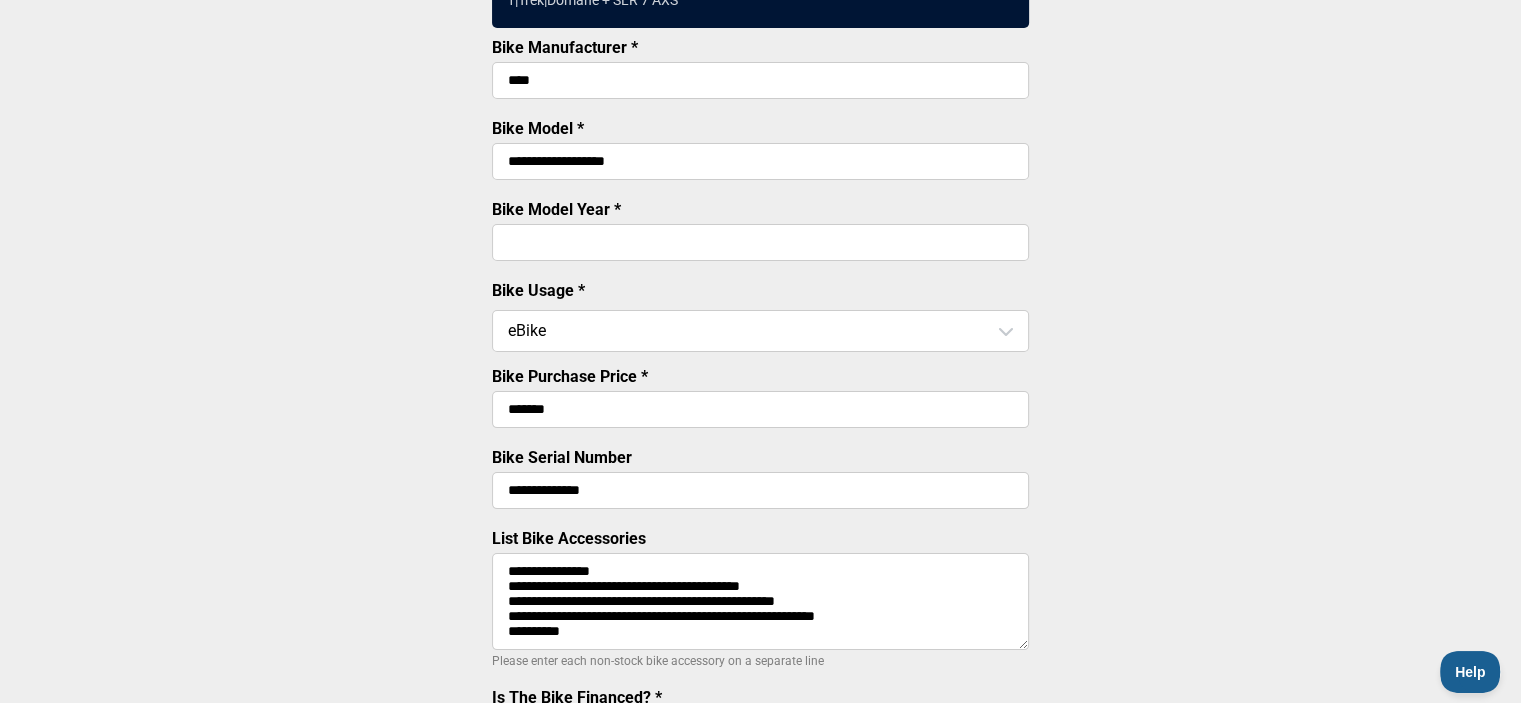 paste on "**********" 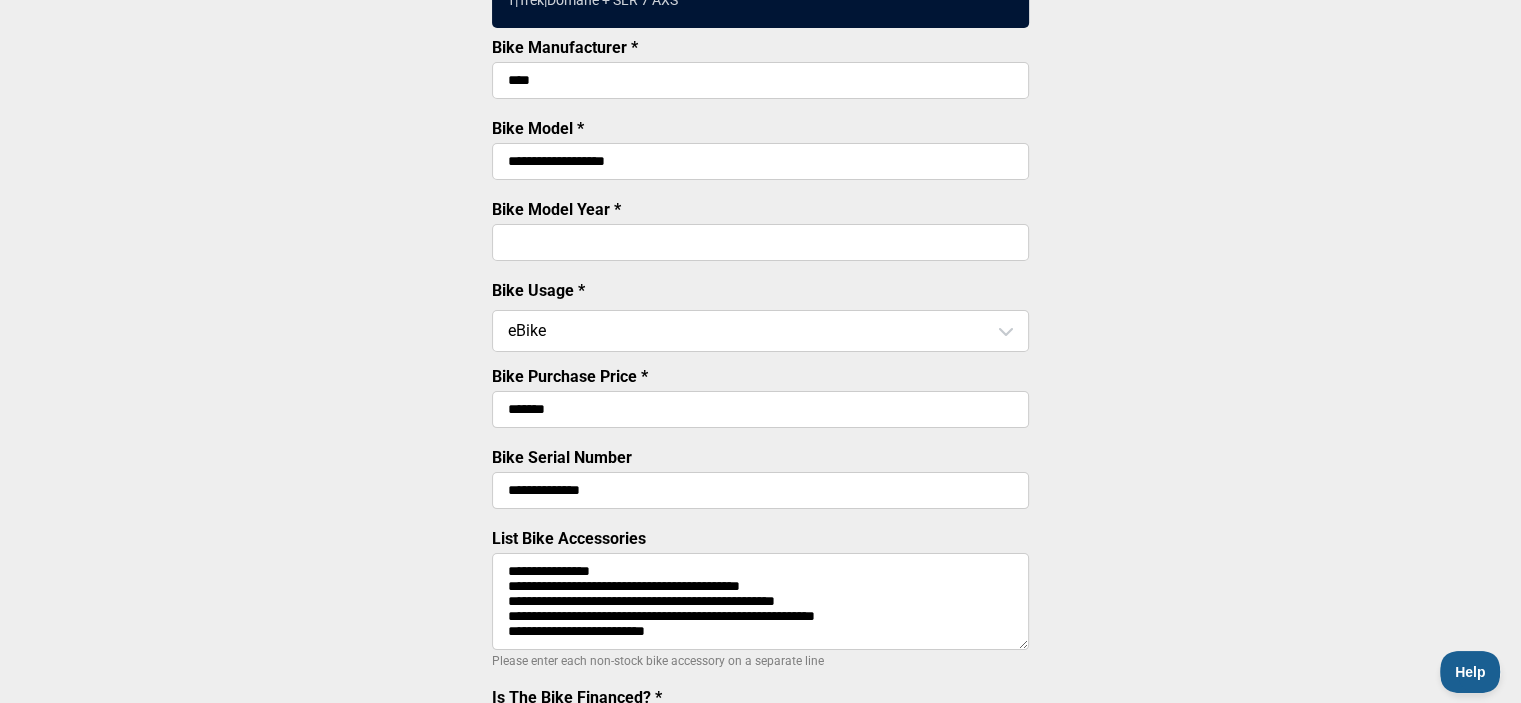 click on "**********" at bounding box center [760, 601] 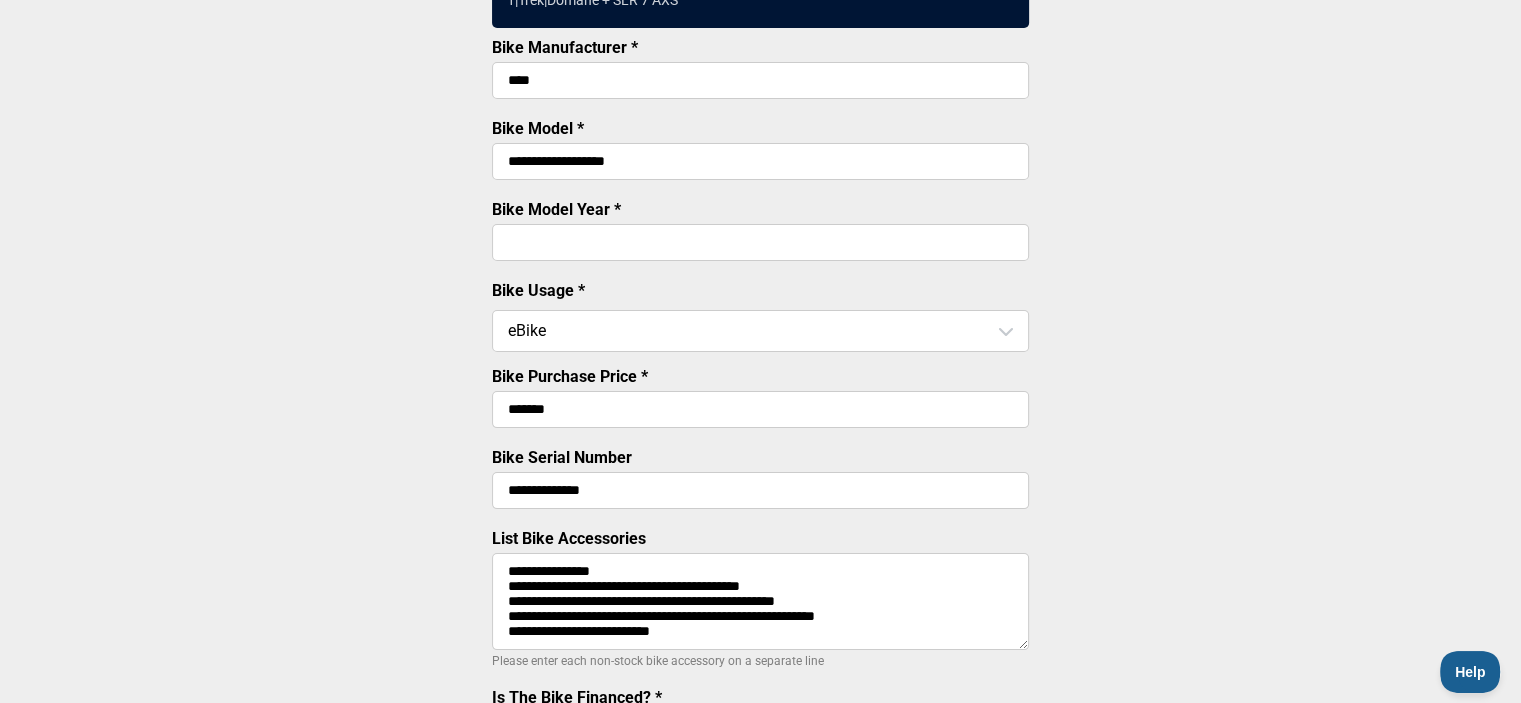 scroll, scrollTop: 7, scrollLeft: 0, axis: vertical 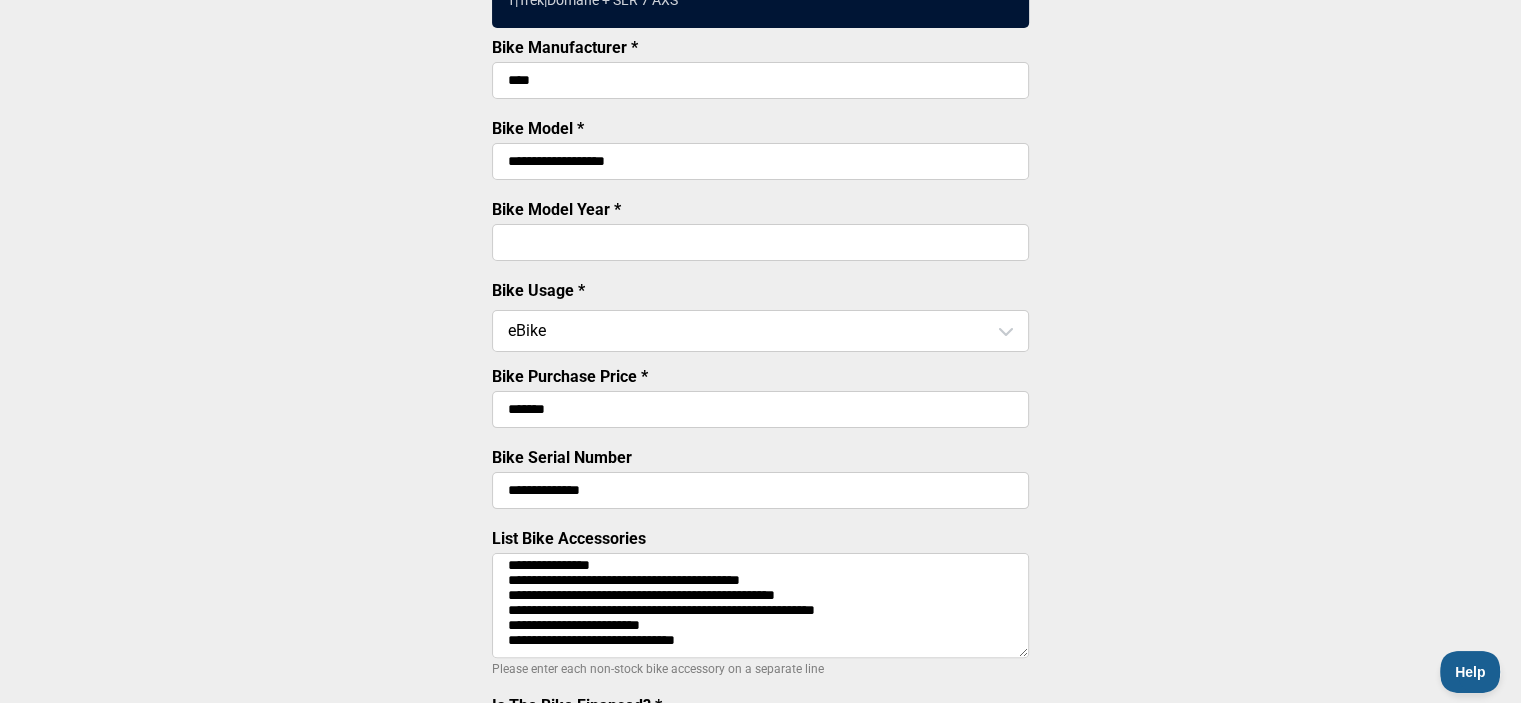 click on "**********" at bounding box center [760, 606] 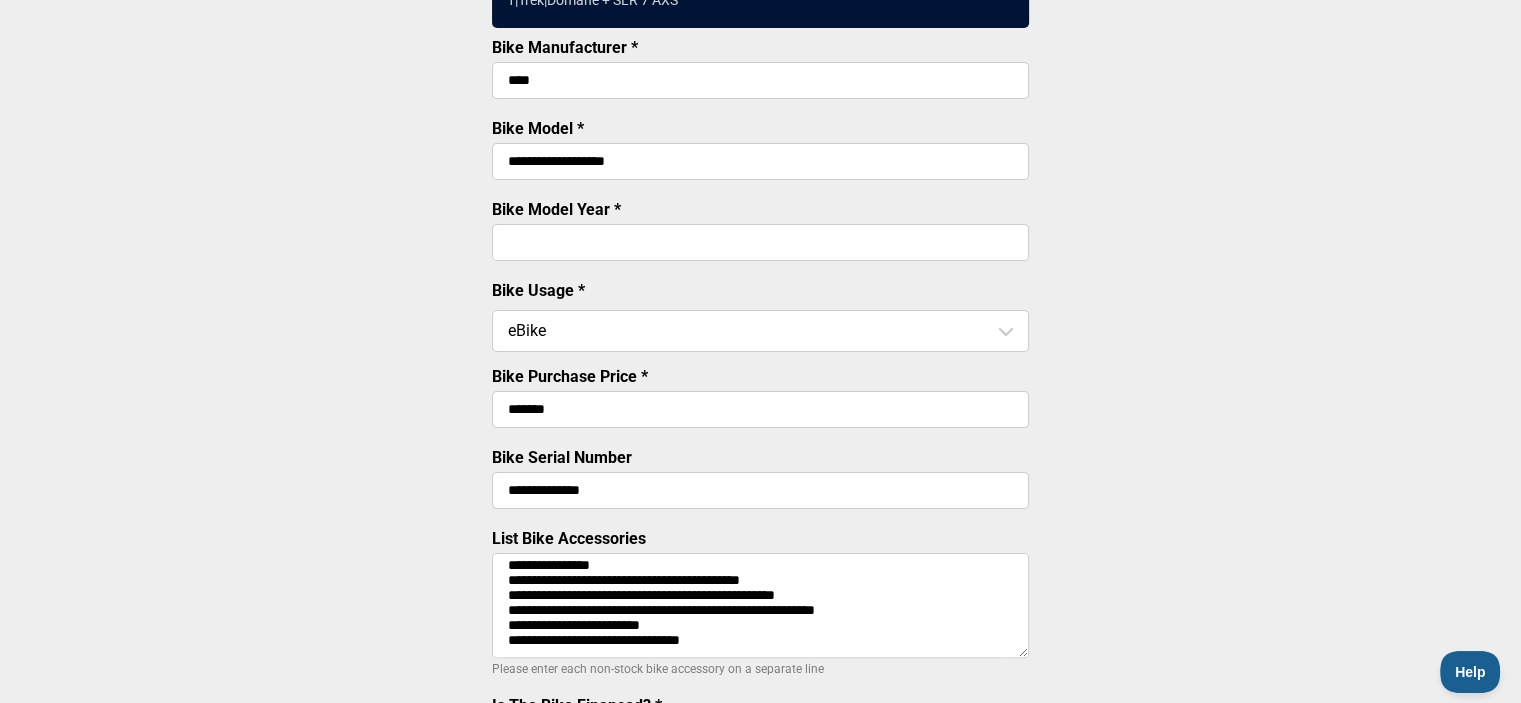 scroll, scrollTop: 24, scrollLeft: 0, axis: vertical 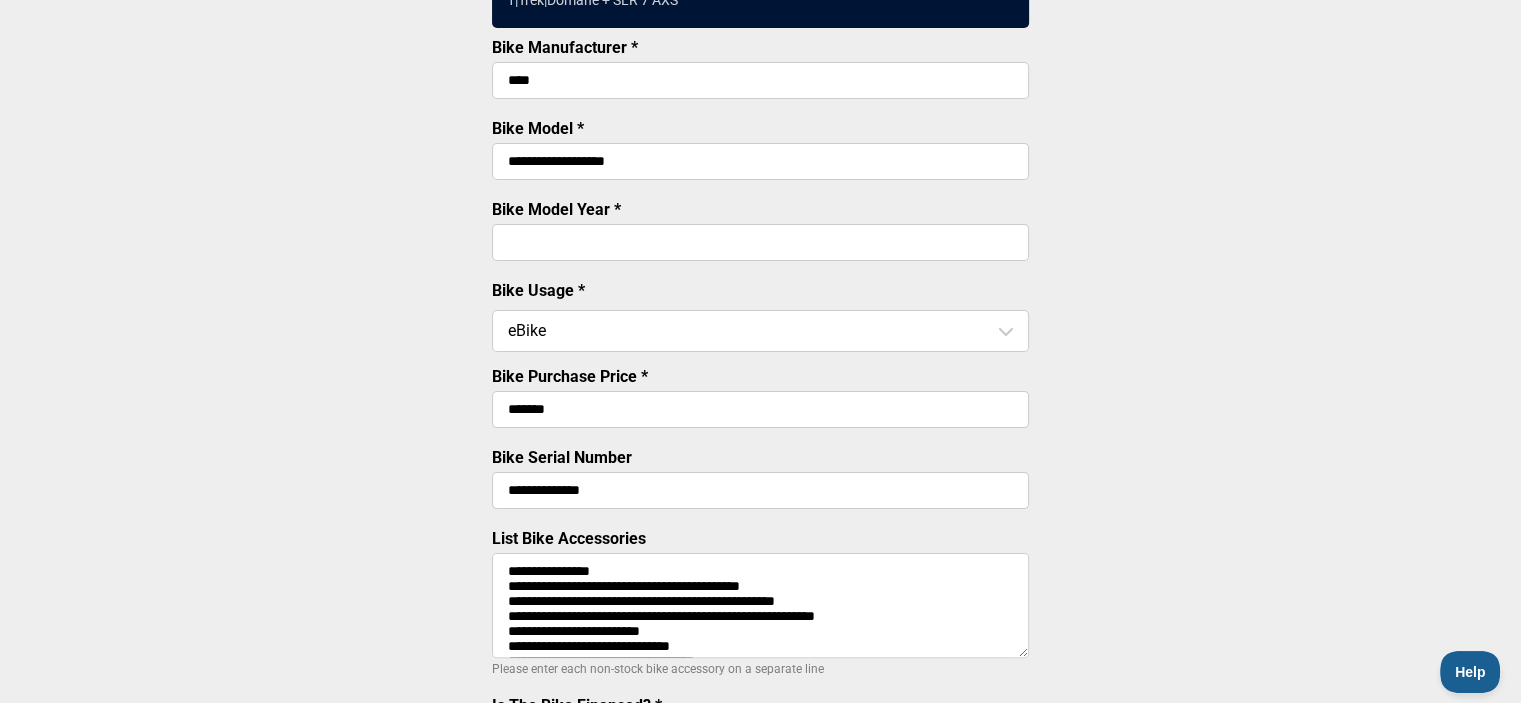 drag, startPoint x: 759, startPoint y: 634, endPoint x: 498, endPoint y: 547, distance: 275.11816 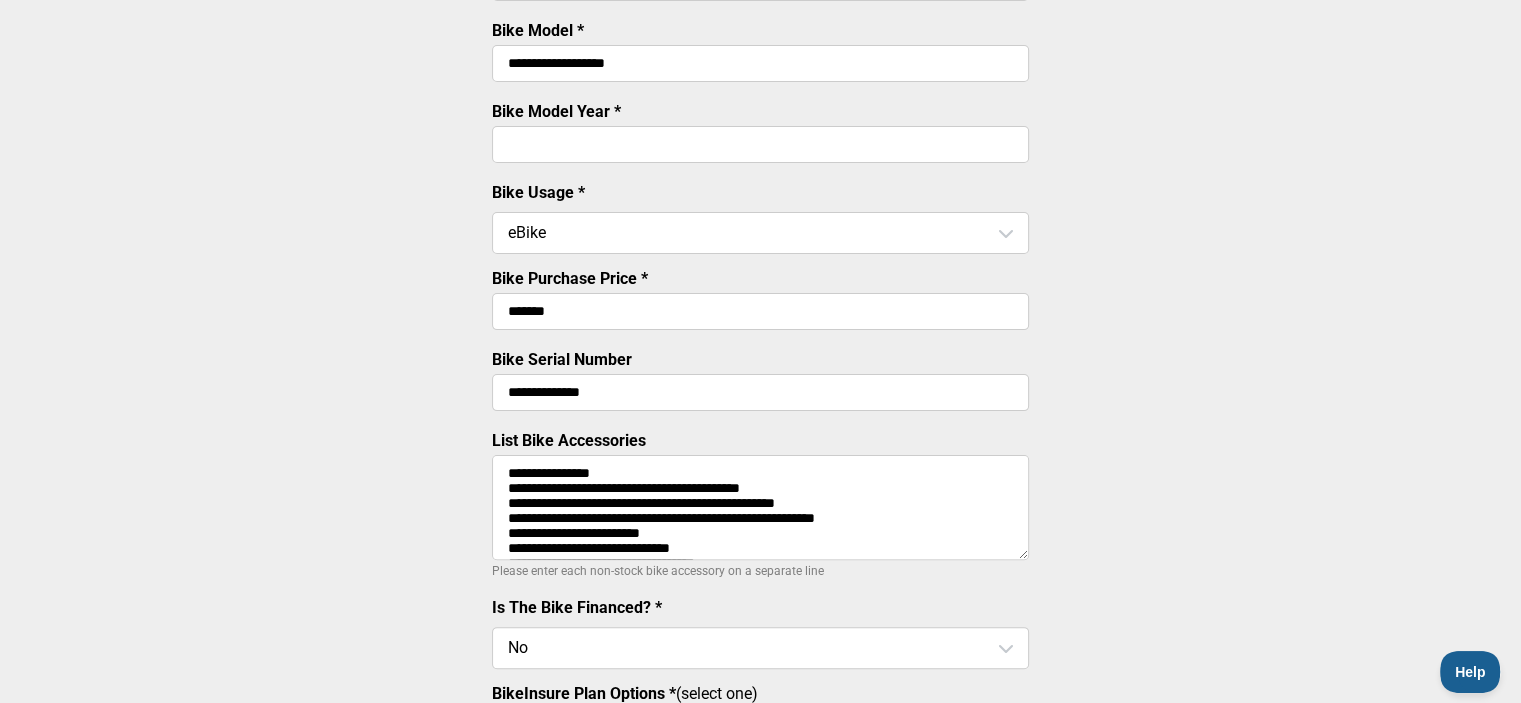 scroll, scrollTop: 400, scrollLeft: 0, axis: vertical 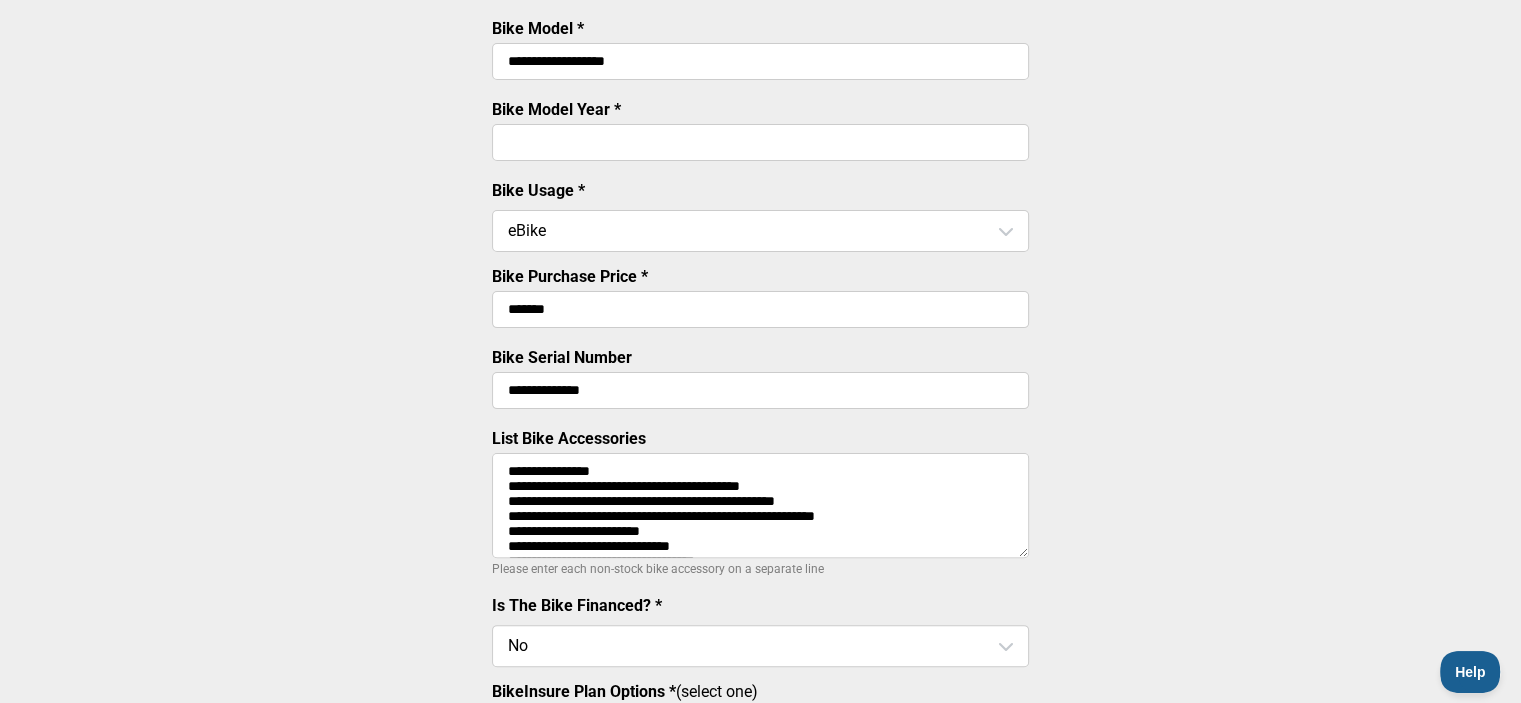 click on "**********" at bounding box center [760, 506] 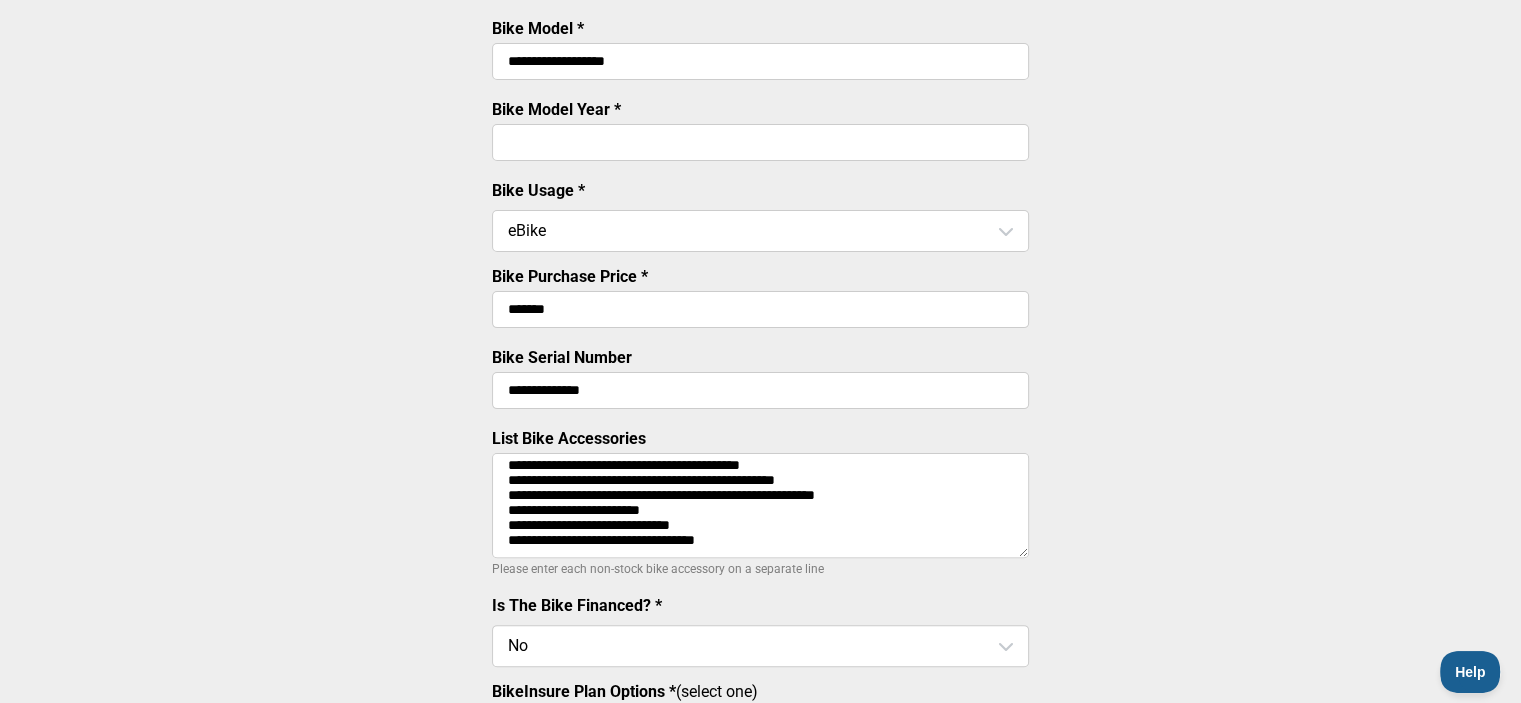 scroll, scrollTop: 50, scrollLeft: 0, axis: vertical 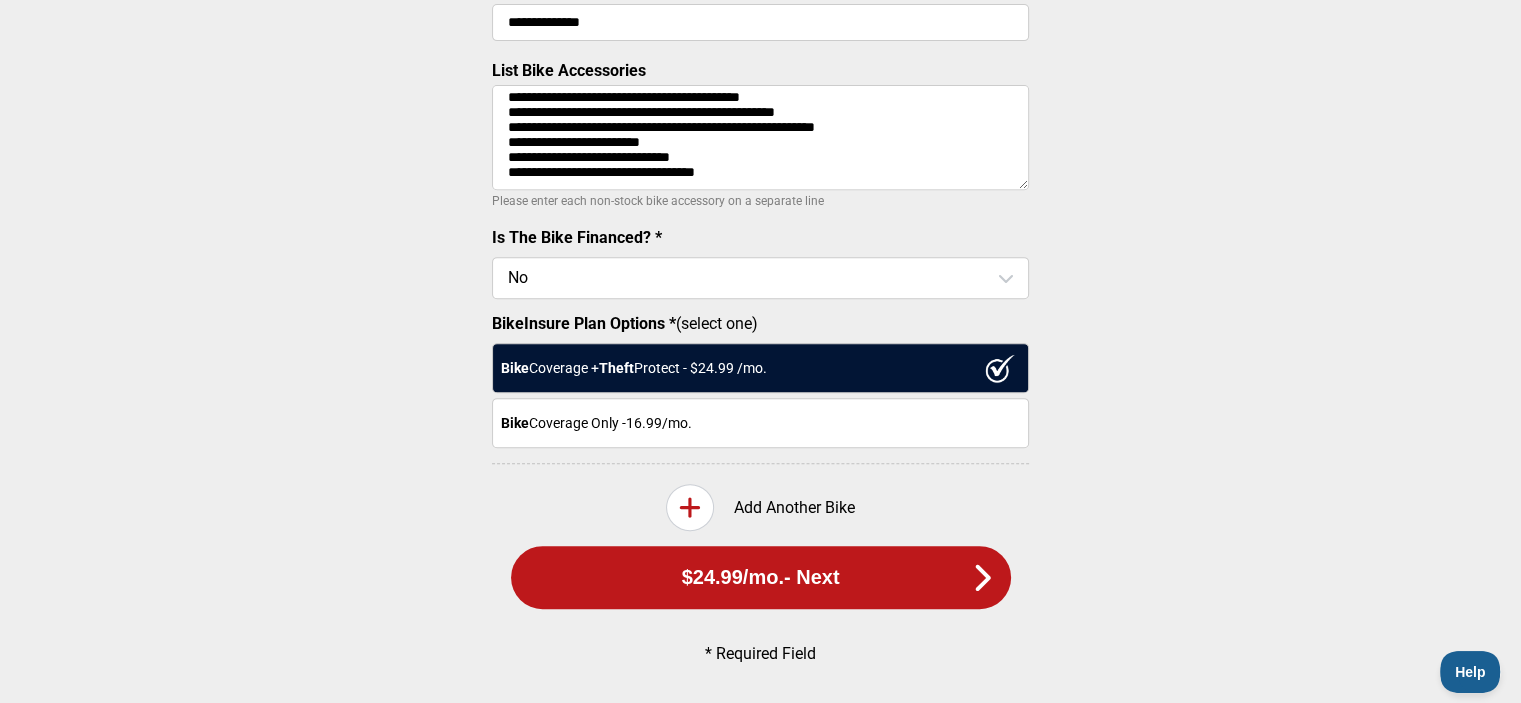 type on "**********" 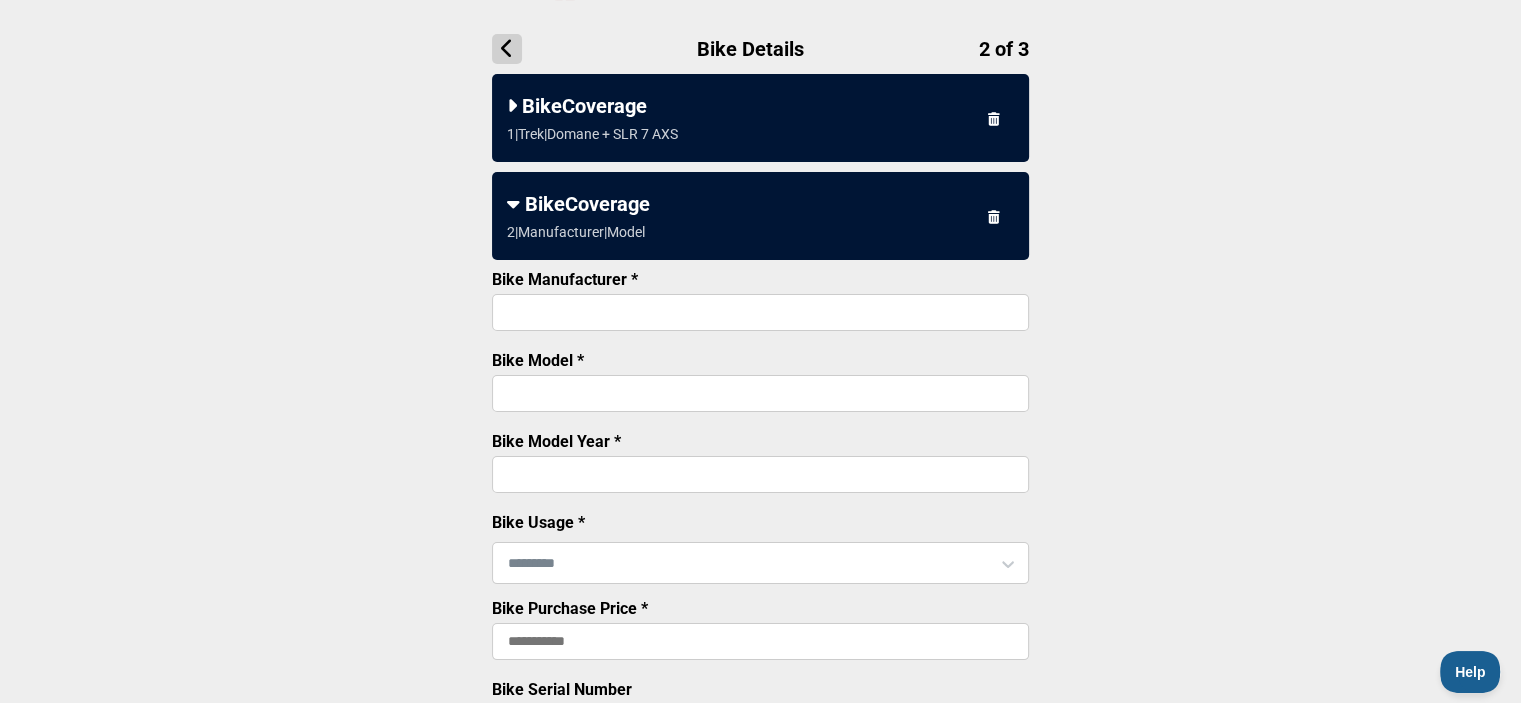 scroll, scrollTop: 88, scrollLeft: 0, axis: vertical 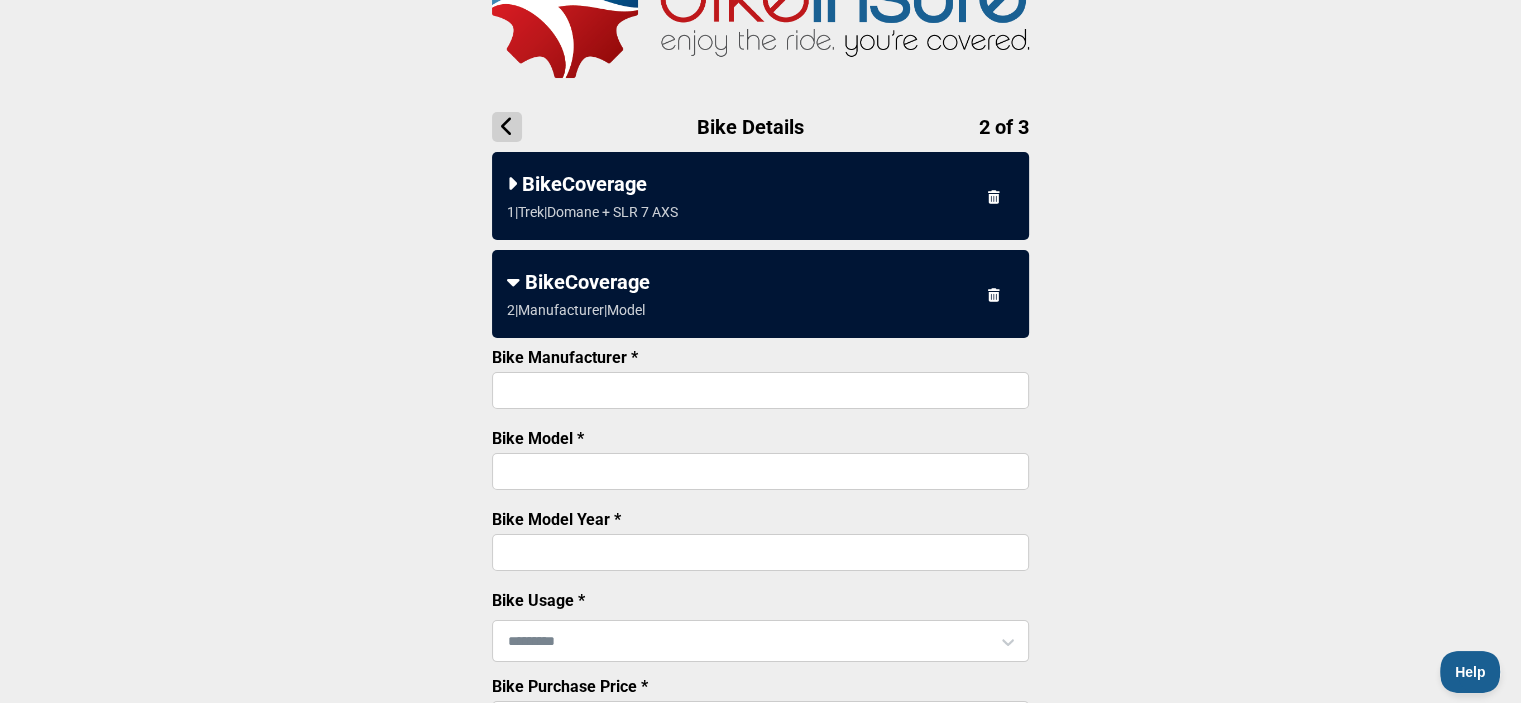 click on "Bike Manufacturer   *" at bounding box center [760, 390] 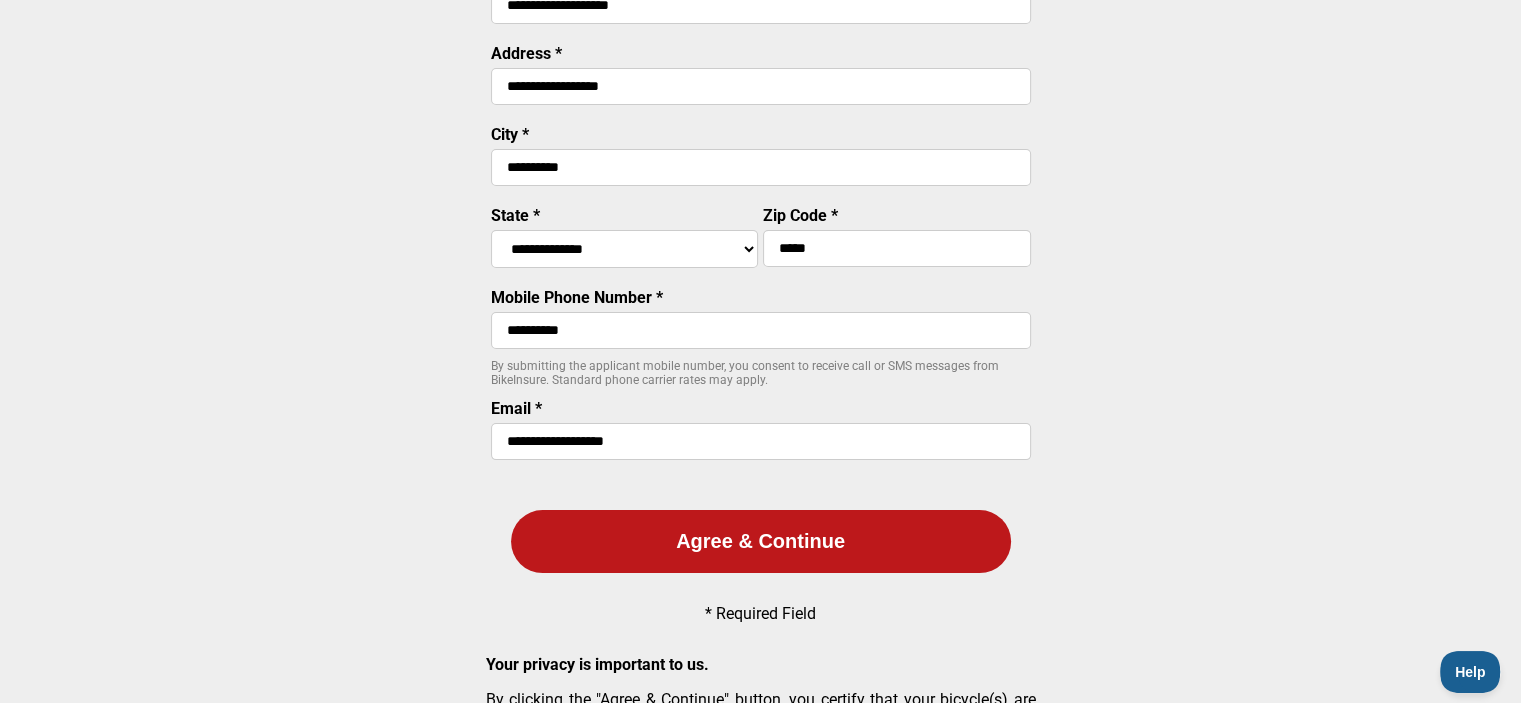 scroll, scrollTop: 406, scrollLeft: 0, axis: vertical 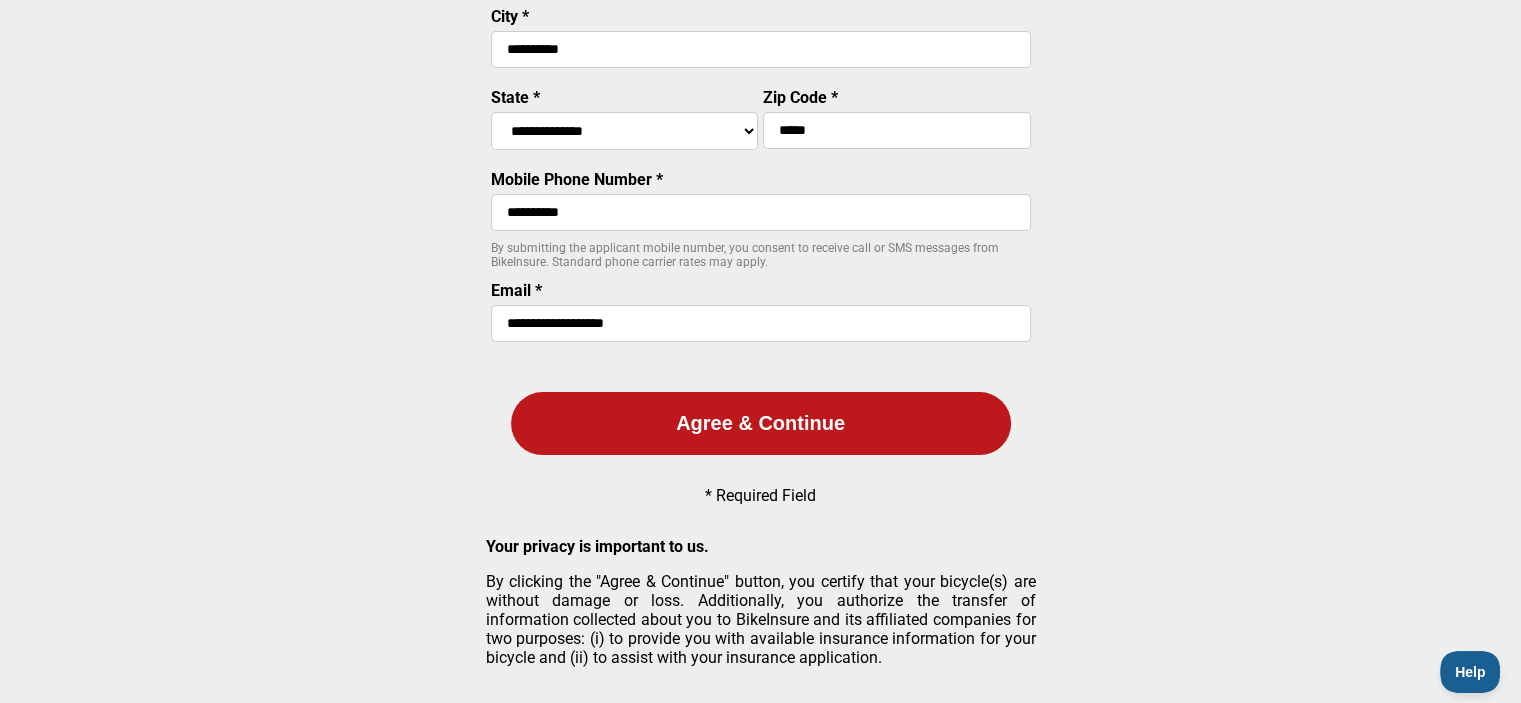 click on "Agree & Continue" at bounding box center (761, 423) 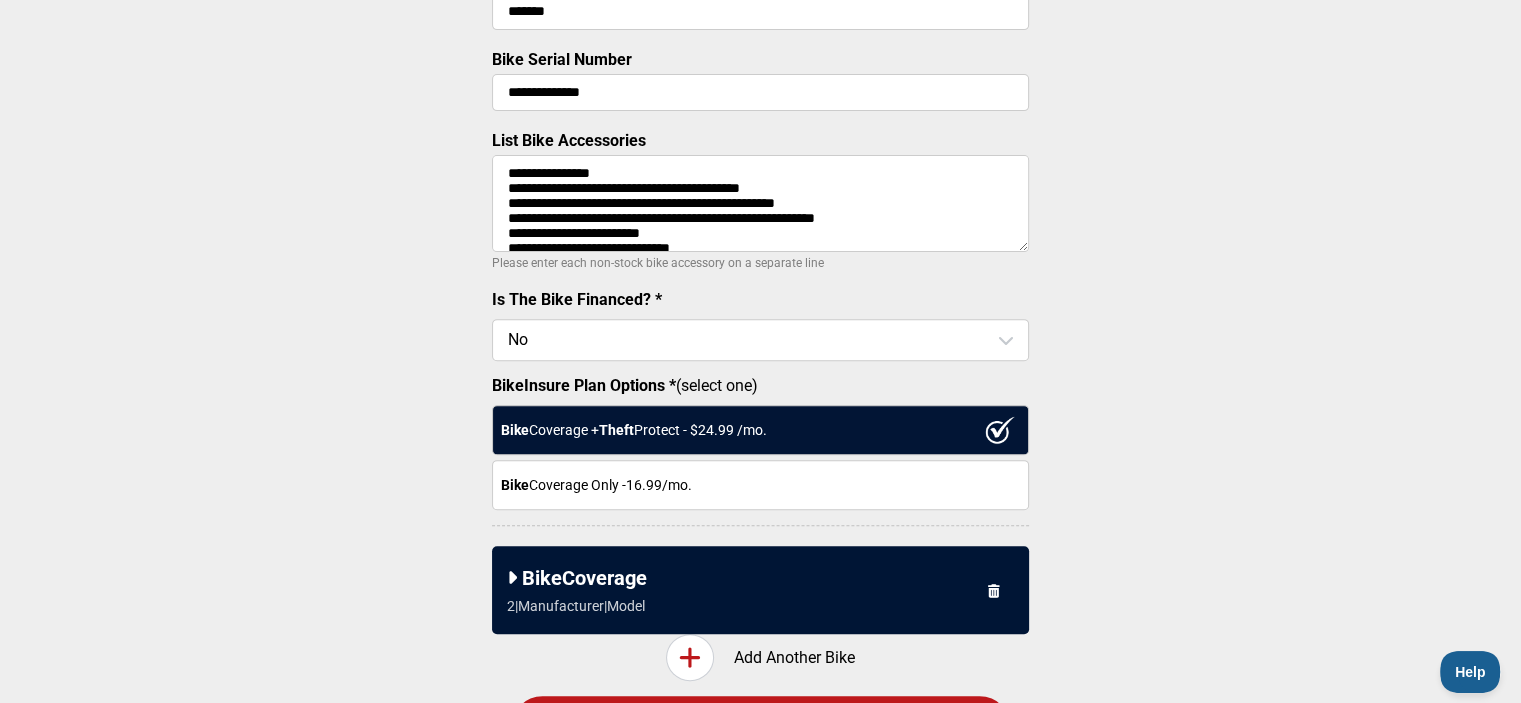 scroll, scrollTop: 867, scrollLeft: 0, axis: vertical 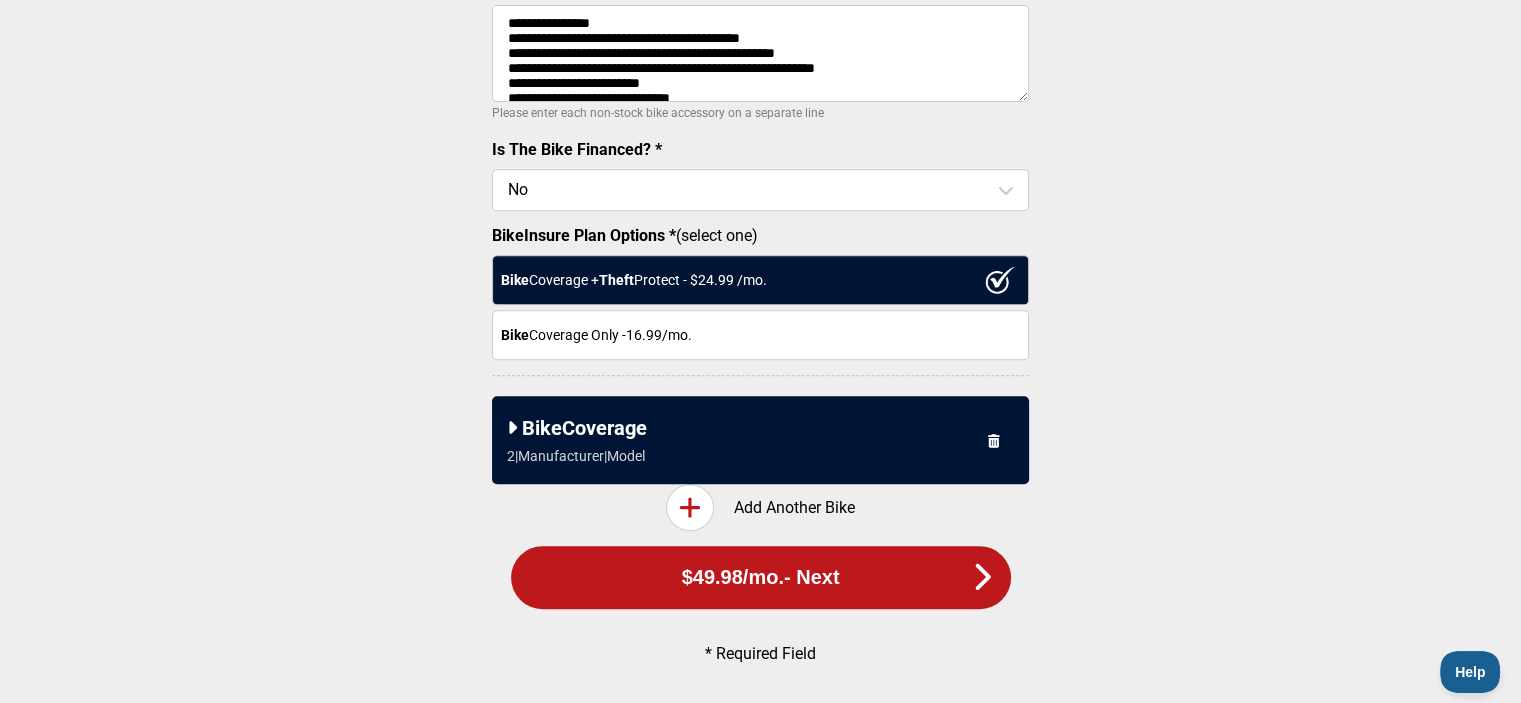 click on "BikeCoverage   2  |  Manufacturer  |  Model" at bounding box center (760, 440) 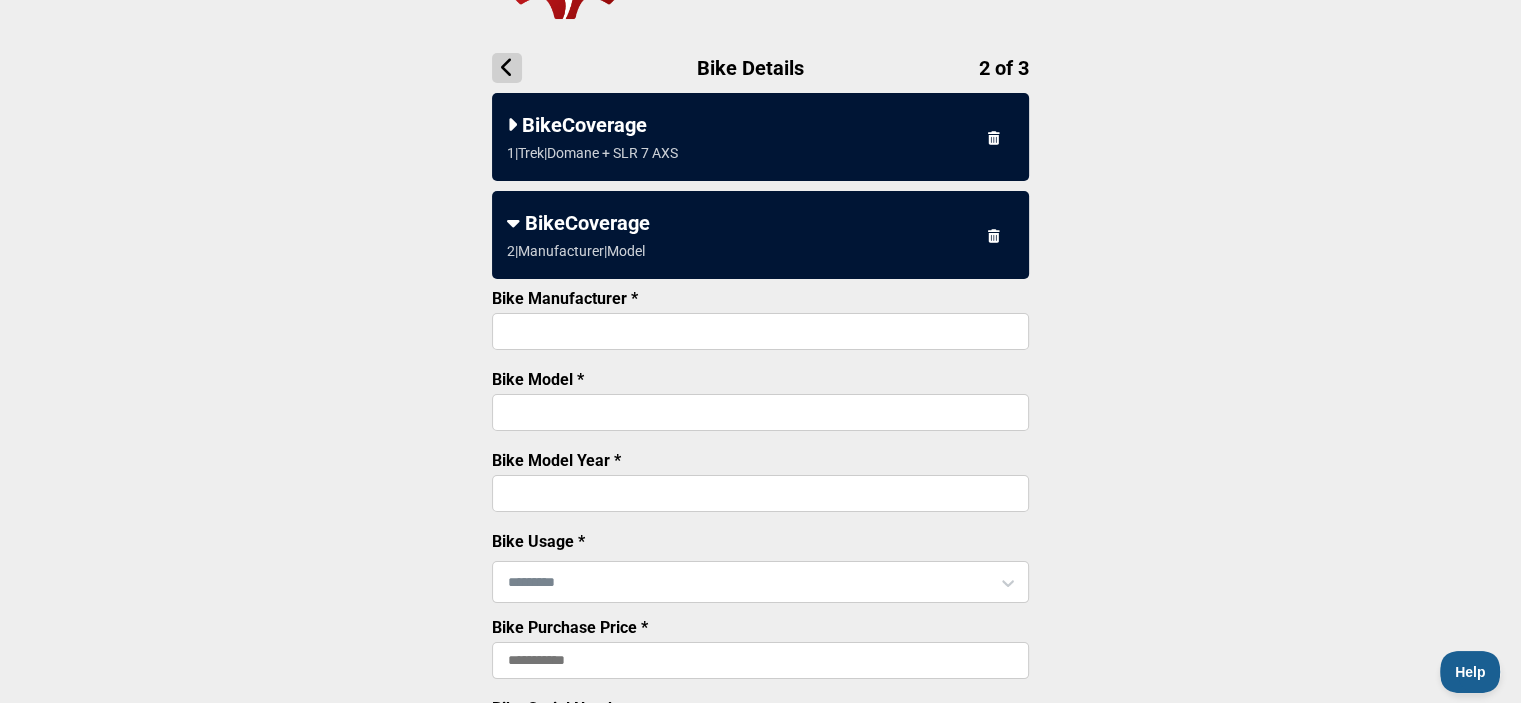 scroll, scrollTop: 200, scrollLeft: 0, axis: vertical 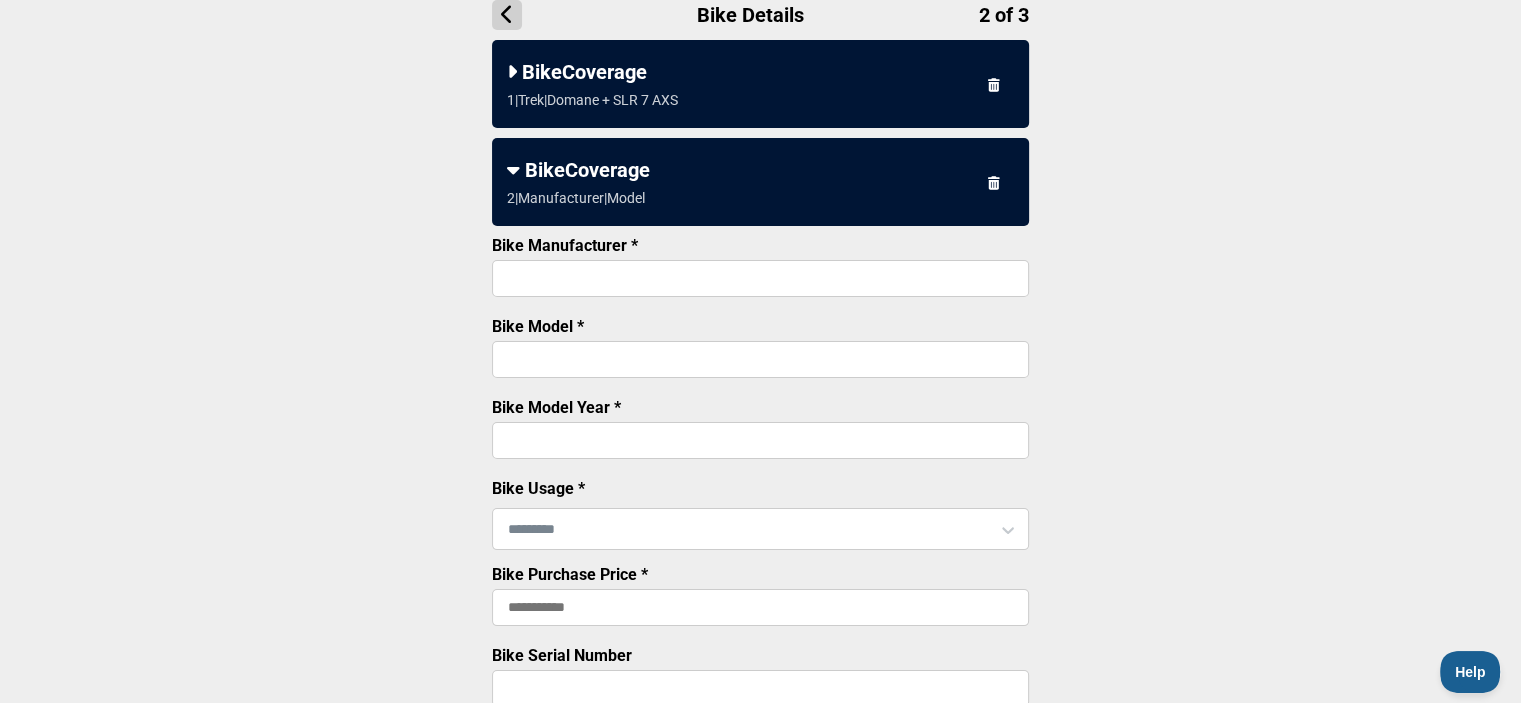 click on "Bike Manufacturer   *" at bounding box center [760, 278] 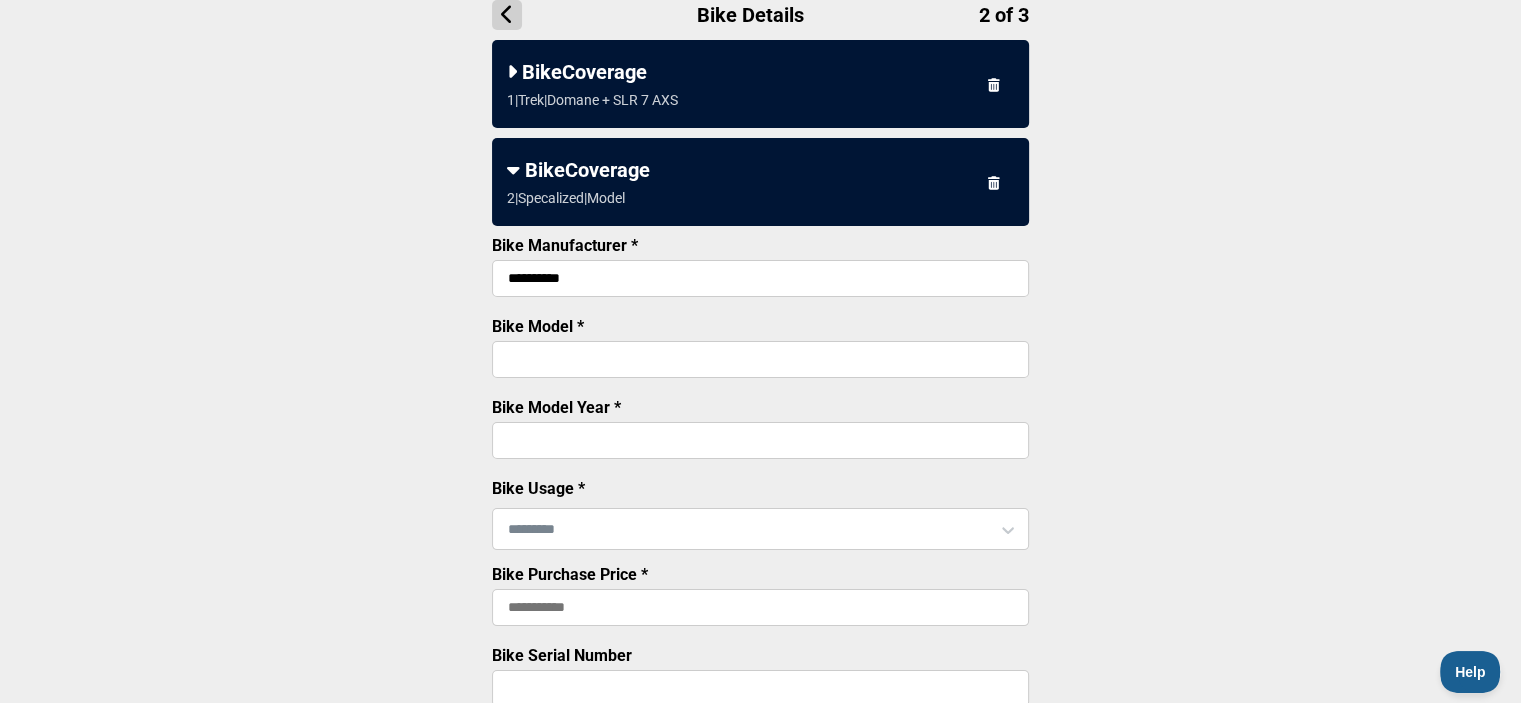 click on "Bike Model   *" at bounding box center [760, 359] 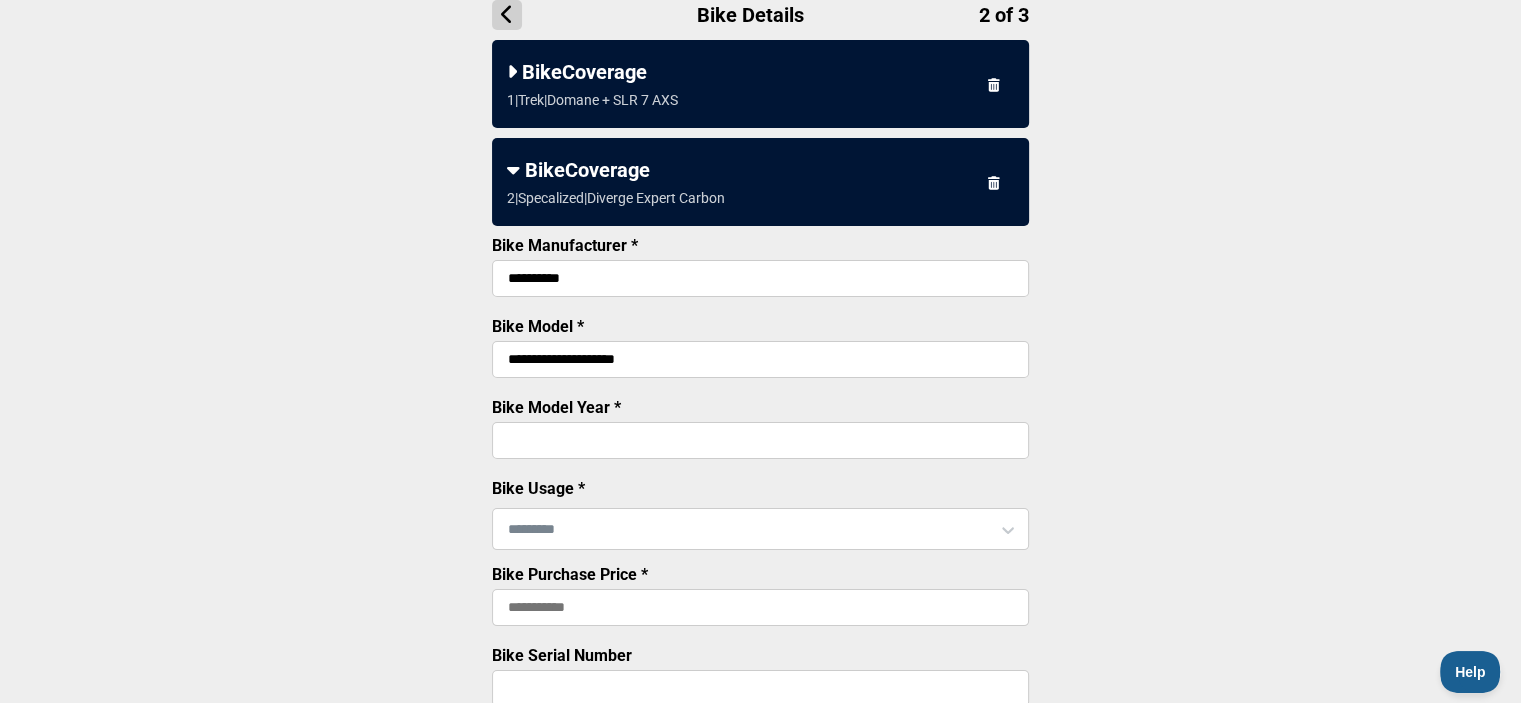 click on "Bike Model Year   *" at bounding box center [760, 440] 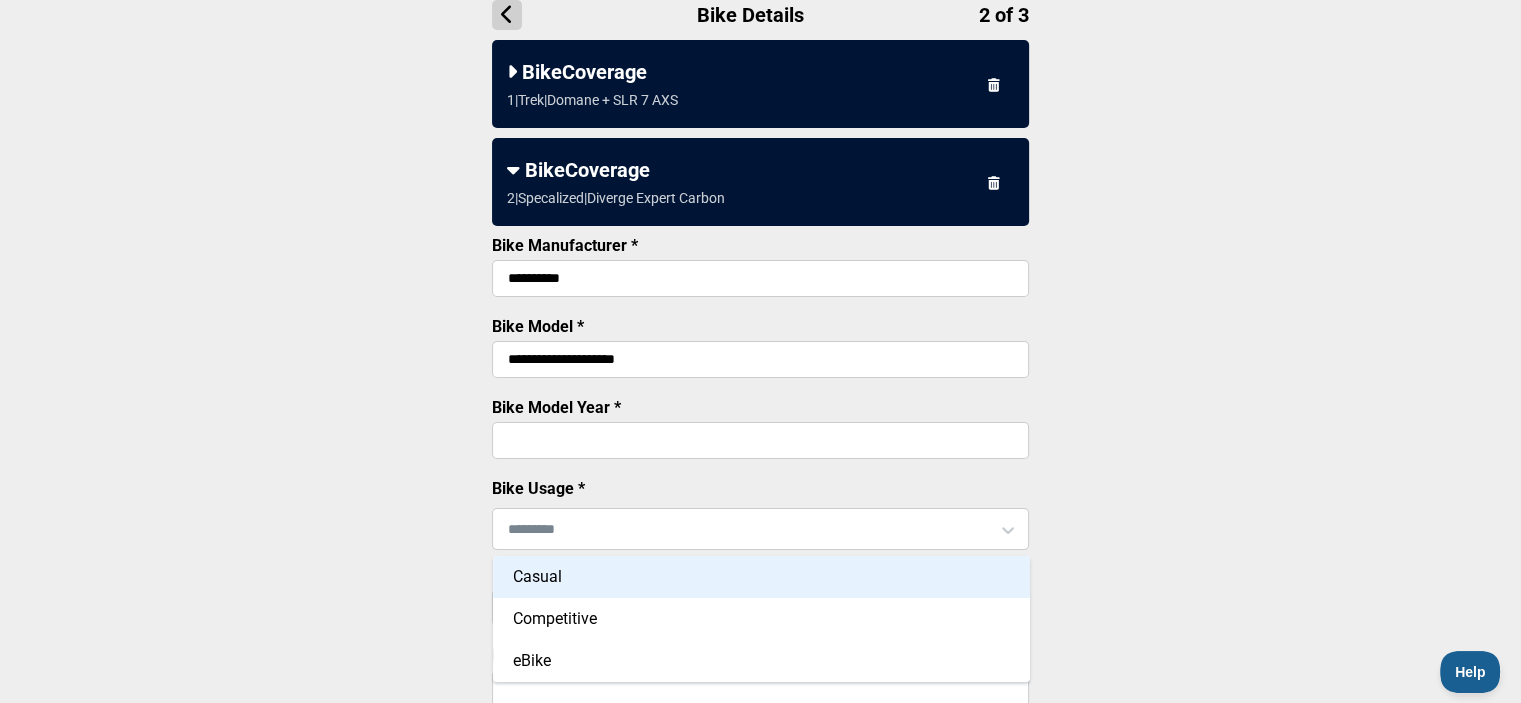 click on "Casual" at bounding box center [761, 577] 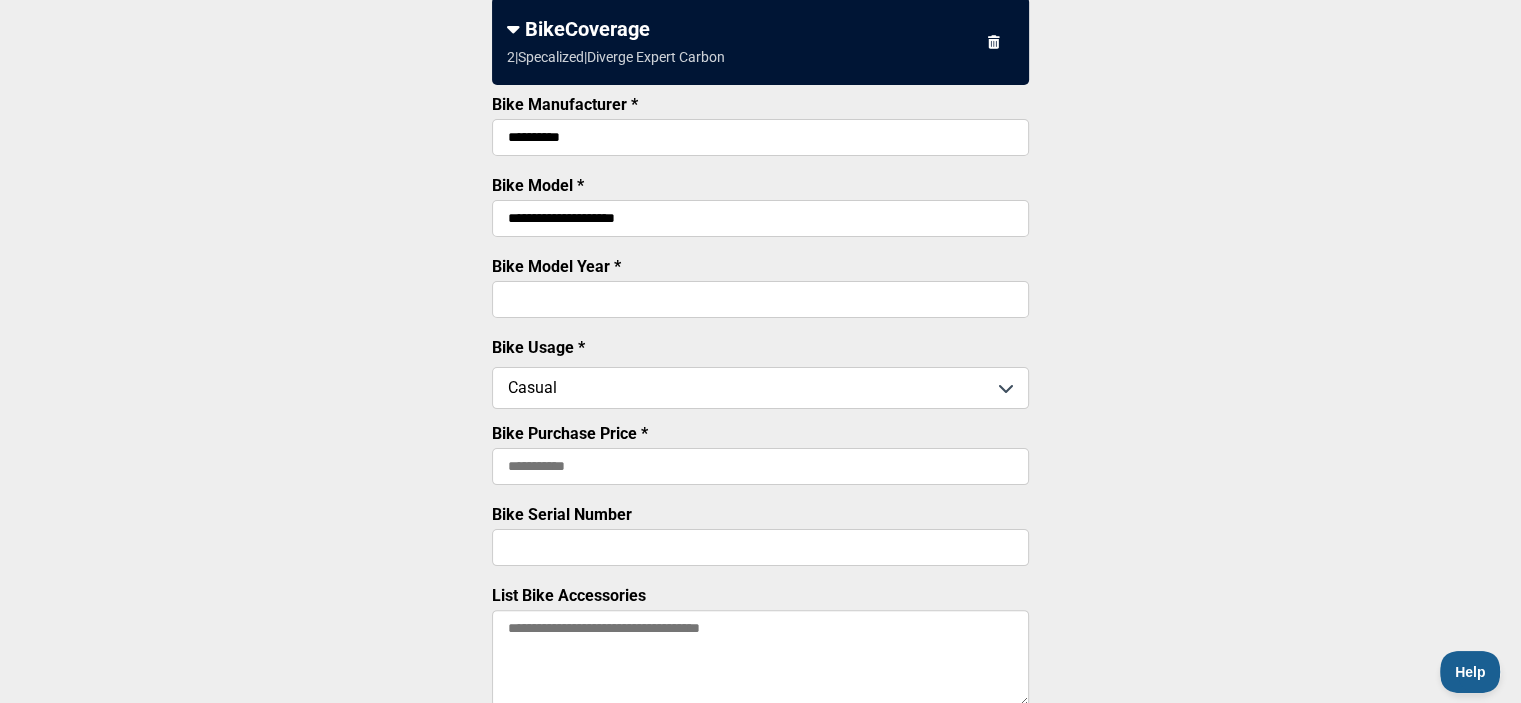 scroll, scrollTop: 400, scrollLeft: 0, axis: vertical 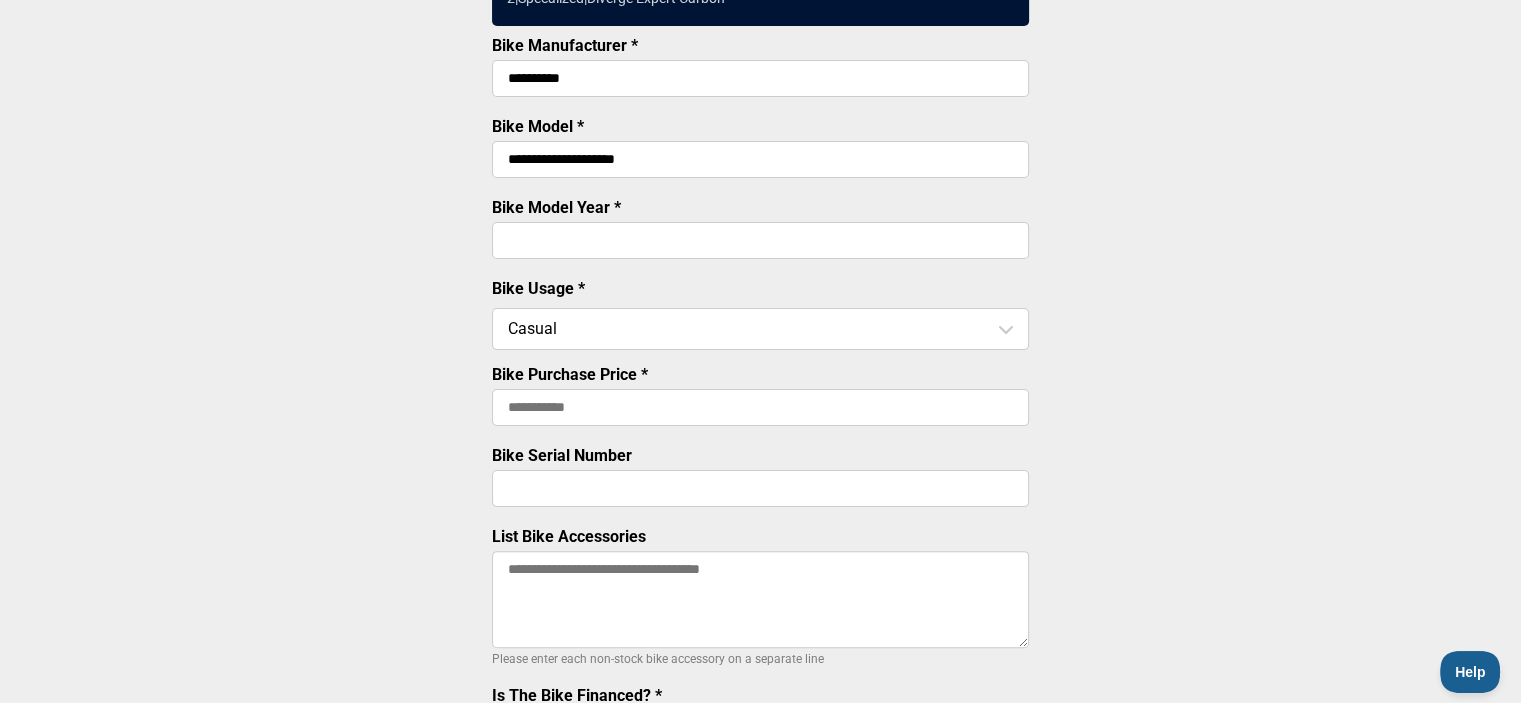 click on "Bike Purchase Price   *" at bounding box center (760, 407) 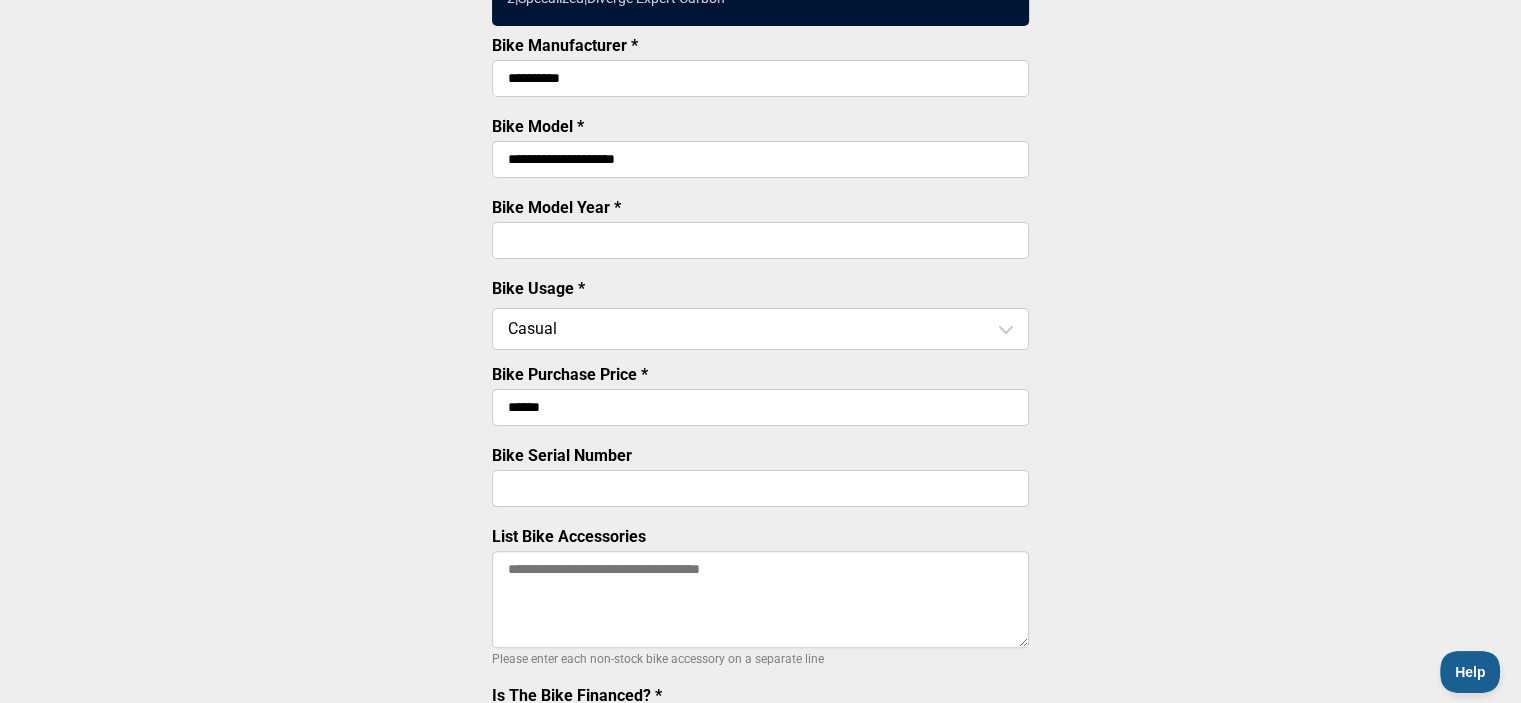click on "Bike Serial Number" at bounding box center (760, 488) 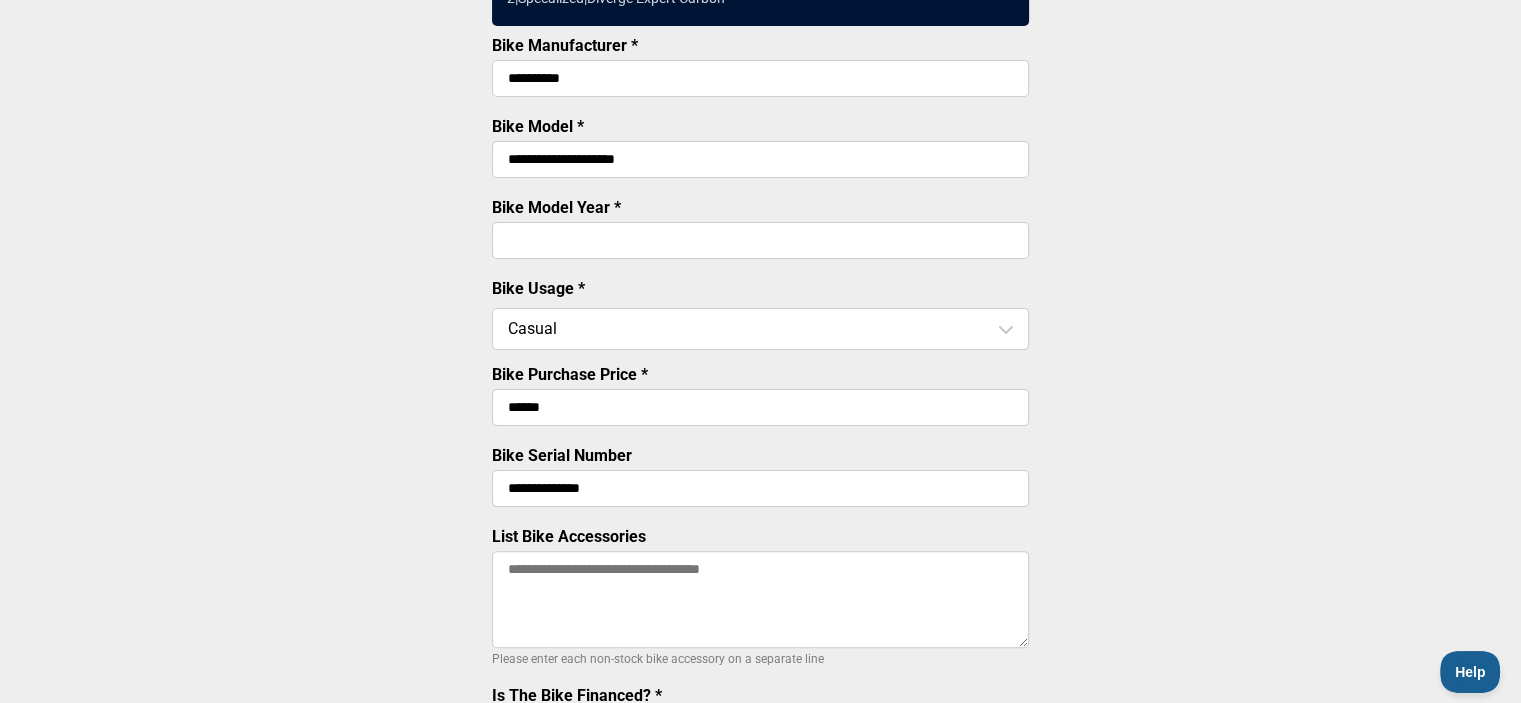 click on "List Bike Accessories" at bounding box center (760, 599) 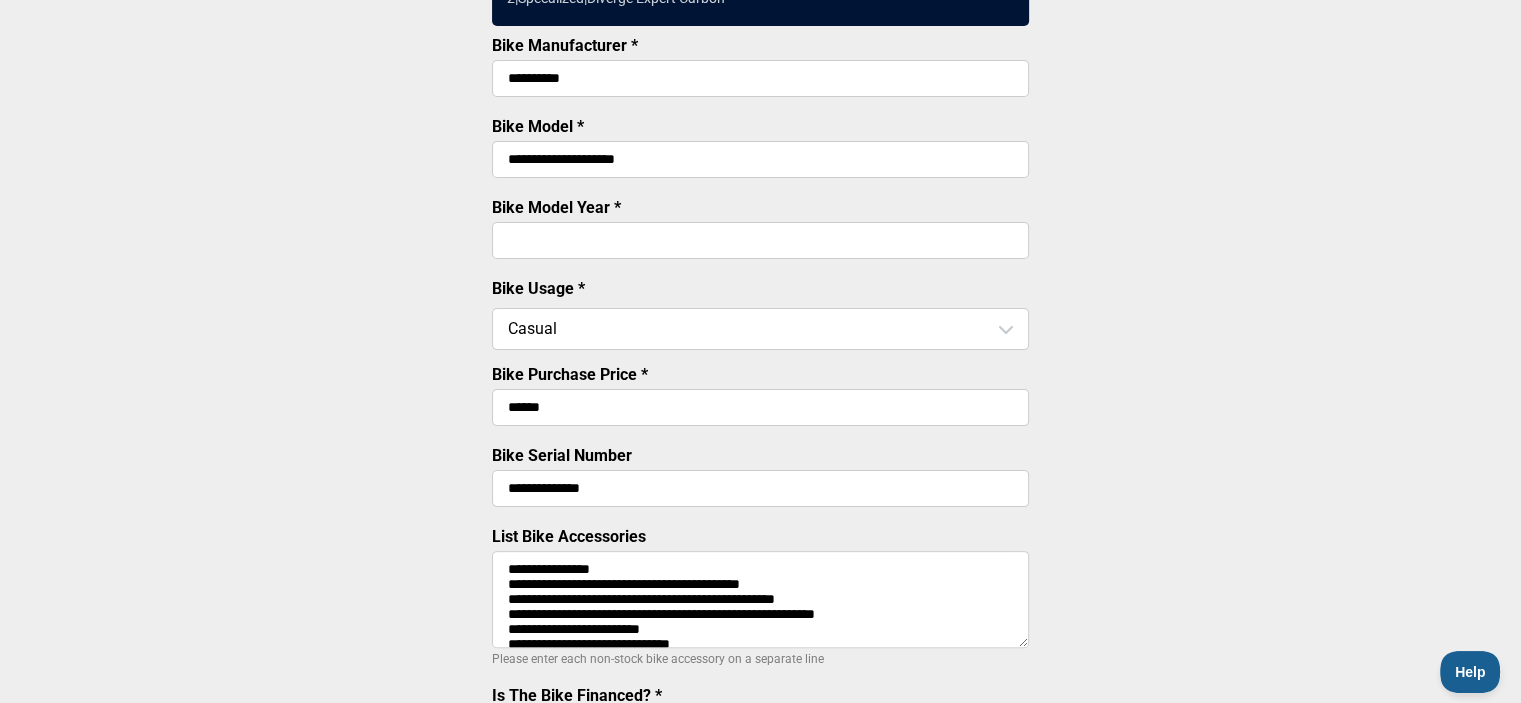scroll, scrollTop: 24, scrollLeft: 0, axis: vertical 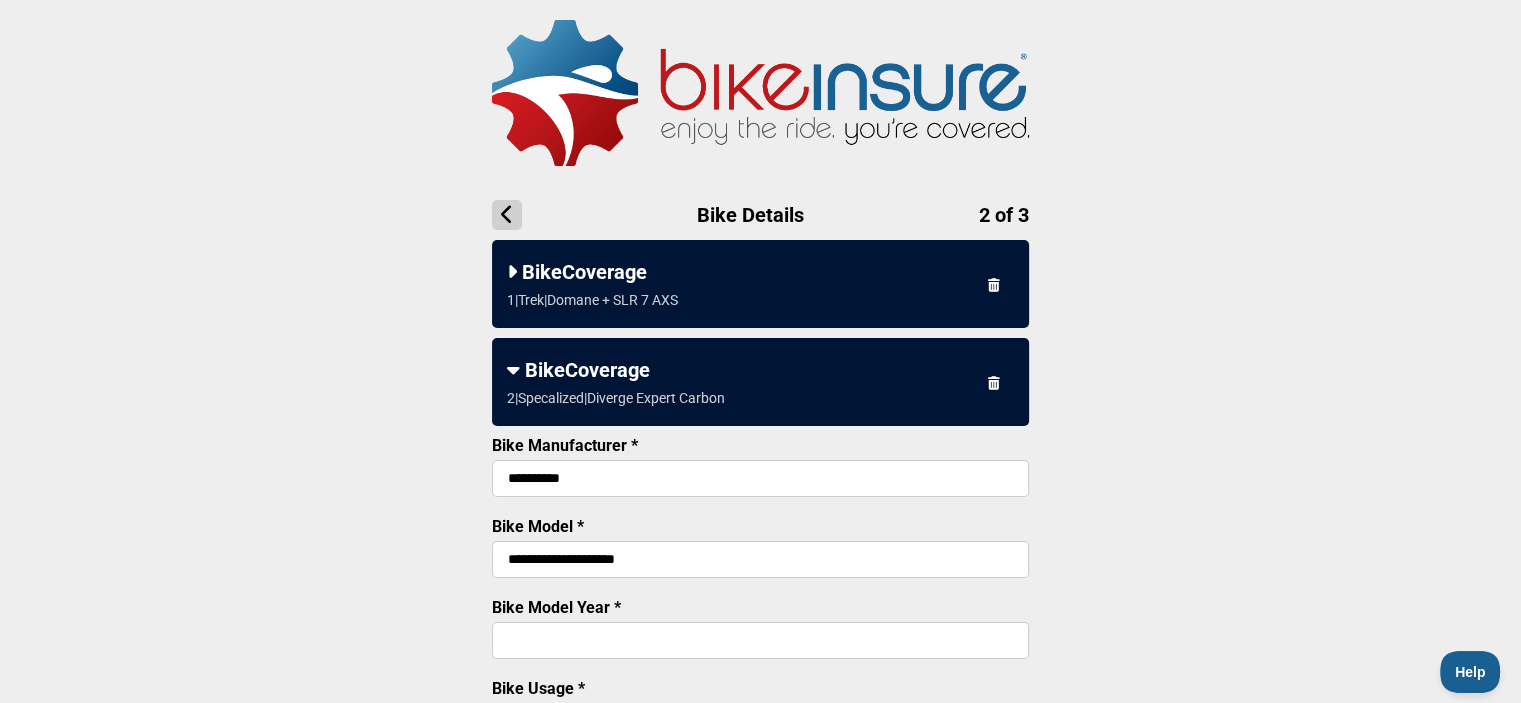 type on "**********" 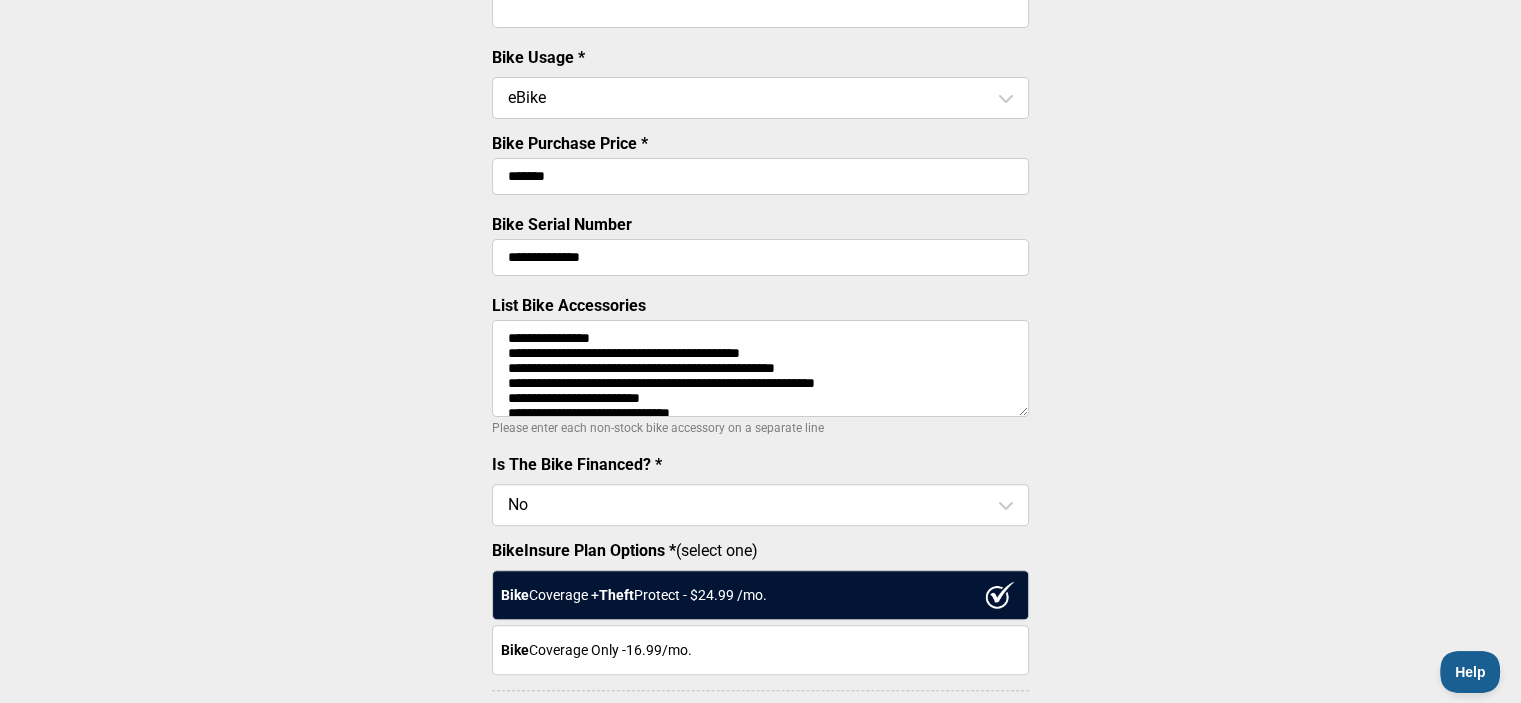 scroll, scrollTop: 700, scrollLeft: 0, axis: vertical 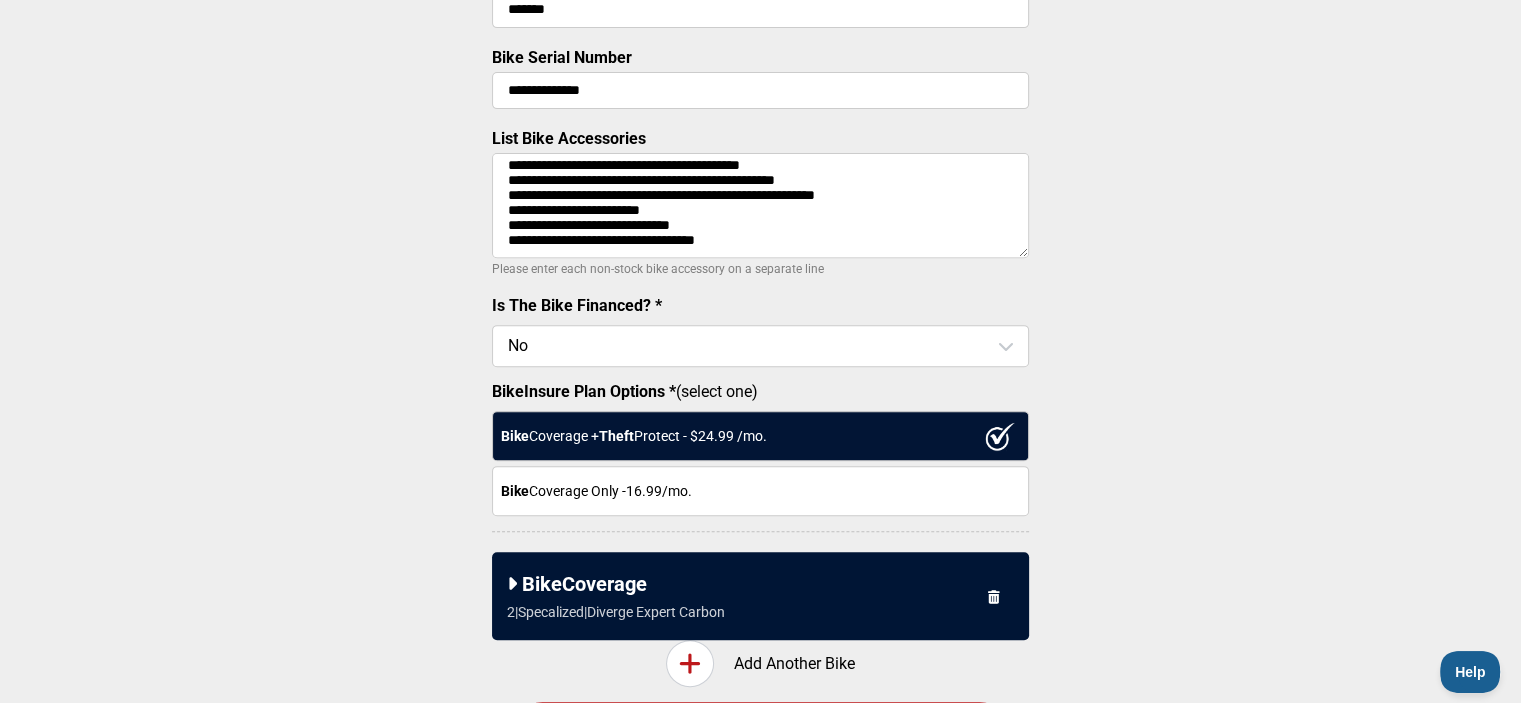 click on "**********" at bounding box center (760, 206) 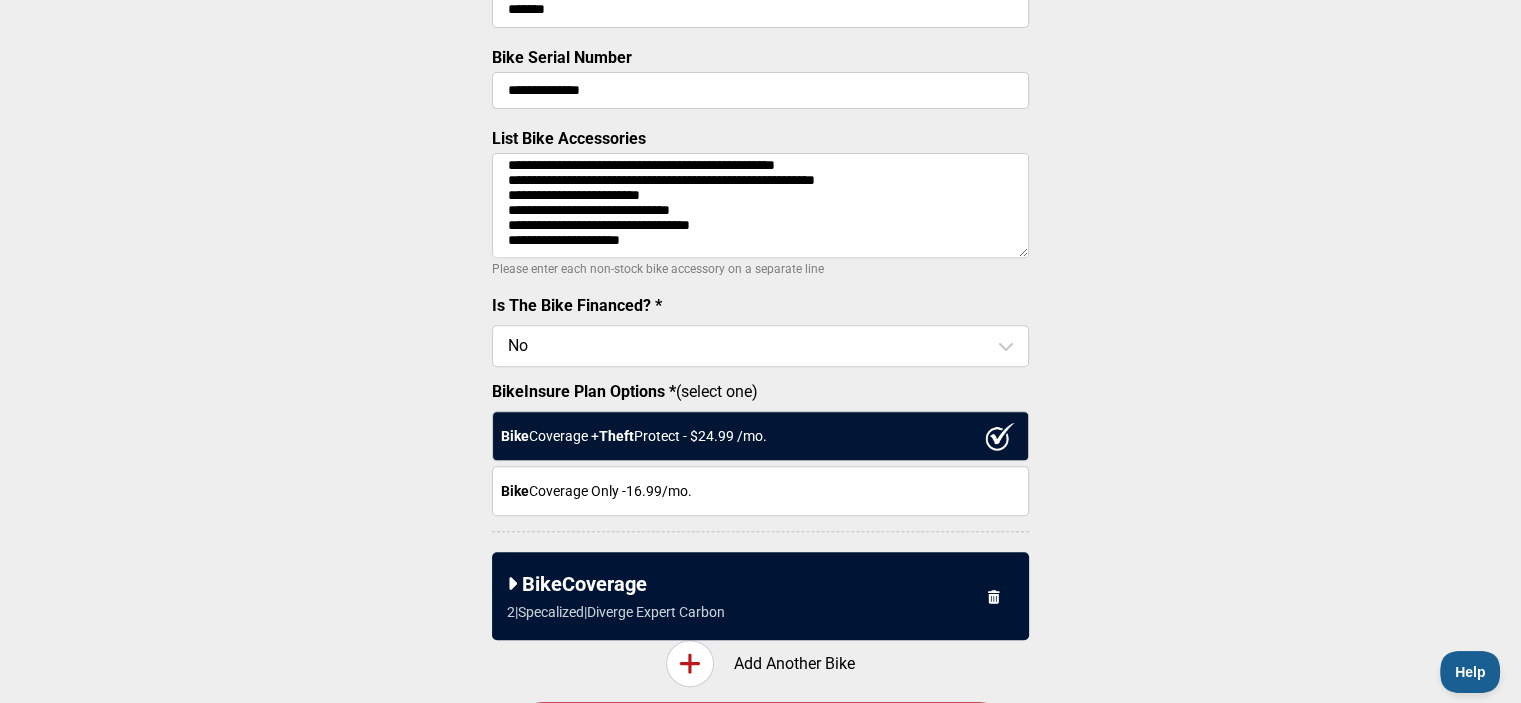 type on "**********" 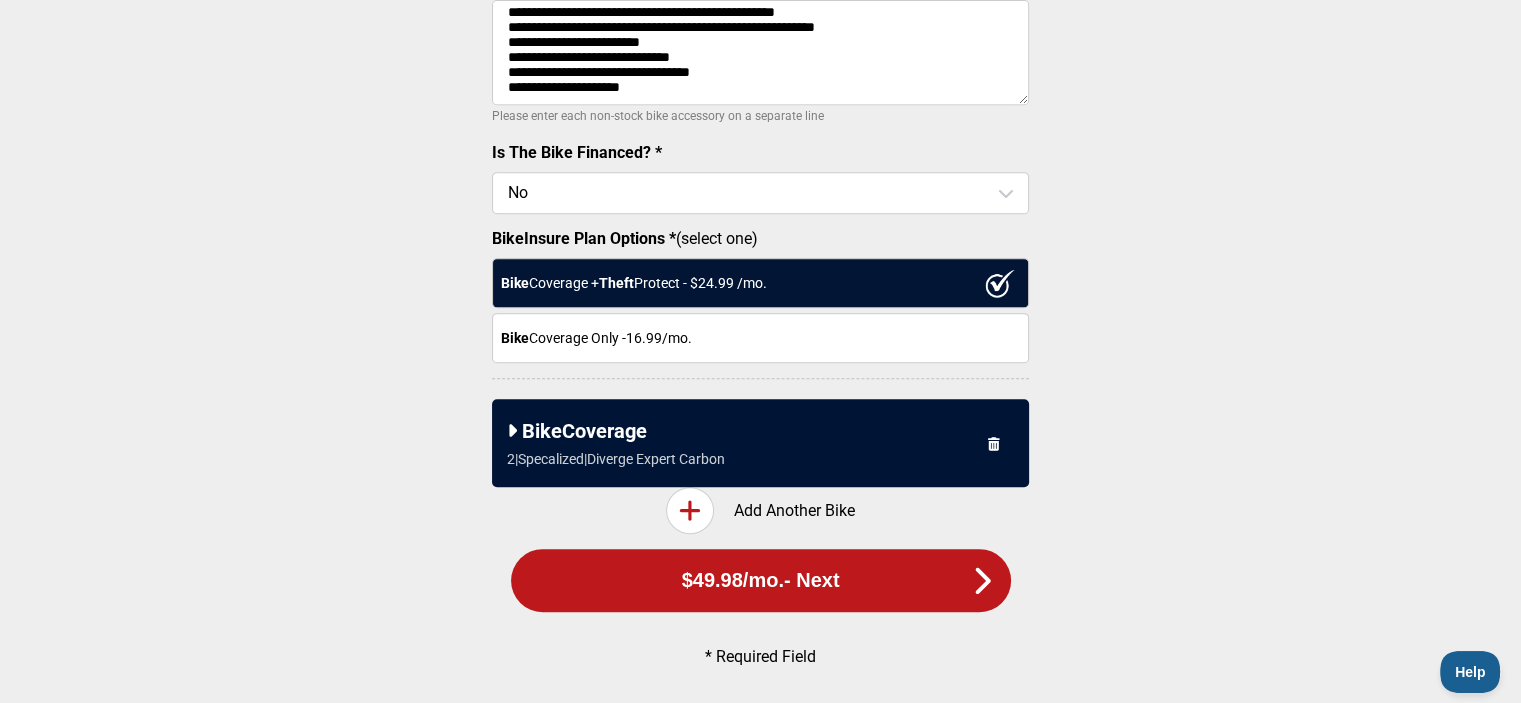 scroll, scrollTop: 867, scrollLeft: 0, axis: vertical 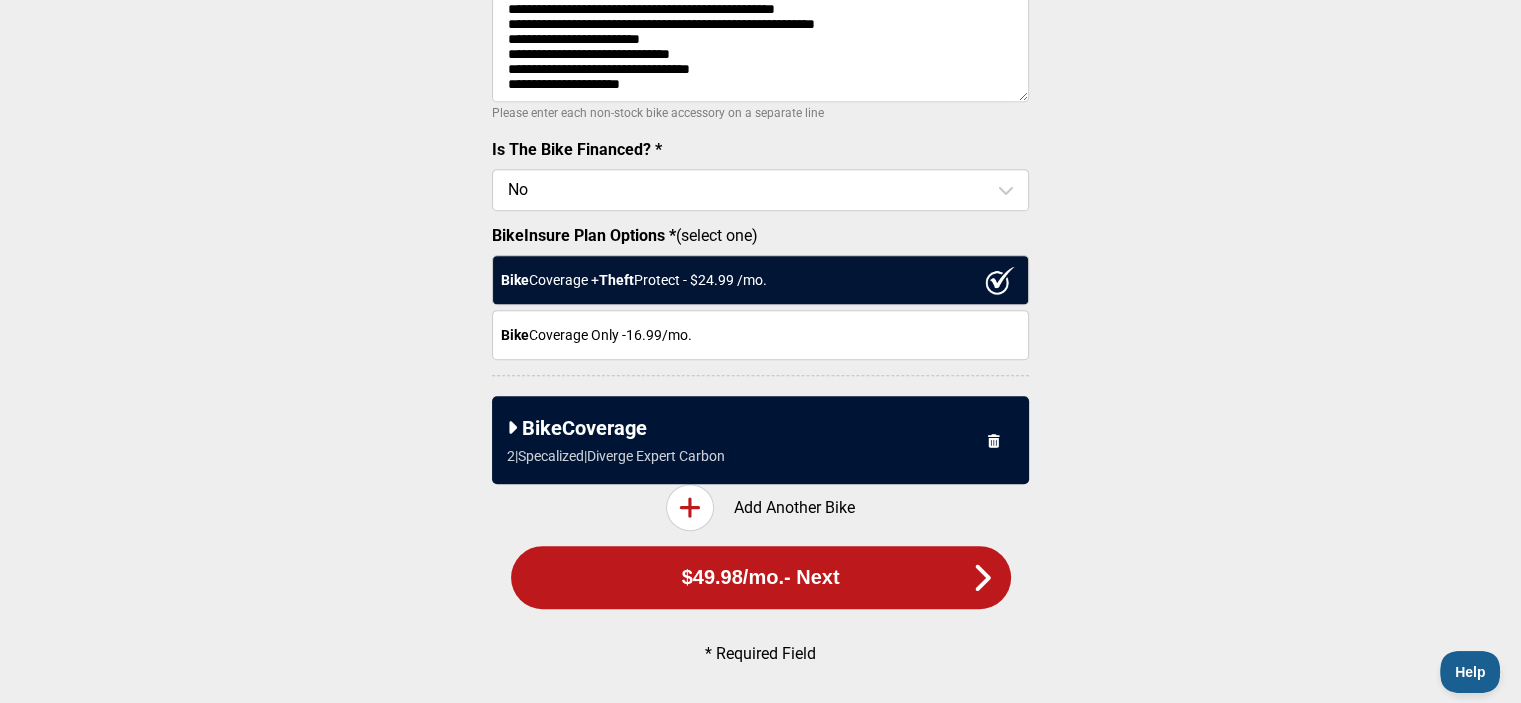 click on "BikeCoverage   2  |  Specalized  |  Diverge Expert Carbon" at bounding box center [760, 440] 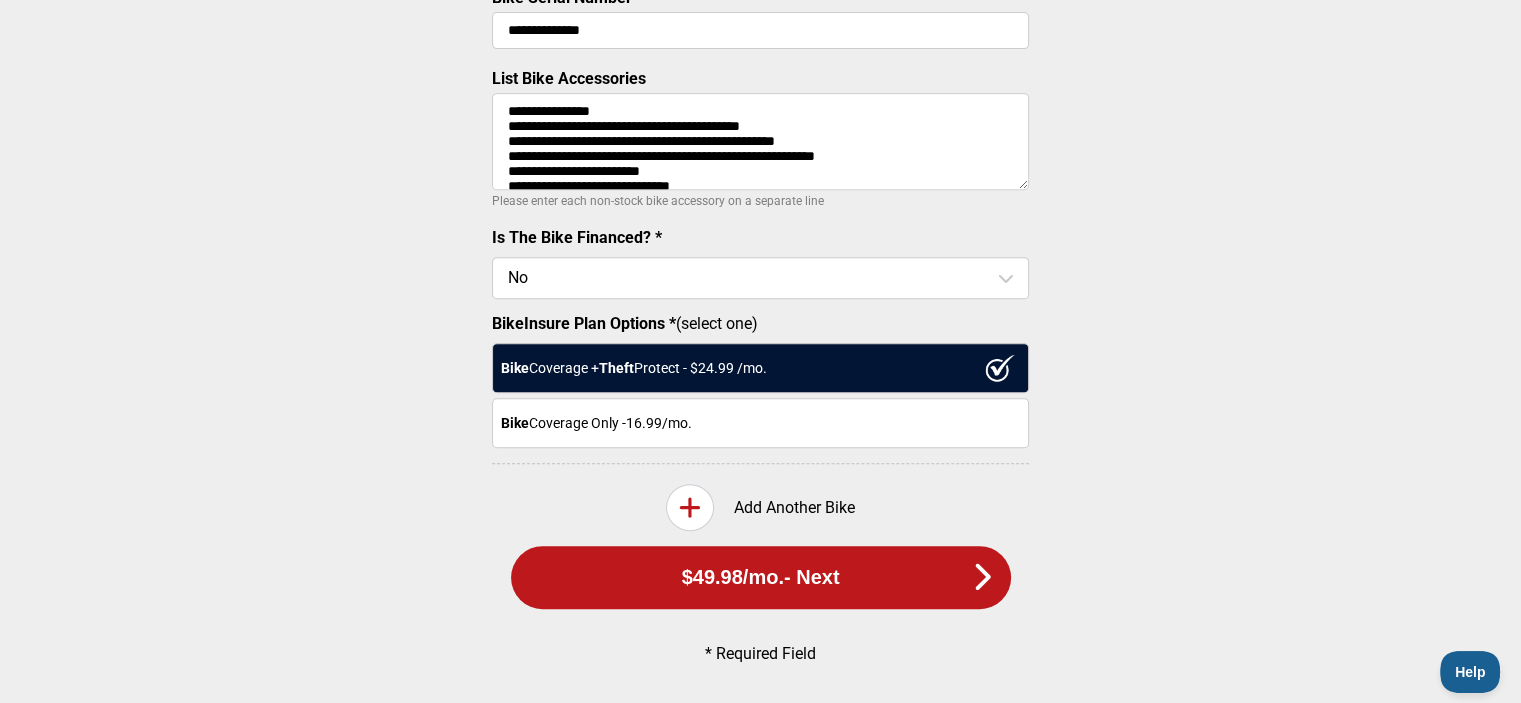 scroll, scrollTop: 50, scrollLeft: 0, axis: vertical 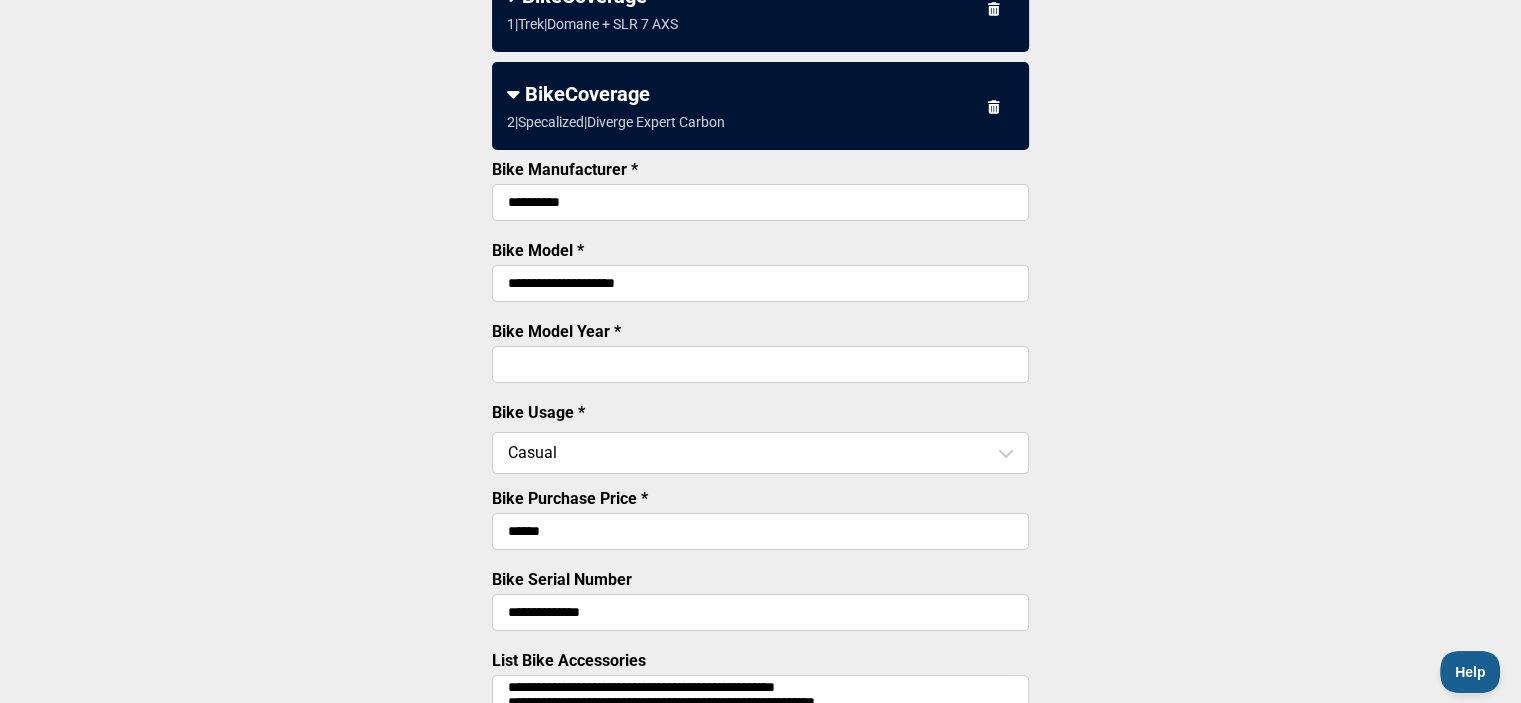 click on "**********" at bounding box center [760, 202] 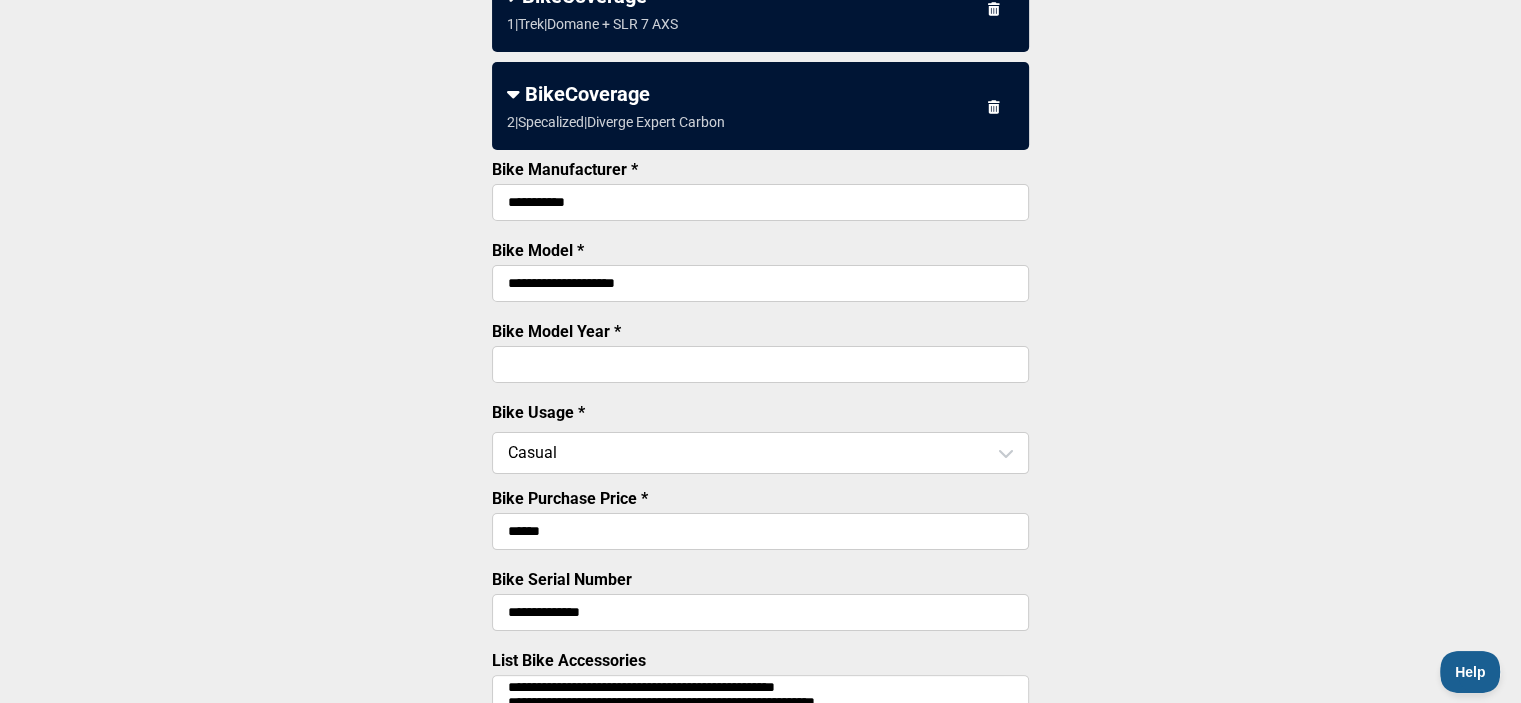 type on "**********" 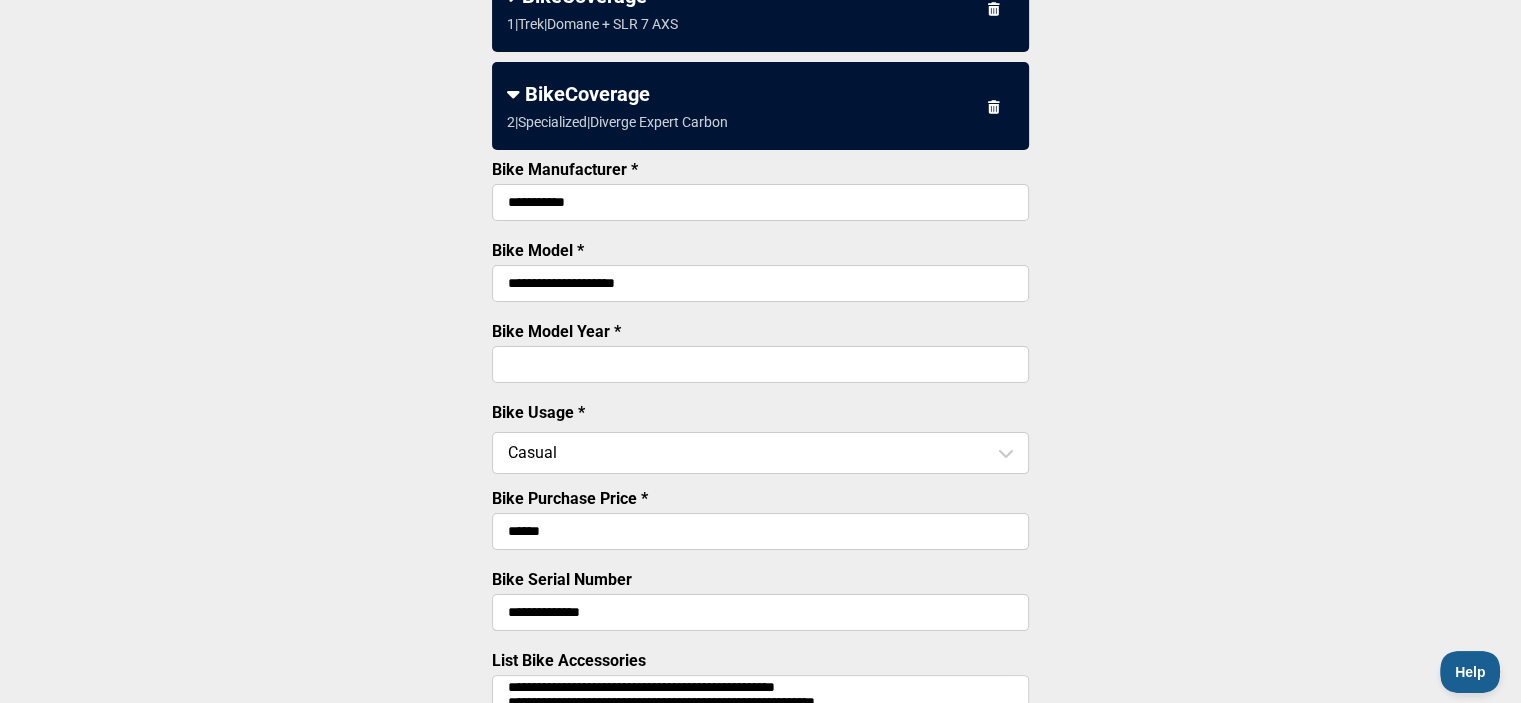 click on "**********" at bounding box center (760, 283) 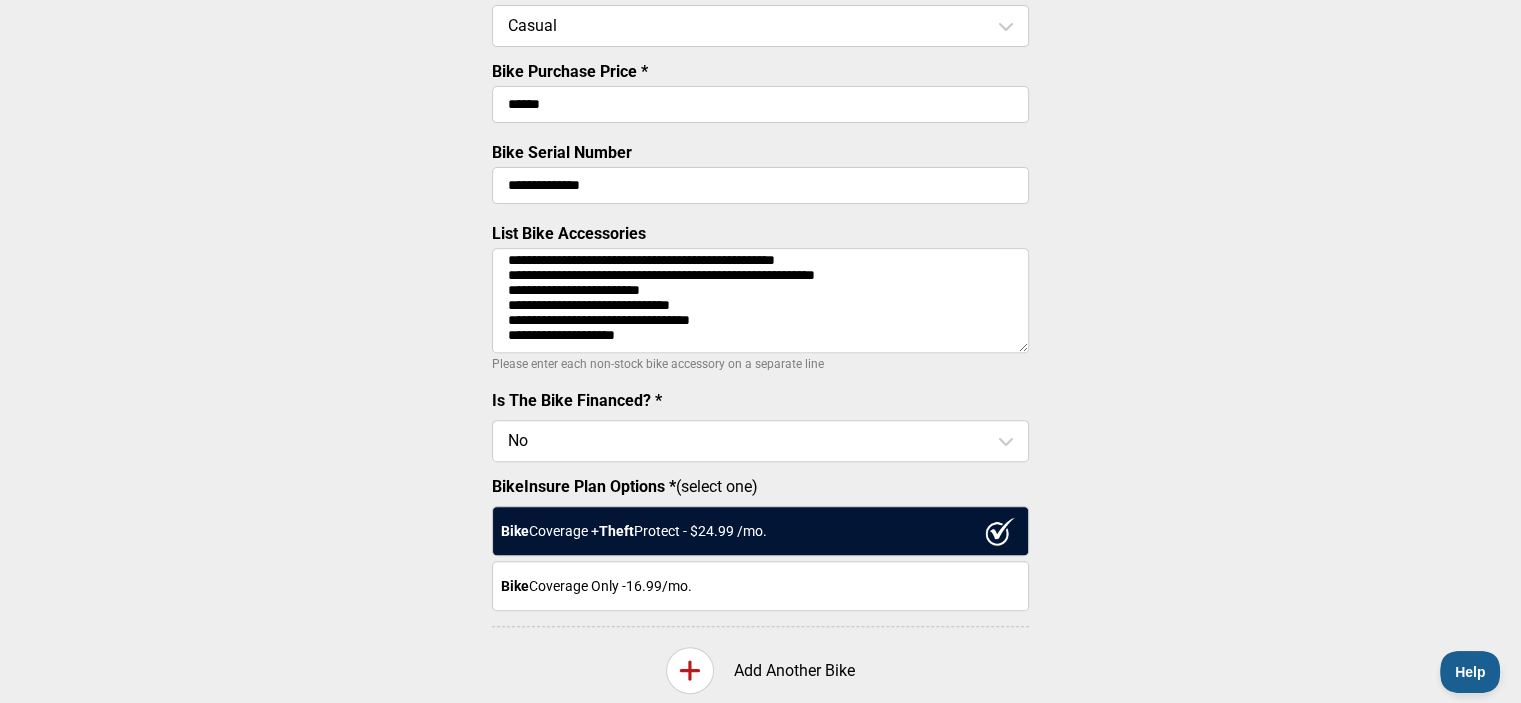 scroll, scrollTop: 576, scrollLeft: 0, axis: vertical 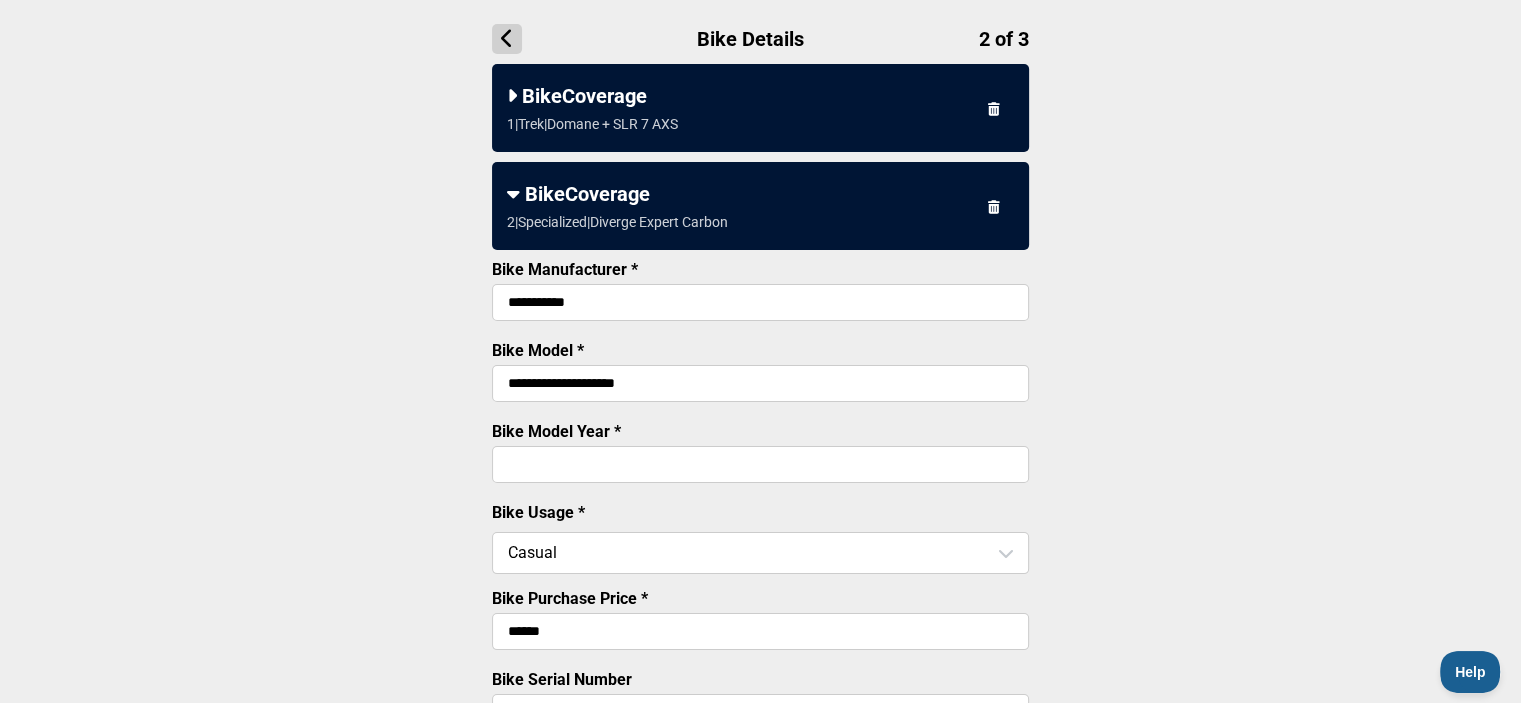 click on "1  |  Trek  |  Domane + SLR 7 AXS" at bounding box center [592, 124] 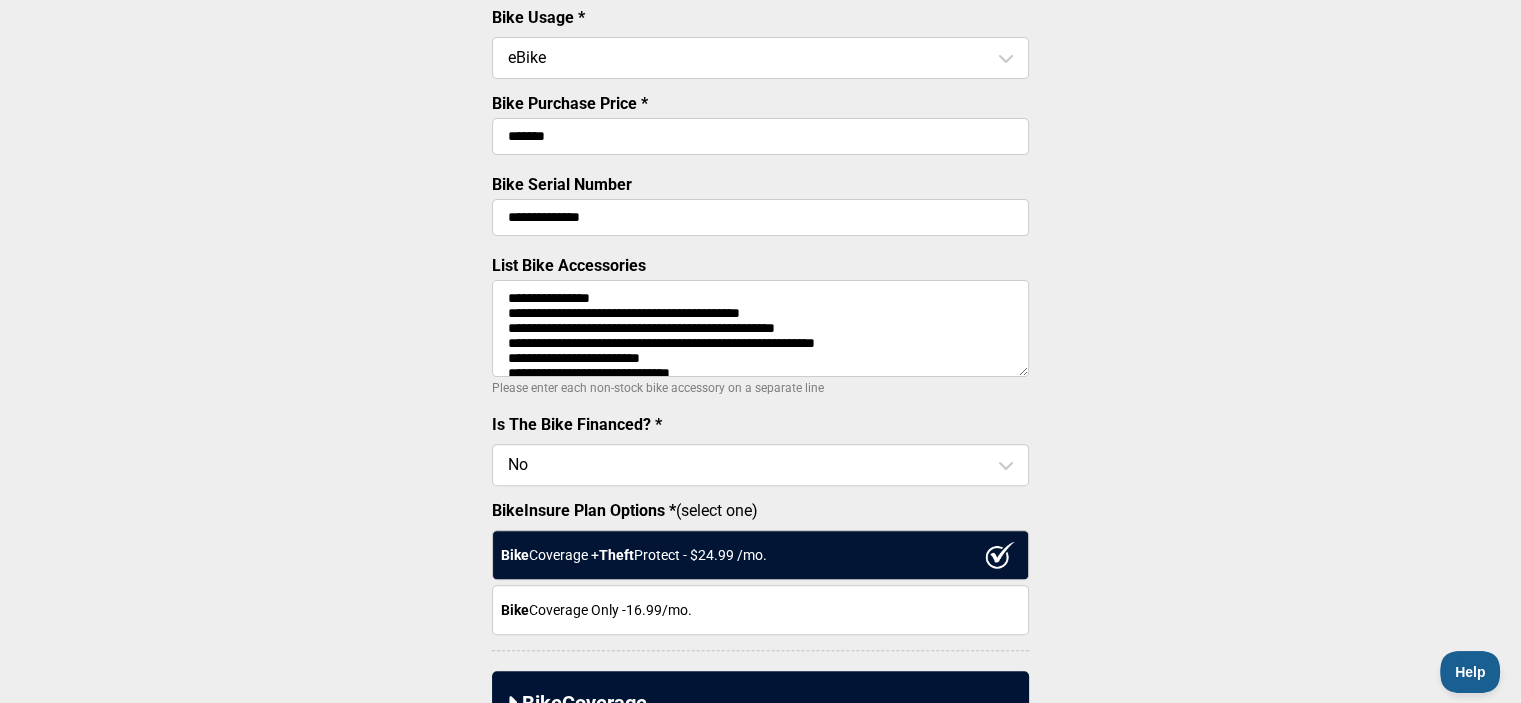 scroll, scrollTop: 576, scrollLeft: 0, axis: vertical 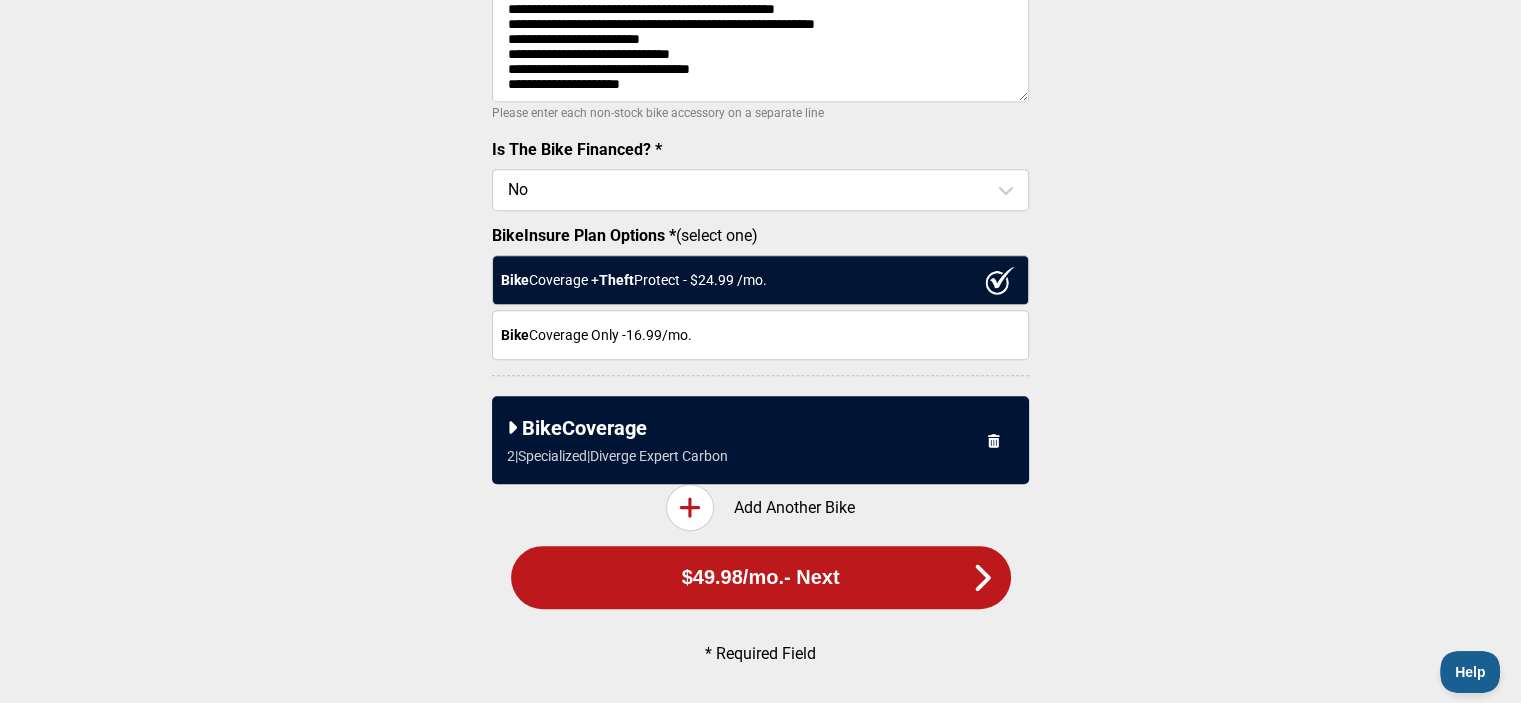 click on "$49.98 /mo.  - Next" at bounding box center (761, 577) 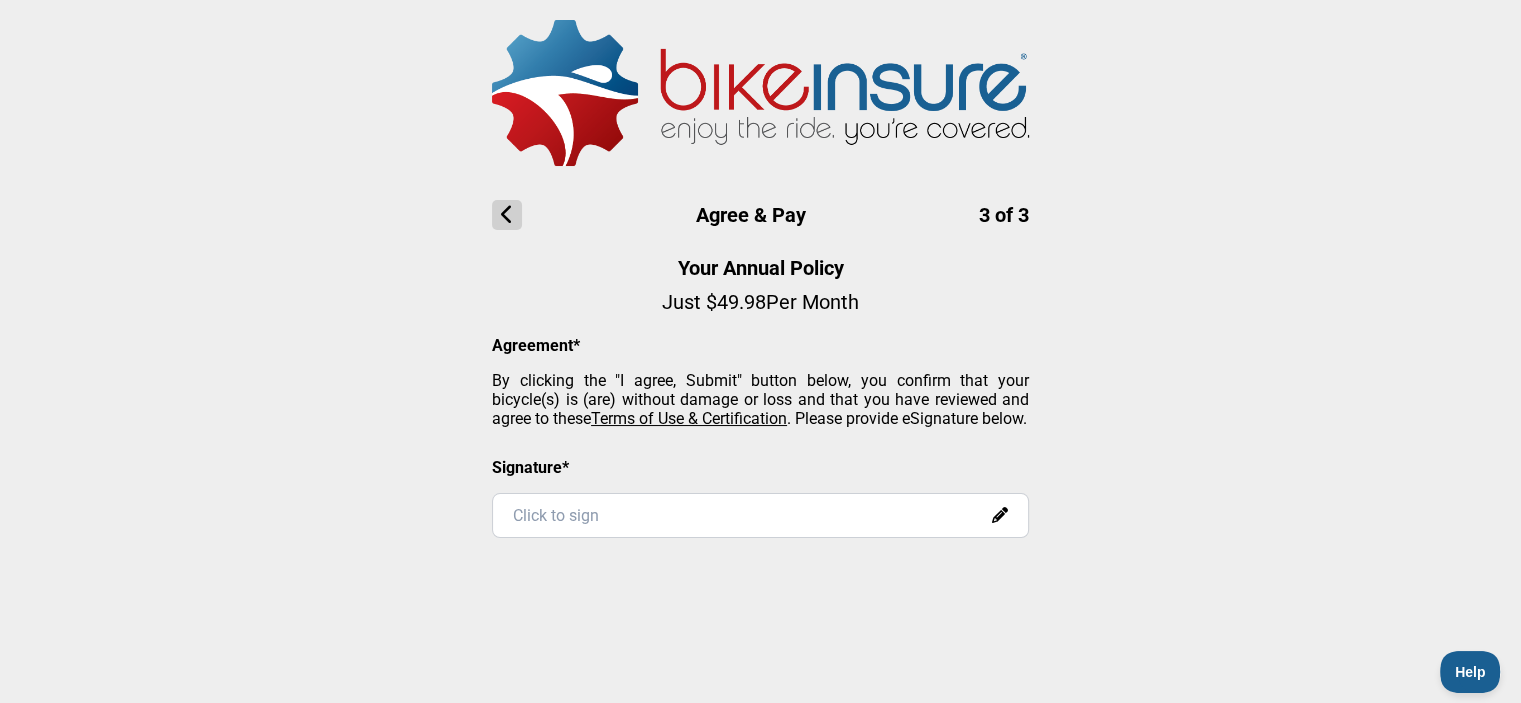 scroll, scrollTop: 0, scrollLeft: 0, axis: both 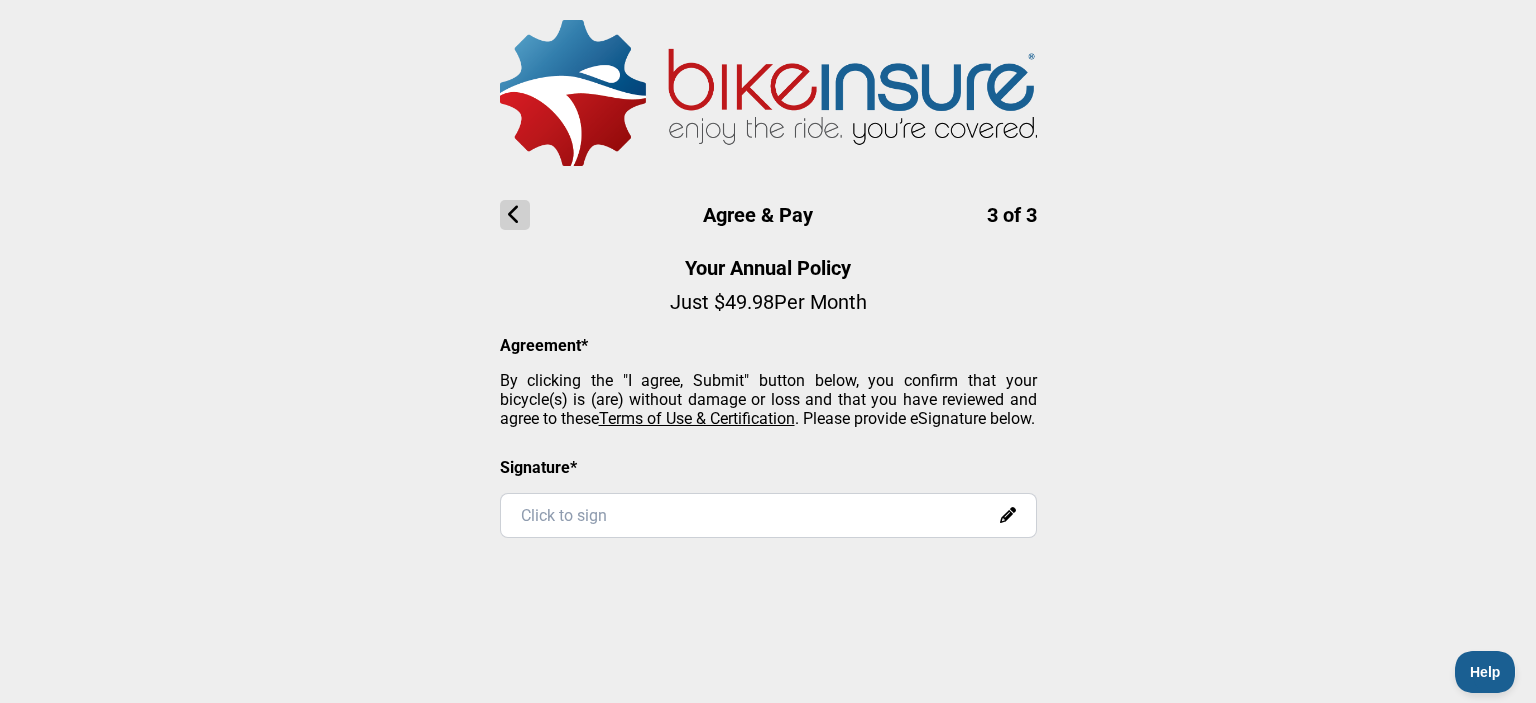 click on "Click to sign" at bounding box center (768, 515) 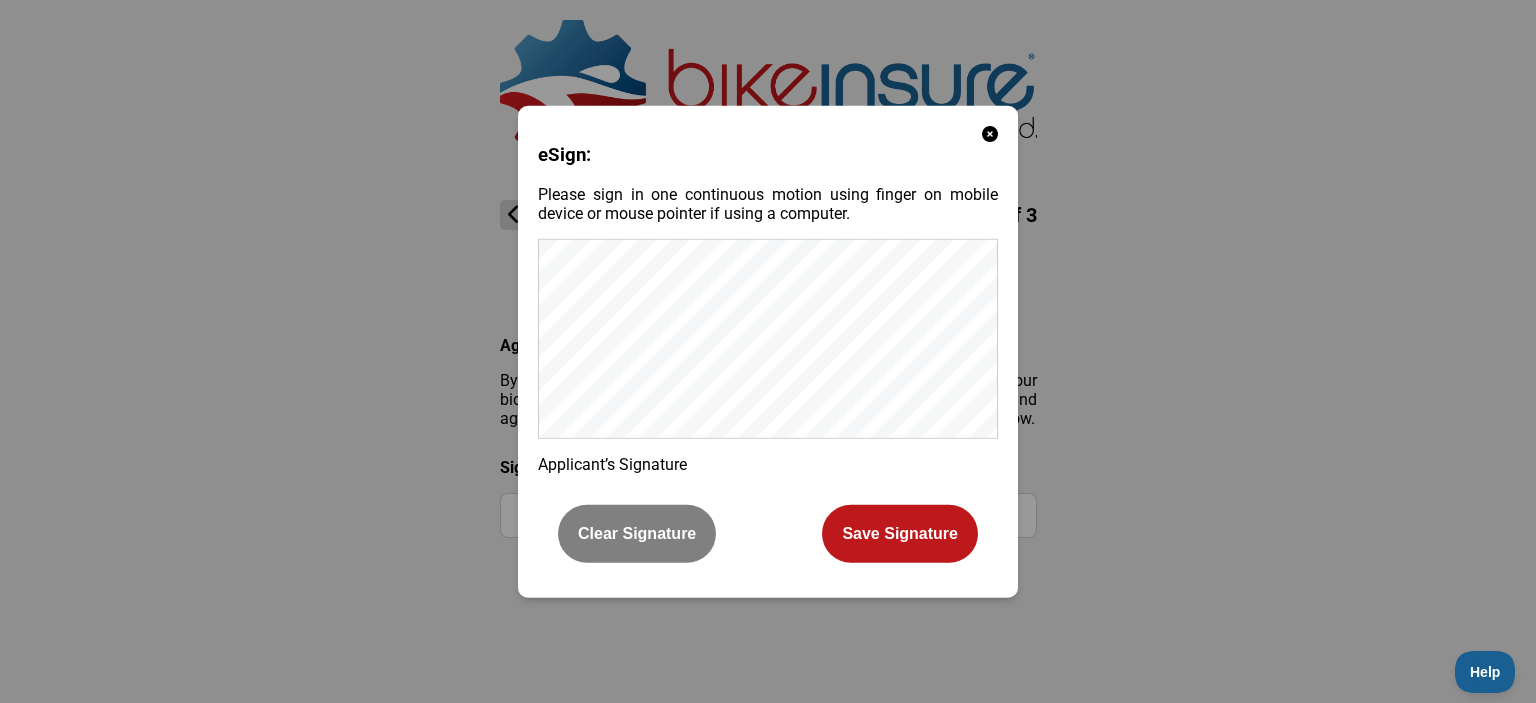 click on "Save Signature" at bounding box center (900, 534) 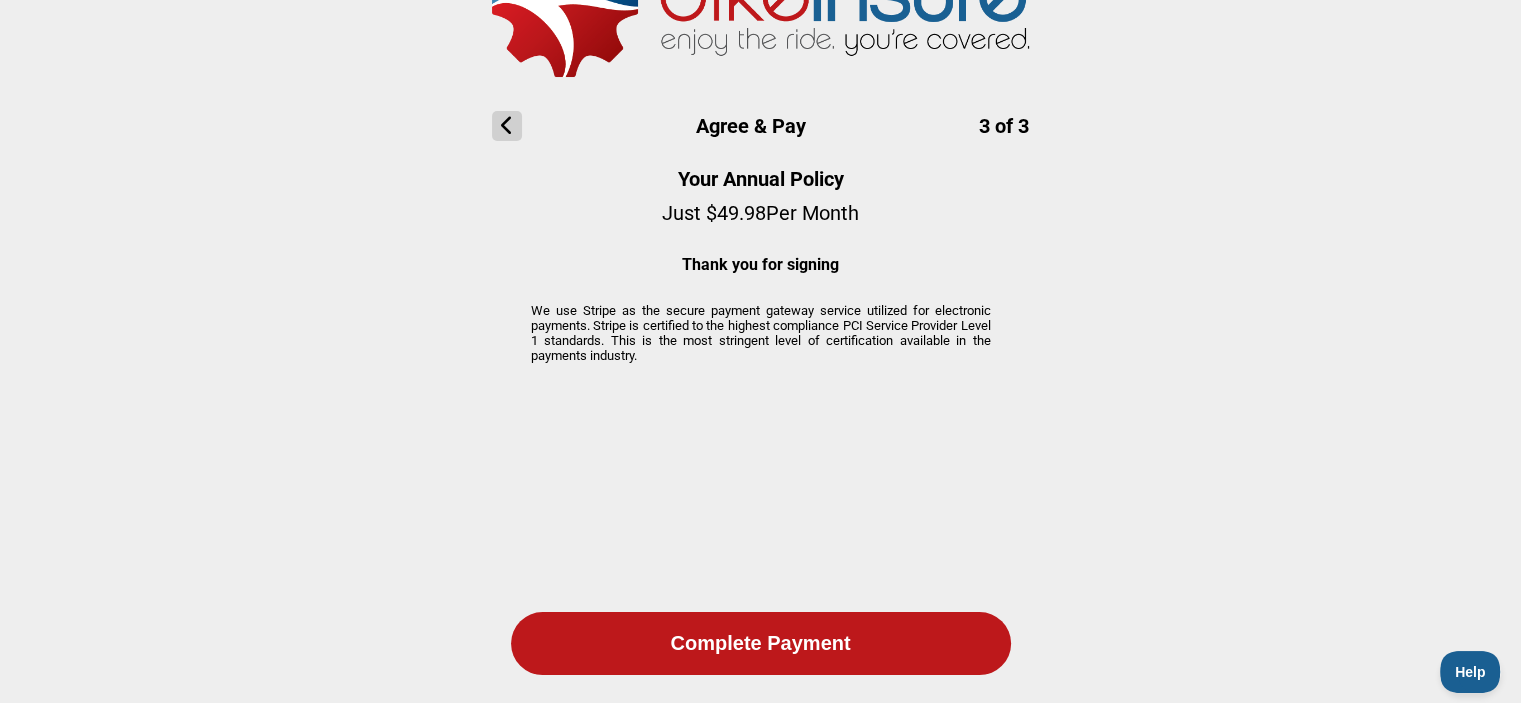 scroll, scrollTop: 96, scrollLeft: 0, axis: vertical 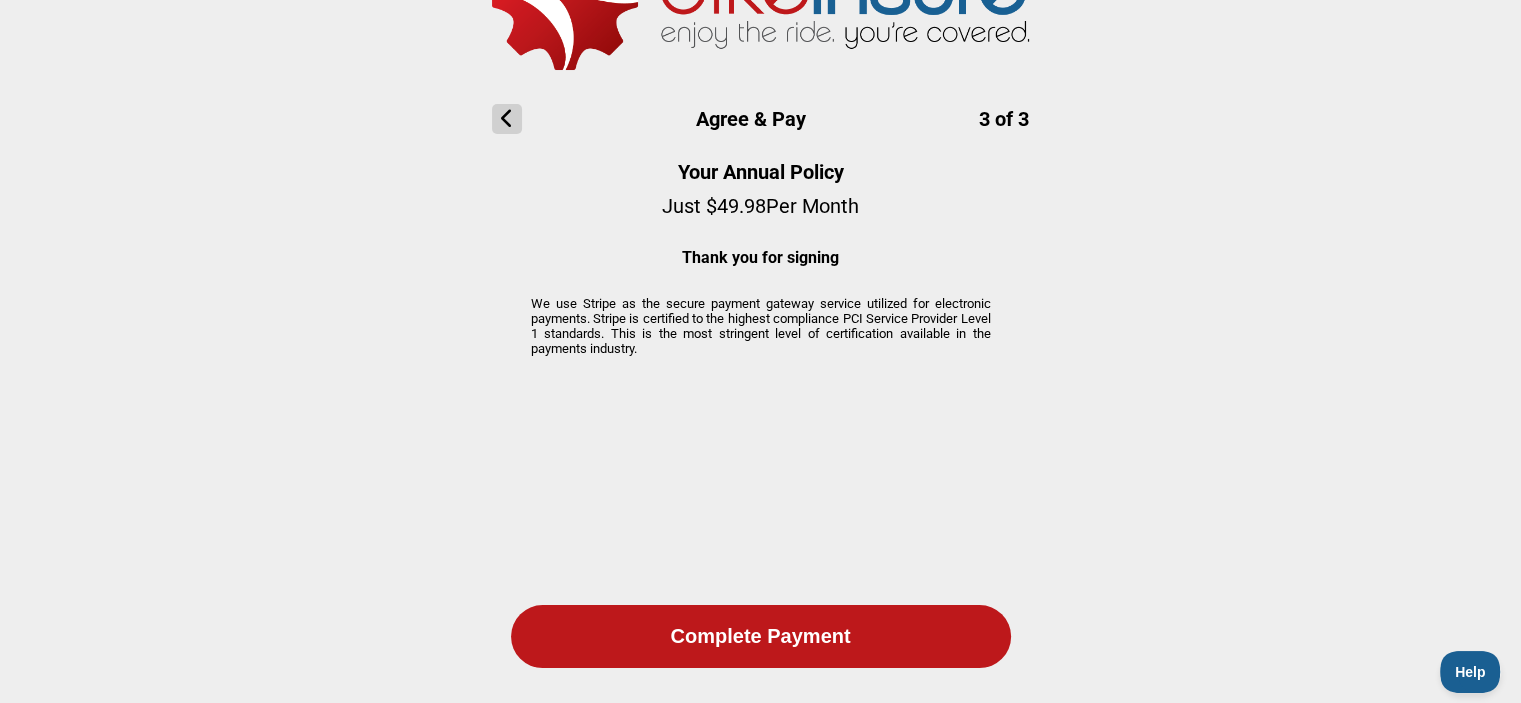 click on "Complete Payment" 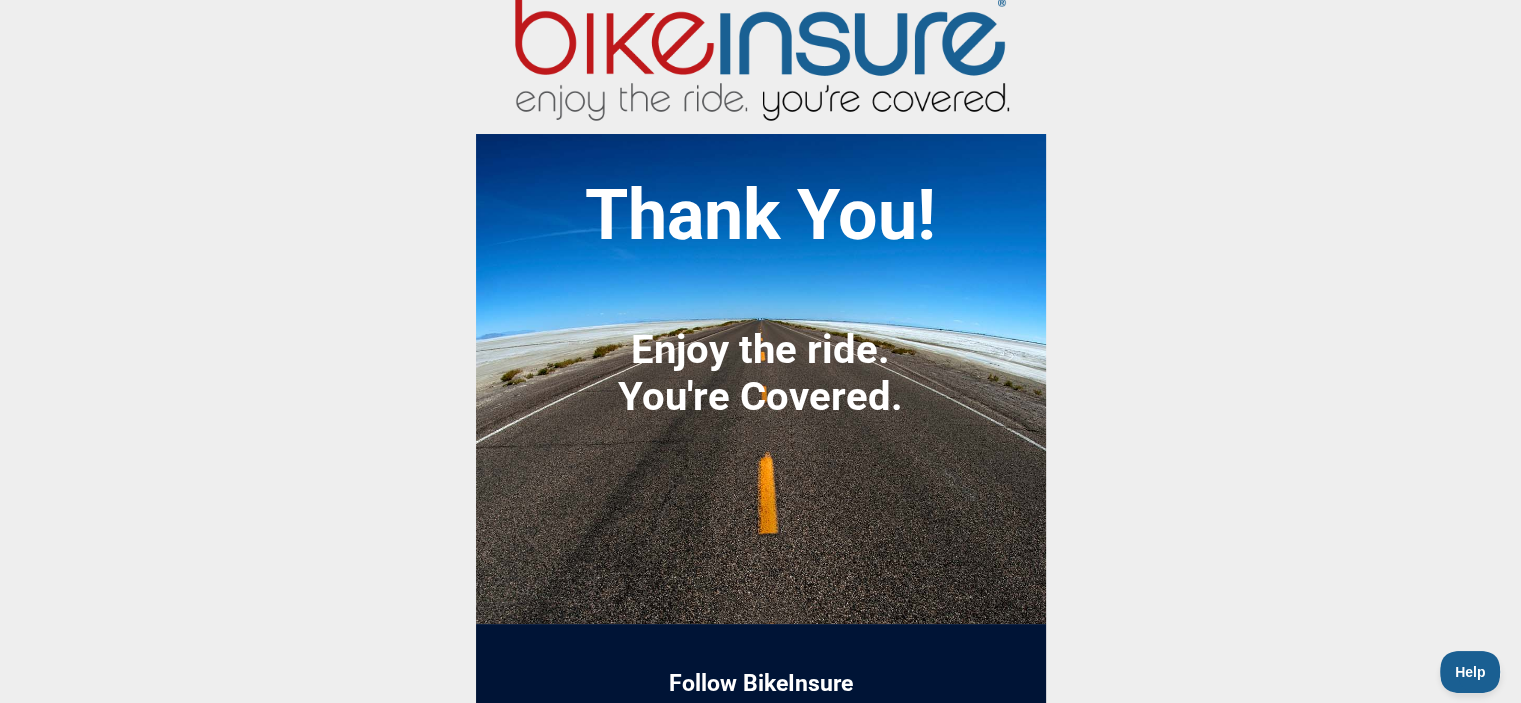 scroll, scrollTop: 0, scrollLeft: 0, axis: both 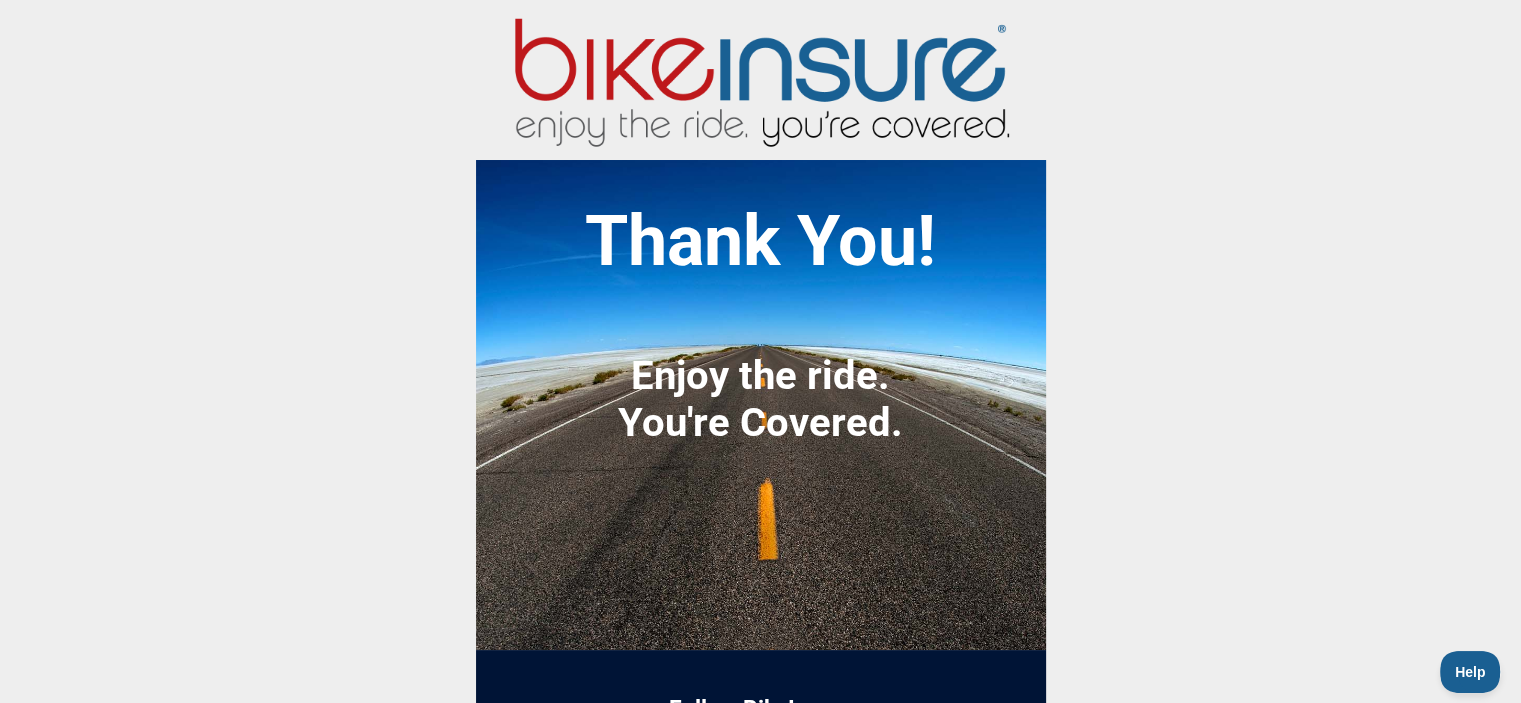 click at bounding box center [760, 77] 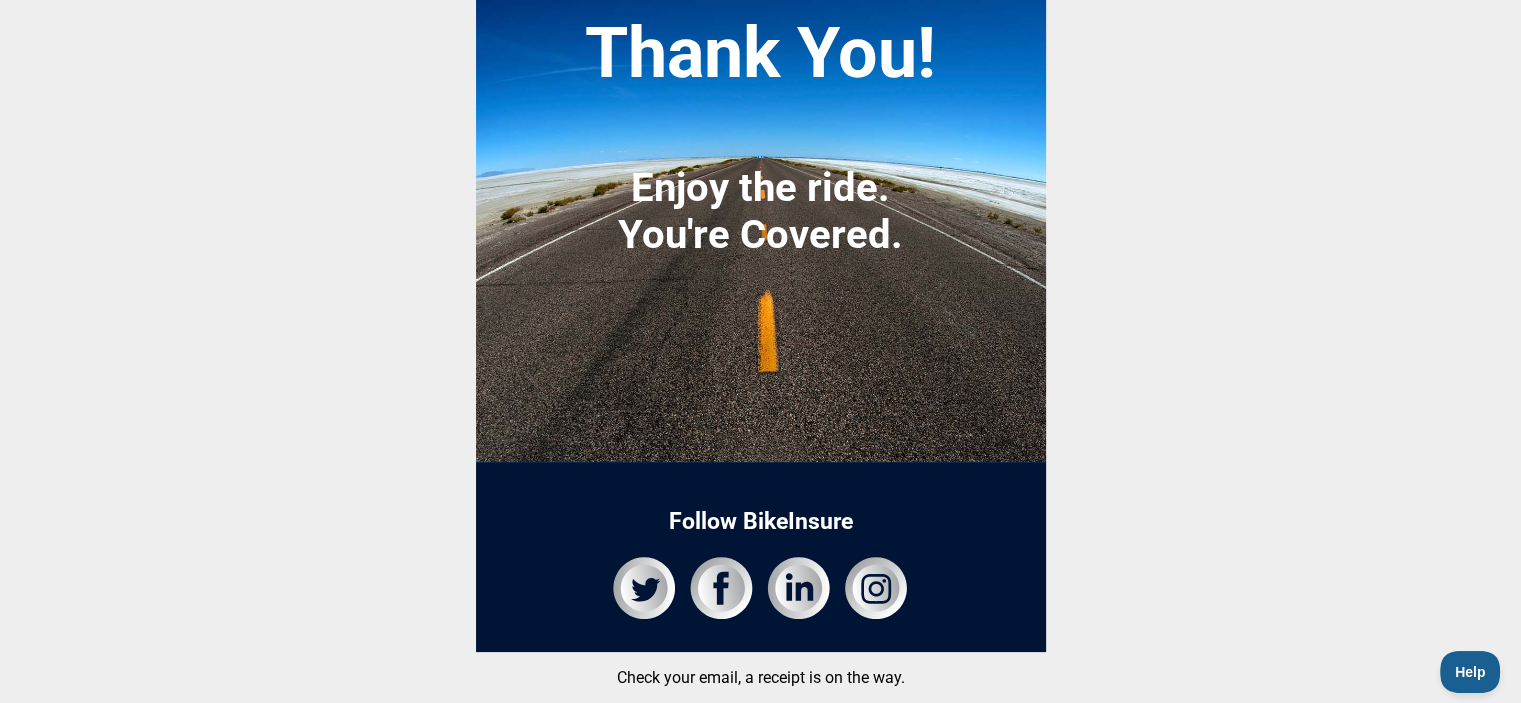 scroll, scrollTop: 0, scrollLeft: 0, axis: both 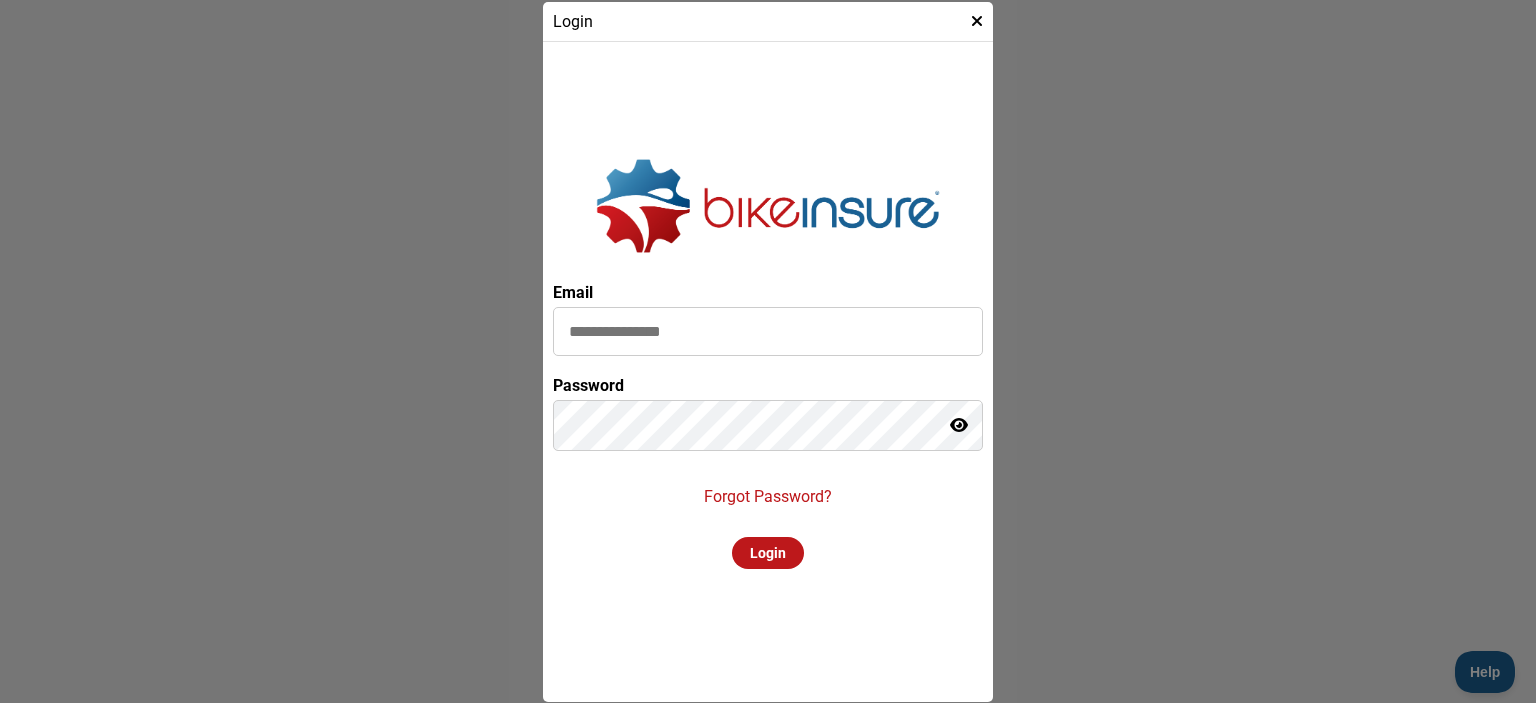 click at bounding box center [977, 21] 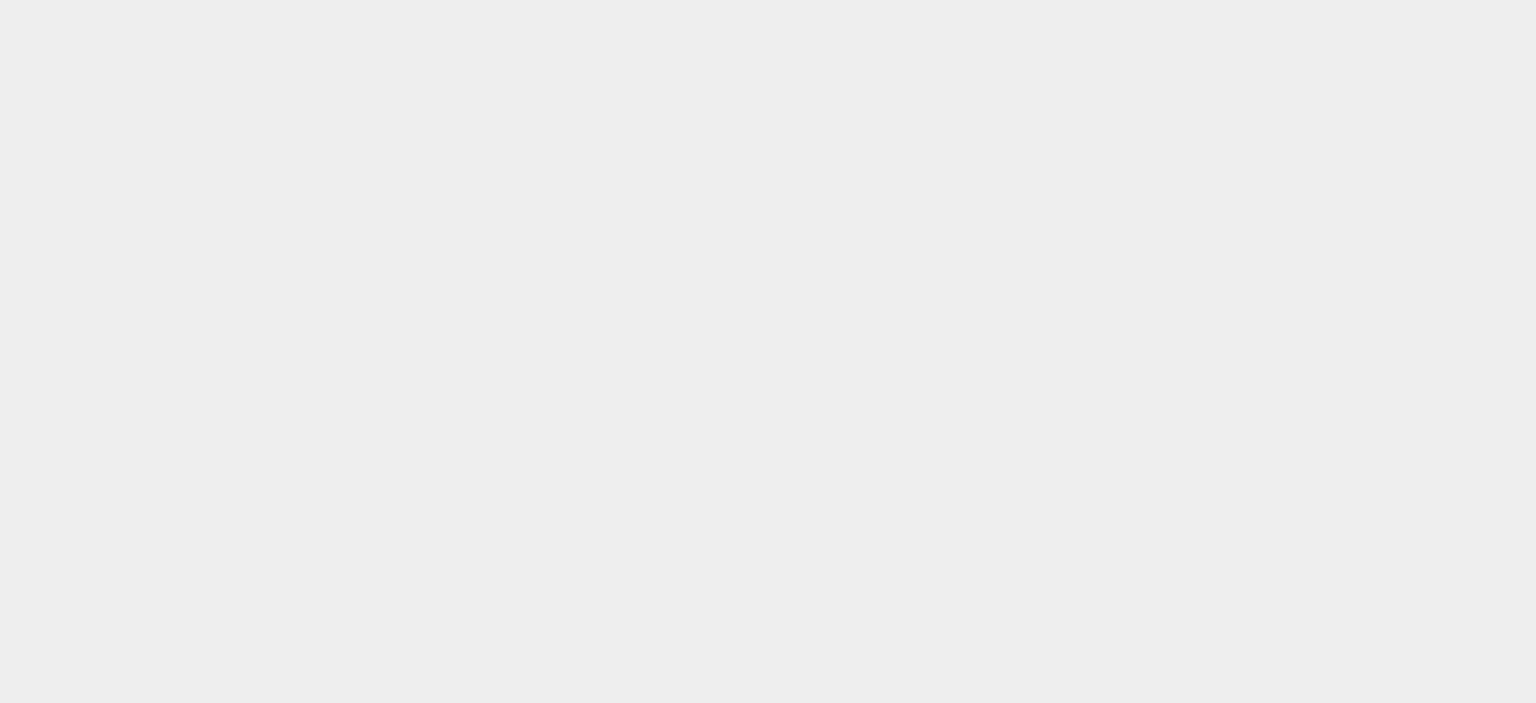 scroll, scrollTop: 0, scrollLeft: 0, axis: both 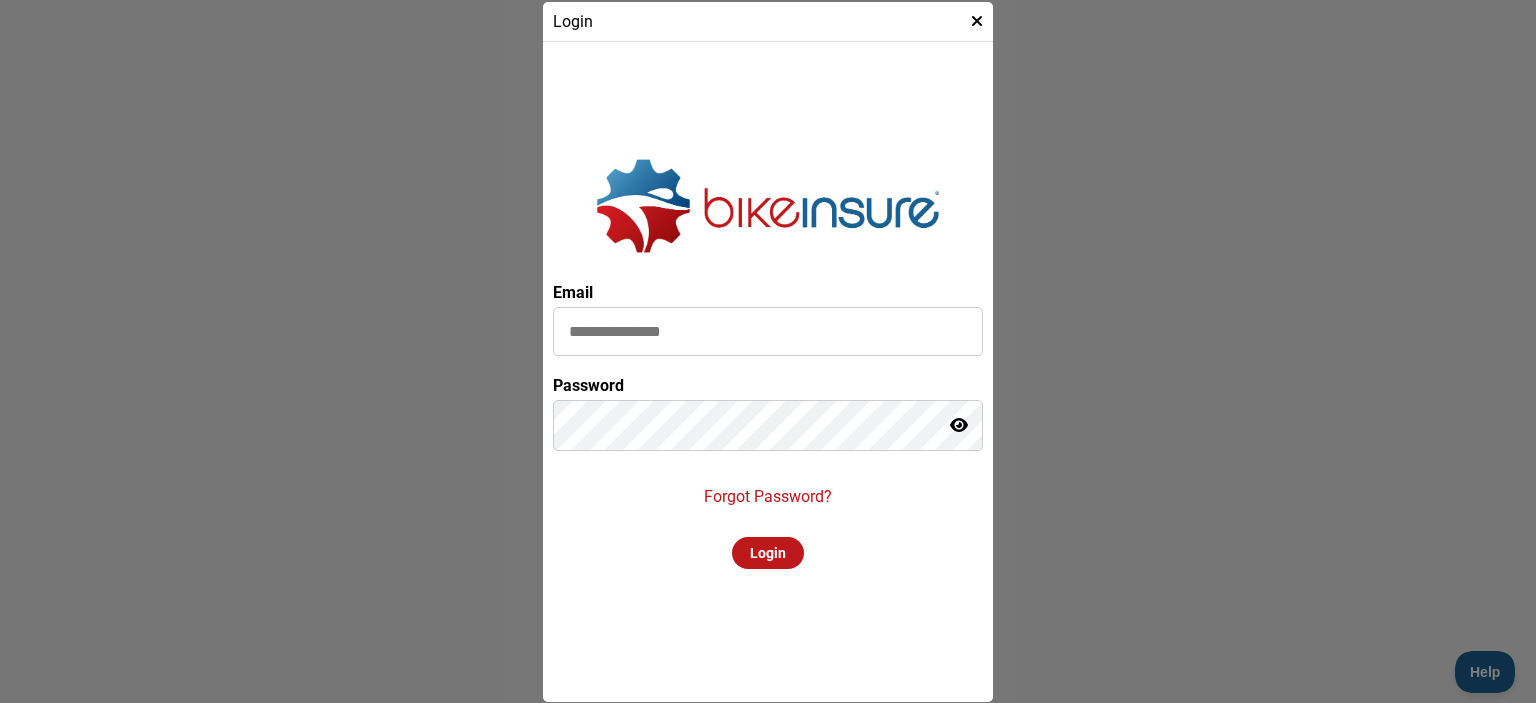 click at bounding box center [977, 21] 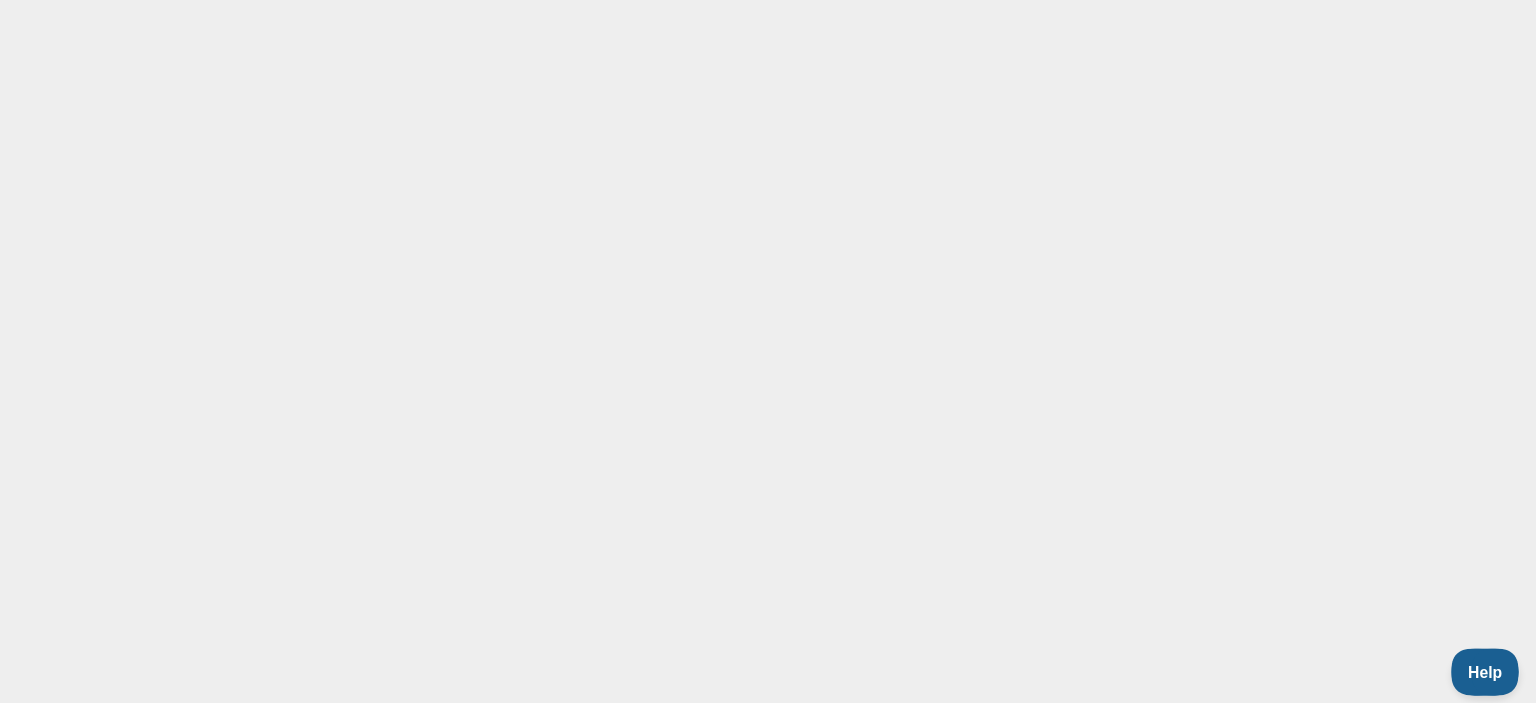 drag, startPoint x: 1494, startPoint y: 669, endPoint x: 1490, endPoint y: 657, distance: 12.649111 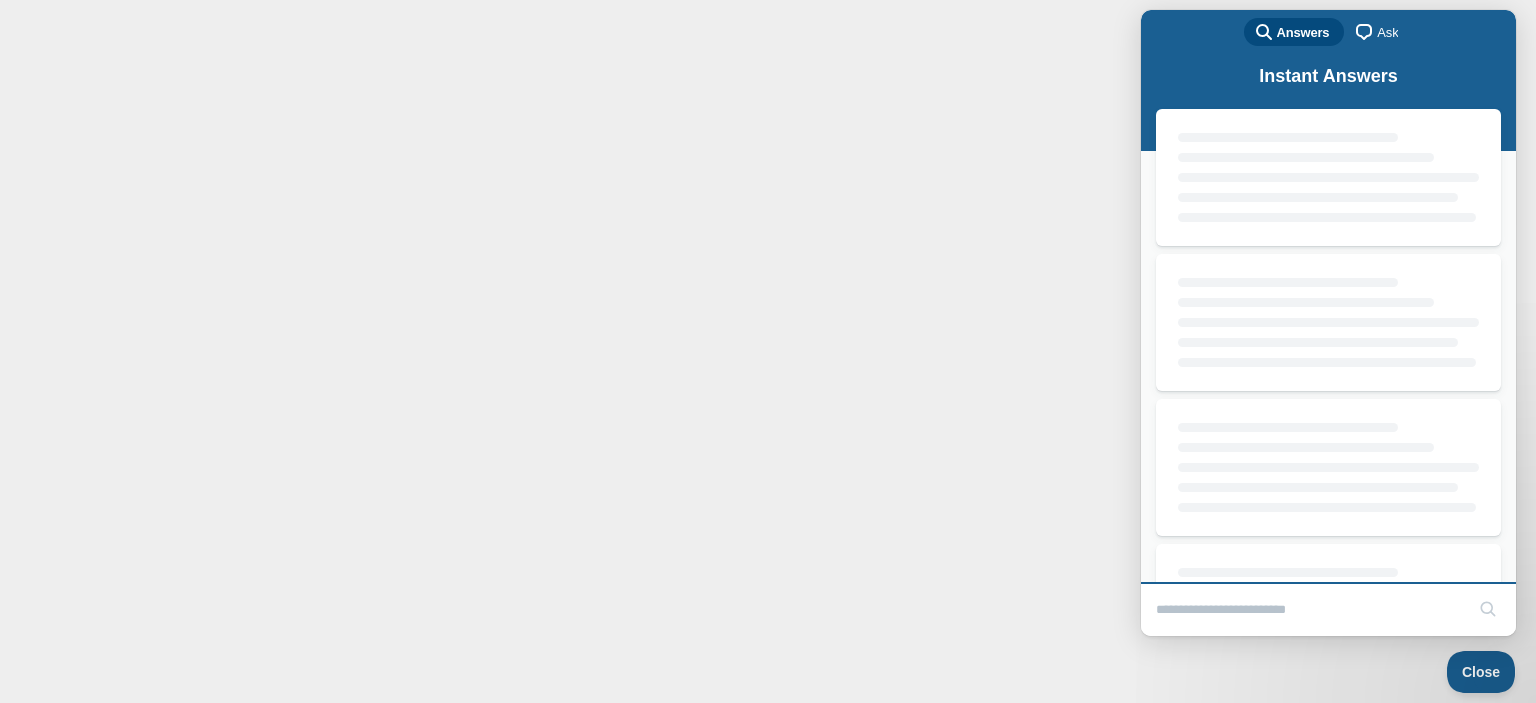 scroll, scrollTop: 0, scrollLeft: 0, axis: both 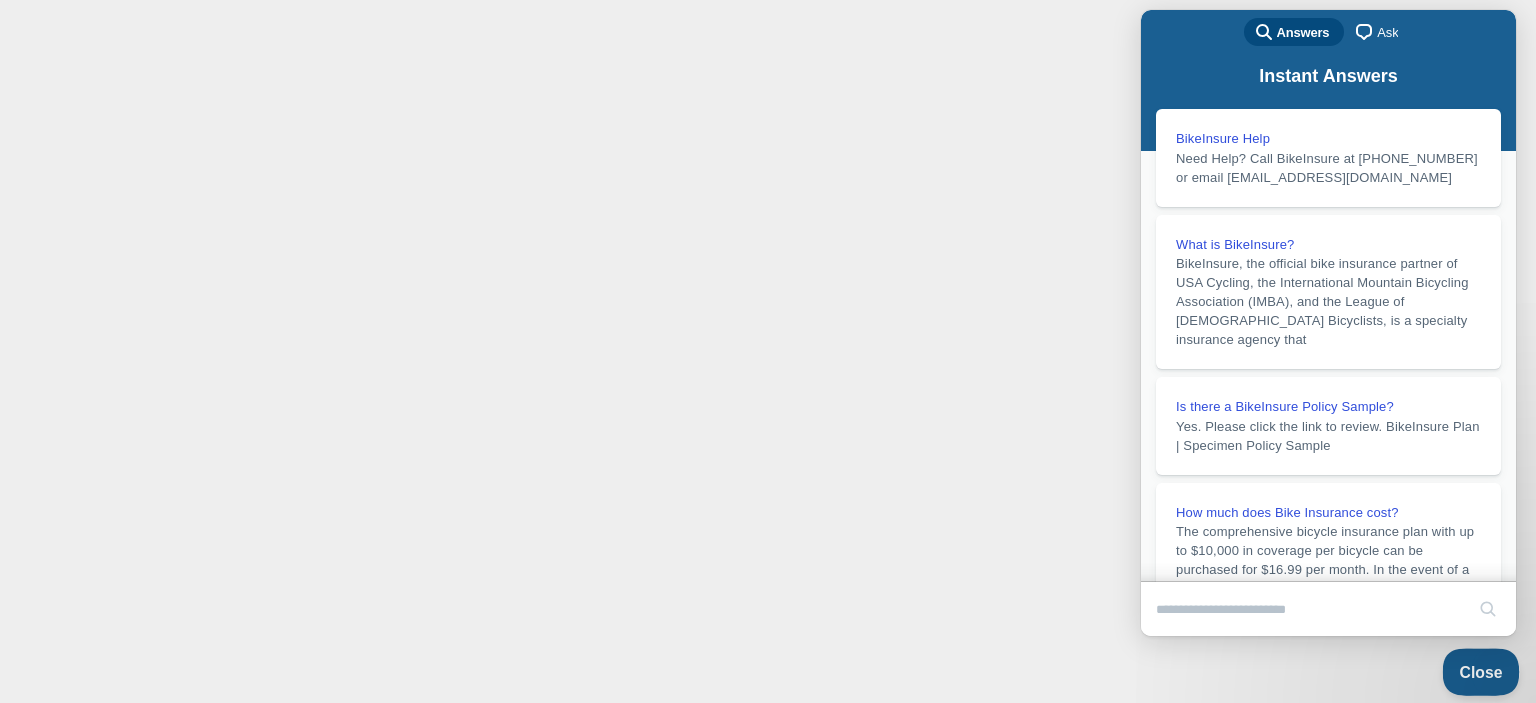drag, startPoint x: 1476, startPoint y: 664, endPoint x: 1445, endPoint y: 657, distance: 31.780497 